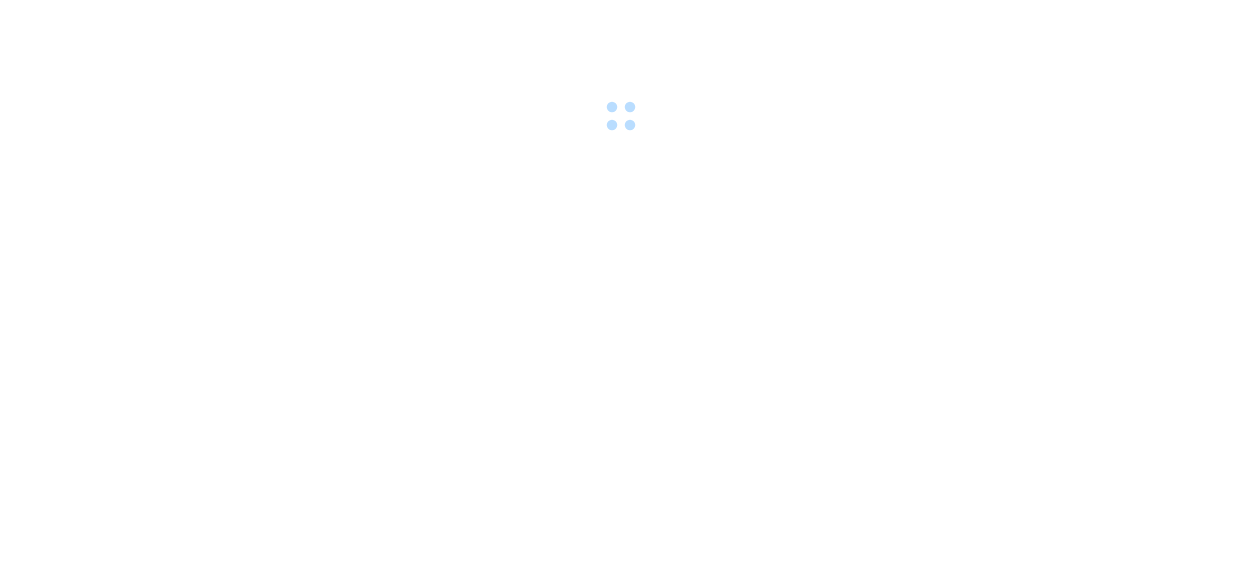 scroll, scrollTop: 0, scrollLeft: 0, axis: both 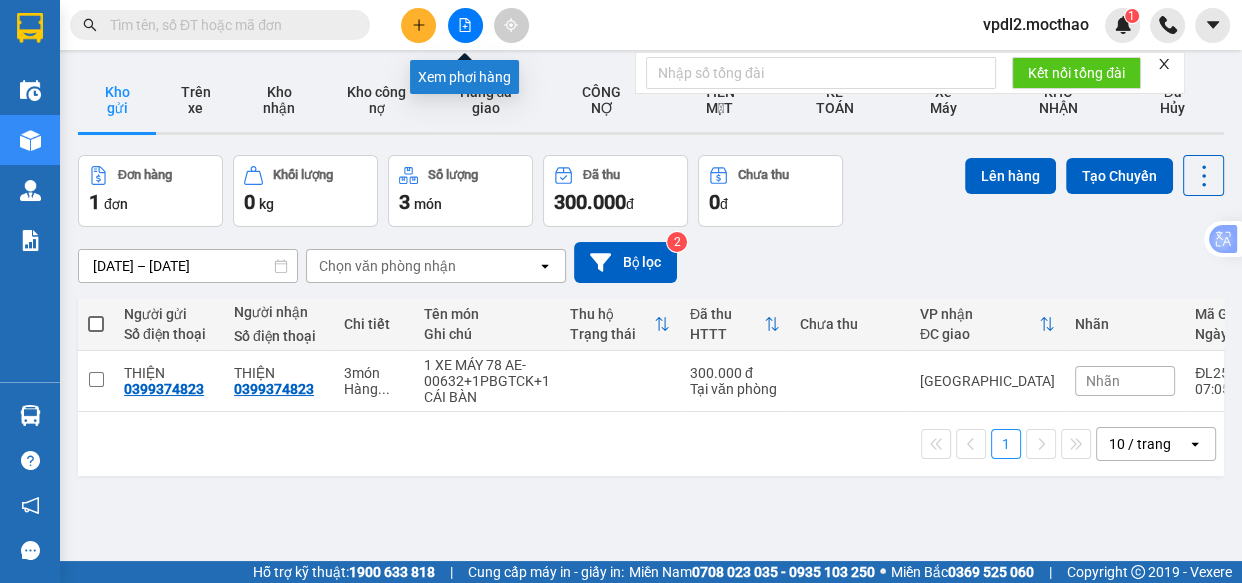 click 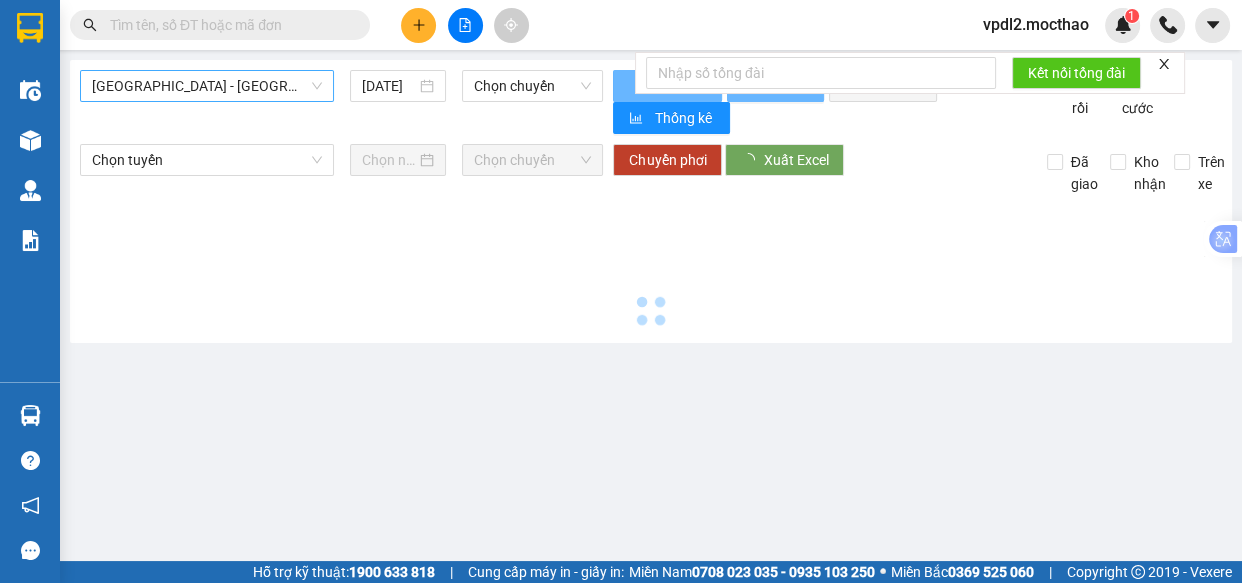 type on "[DATE]" 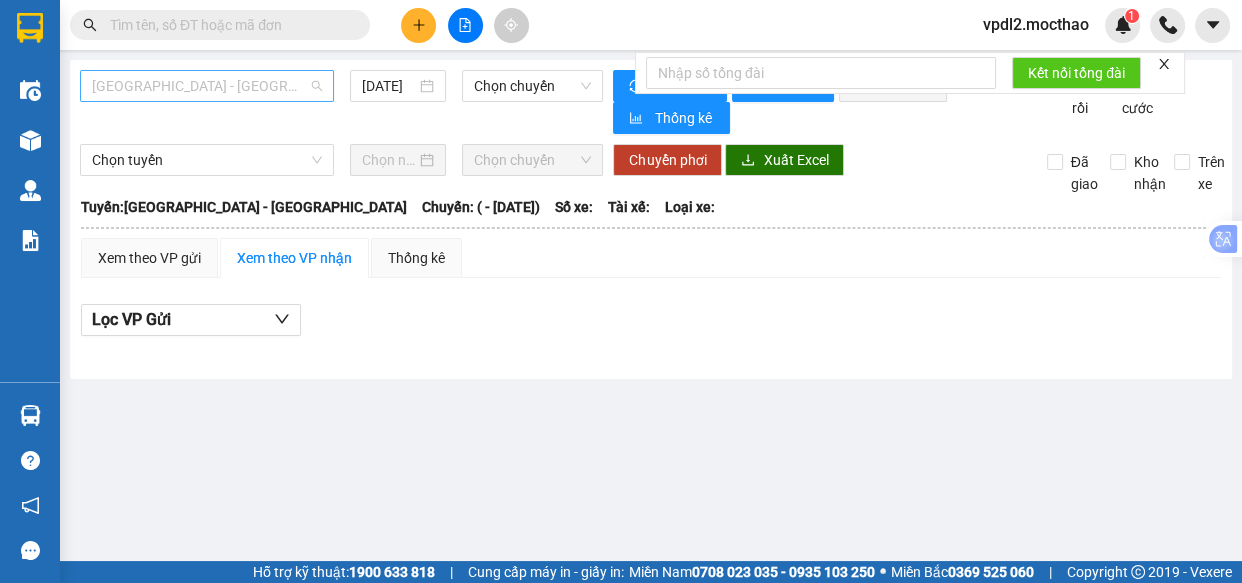 click on "[GEOGRAPHIC_DATA] - [GEOGRAPHIC_DATA]" at bounding box center (207, 86) 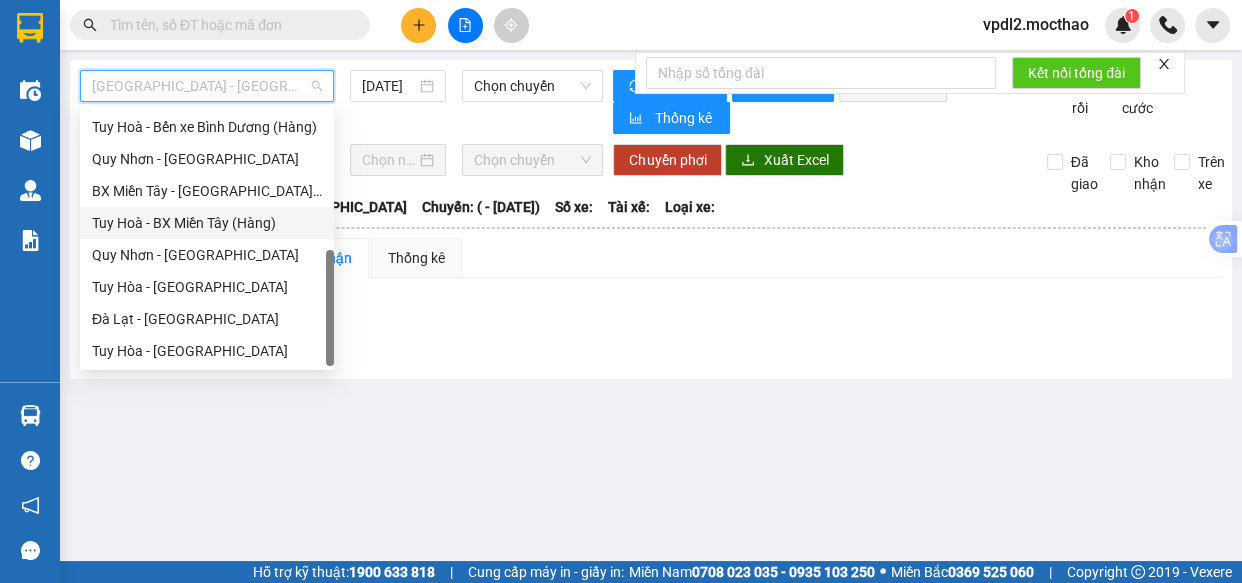 scroll, scrollTop: 357, scrollLeft: 0, axis: vertical 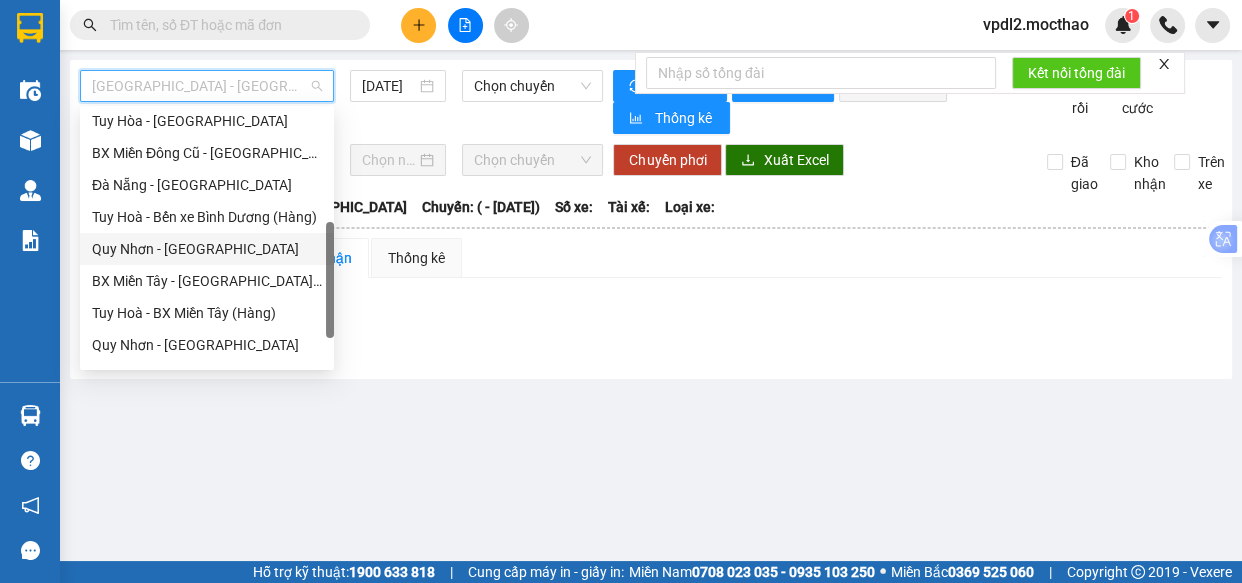 click on "Quy Nhơn - [GEOGRAPHIC_DATA]" at bounding box center [207, 249] 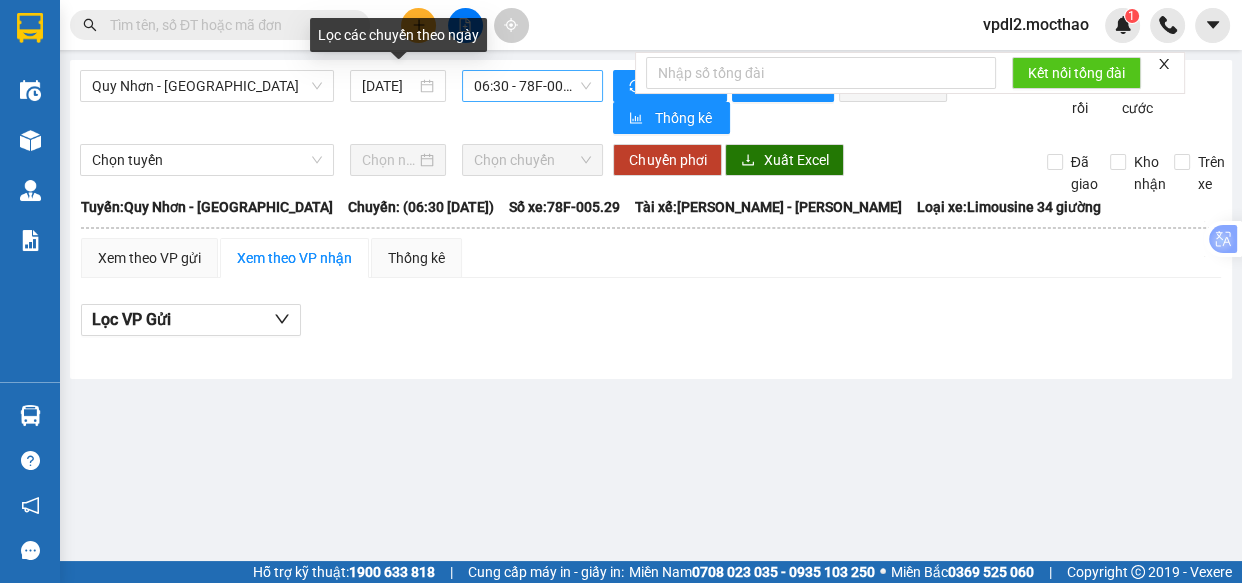 drag, startPoint x: 430, startPoint y: 85, endPoint x: 471, endPoint y: 98, distance: 43.011627 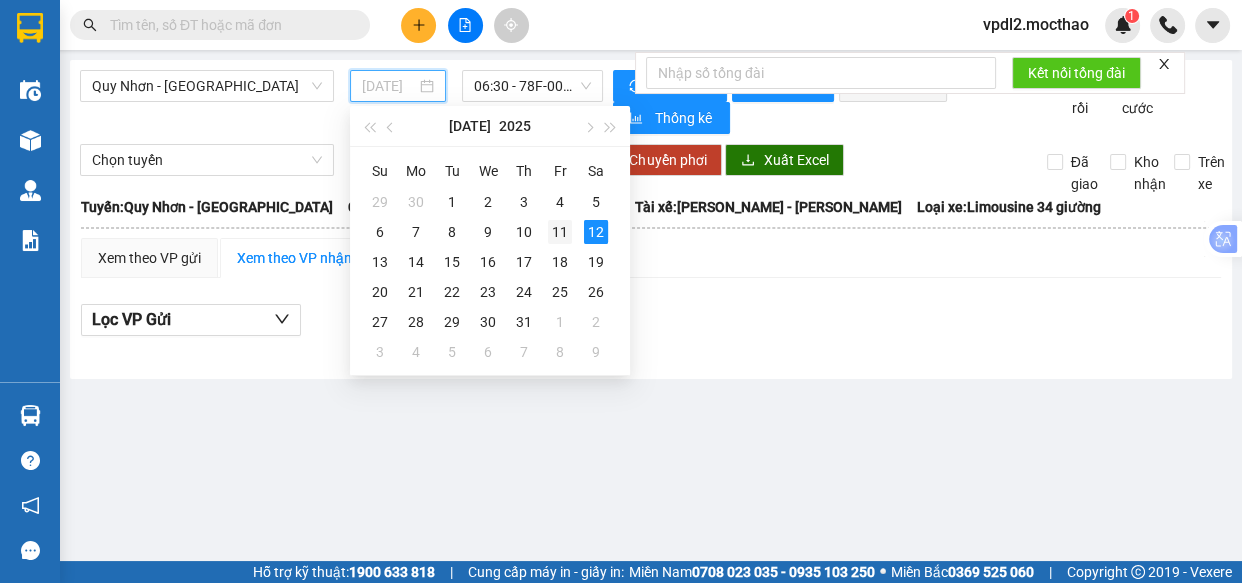 click on "11" at bounding box center (560, 232) 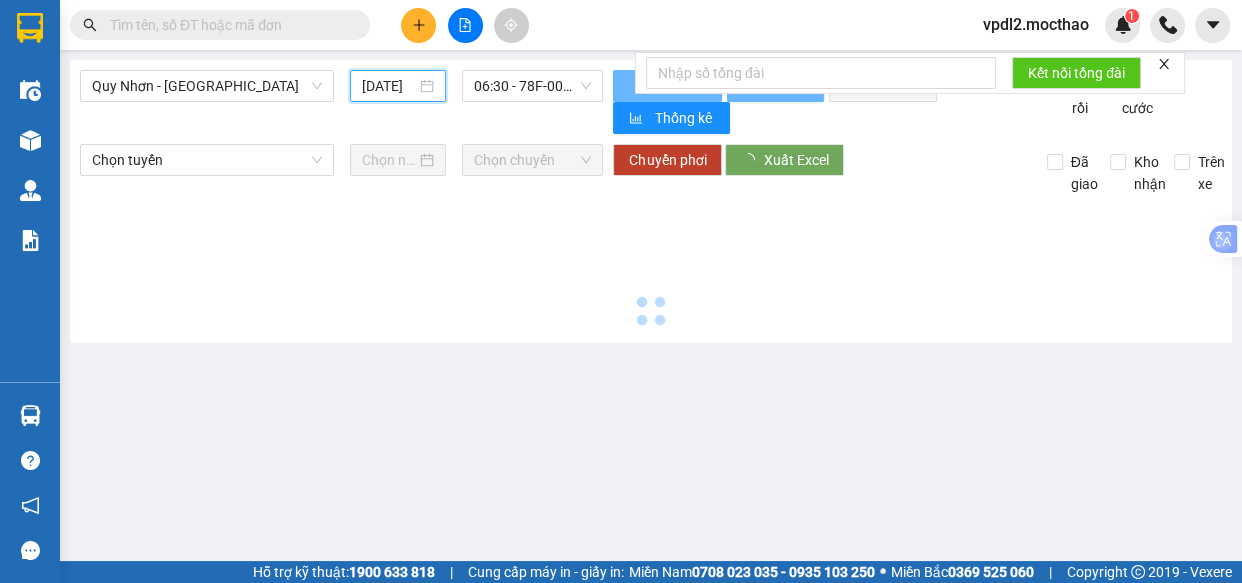 type on "[DATE]" 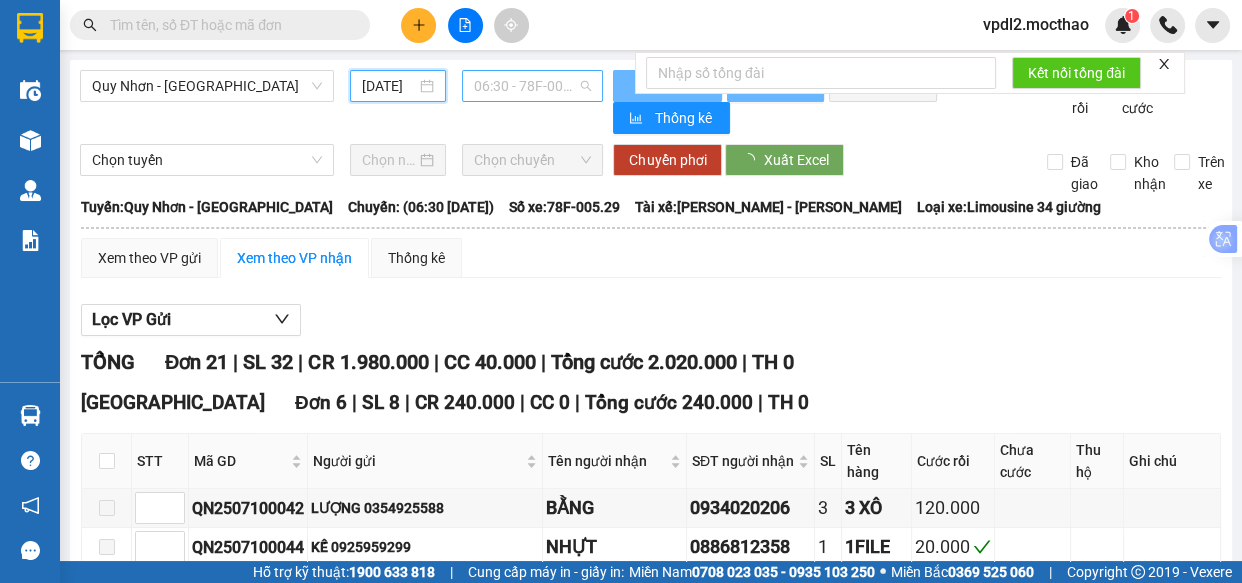 click on "06:30     - 78F-005.29" at bounding box center (532, 86) 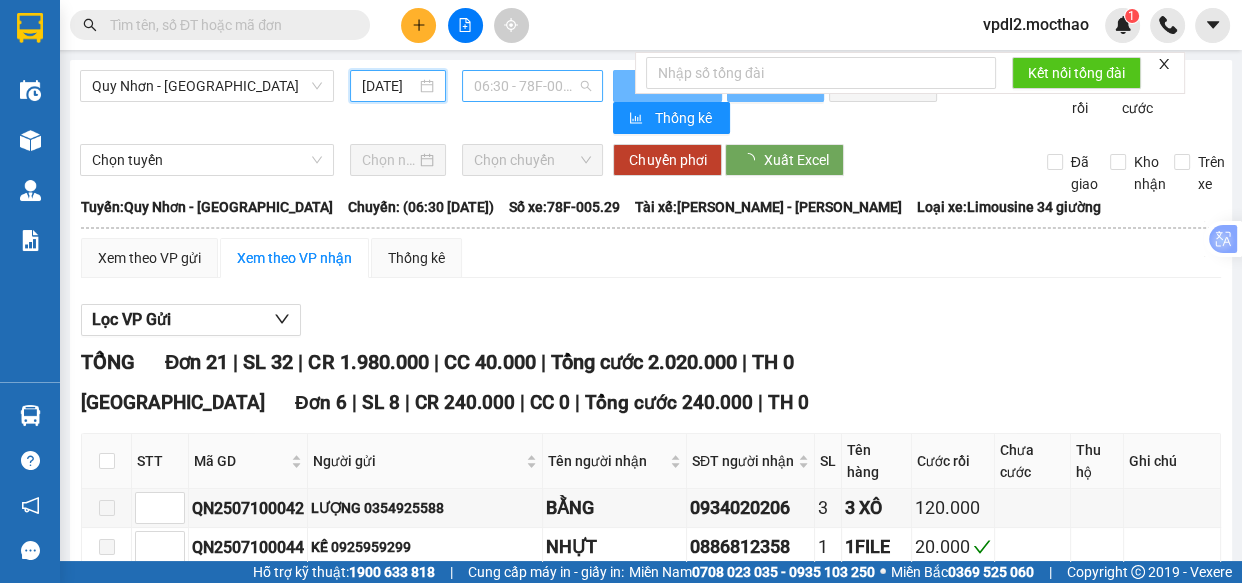 scroll, scrollTop: 0, scrollLeft: 0, axis: both 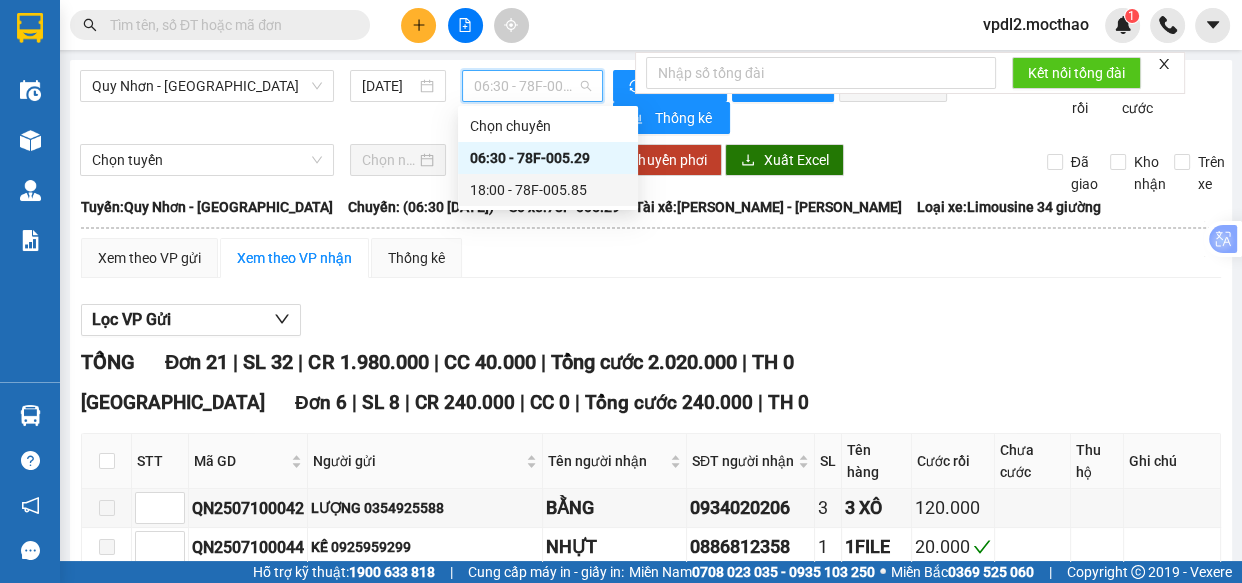 click on "18:00     - 78F-005.85" at bounding box center (548, 190) 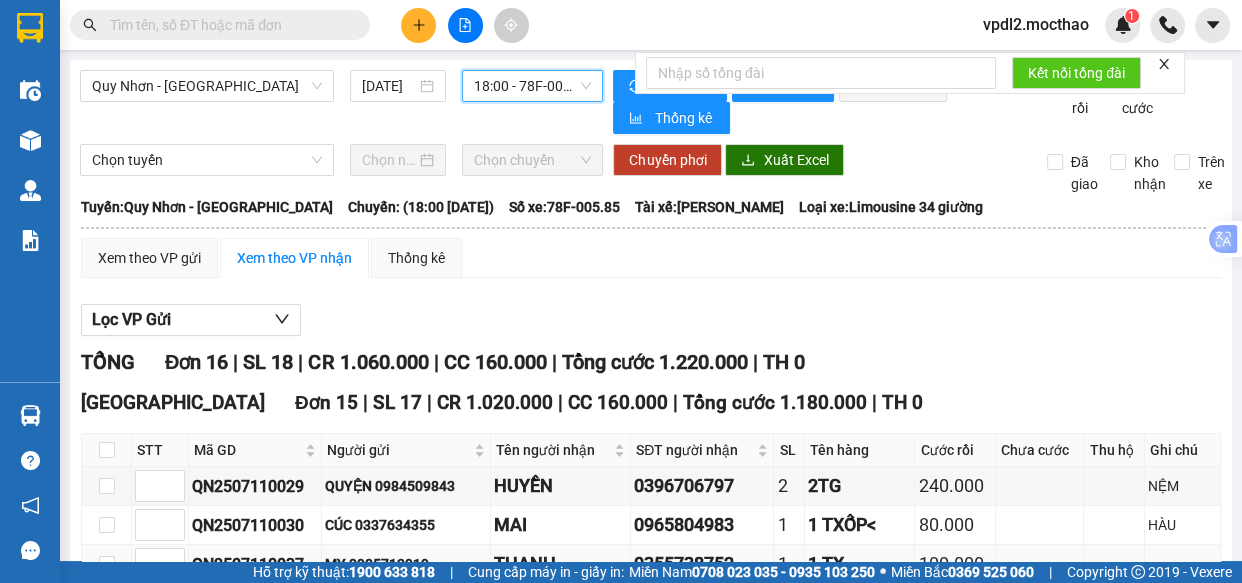 scroll, scrollTop: 272, scrollLeft: 0, axis: vertical 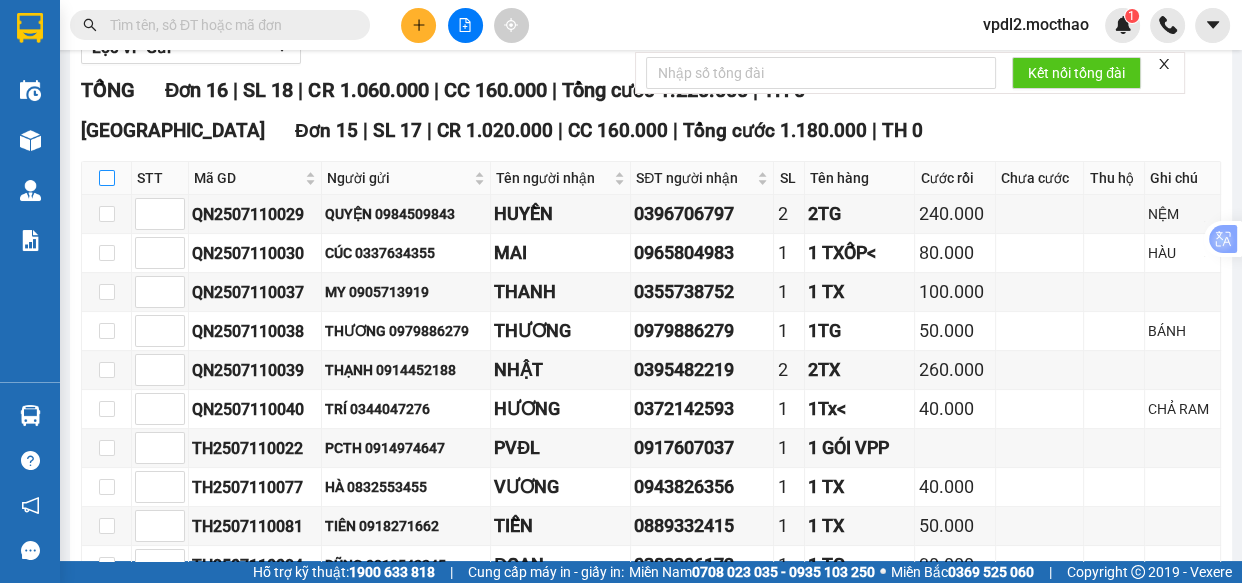 click at bounding box center [107, 178] 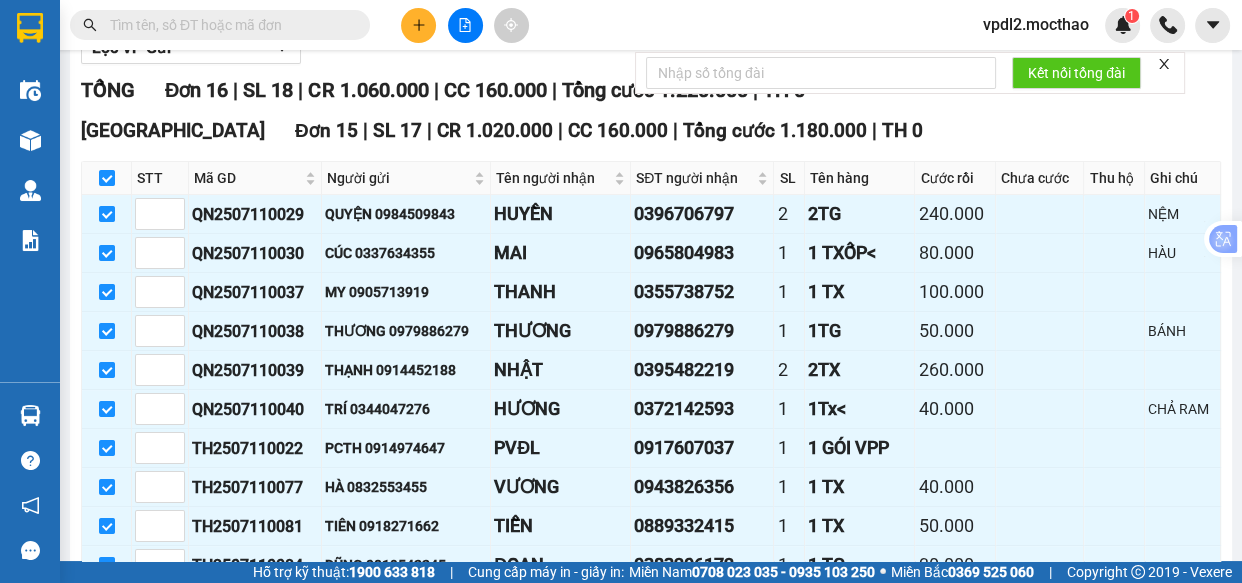 scroll, scrollTop: 786, scrollLeft: 0, axis: vertical 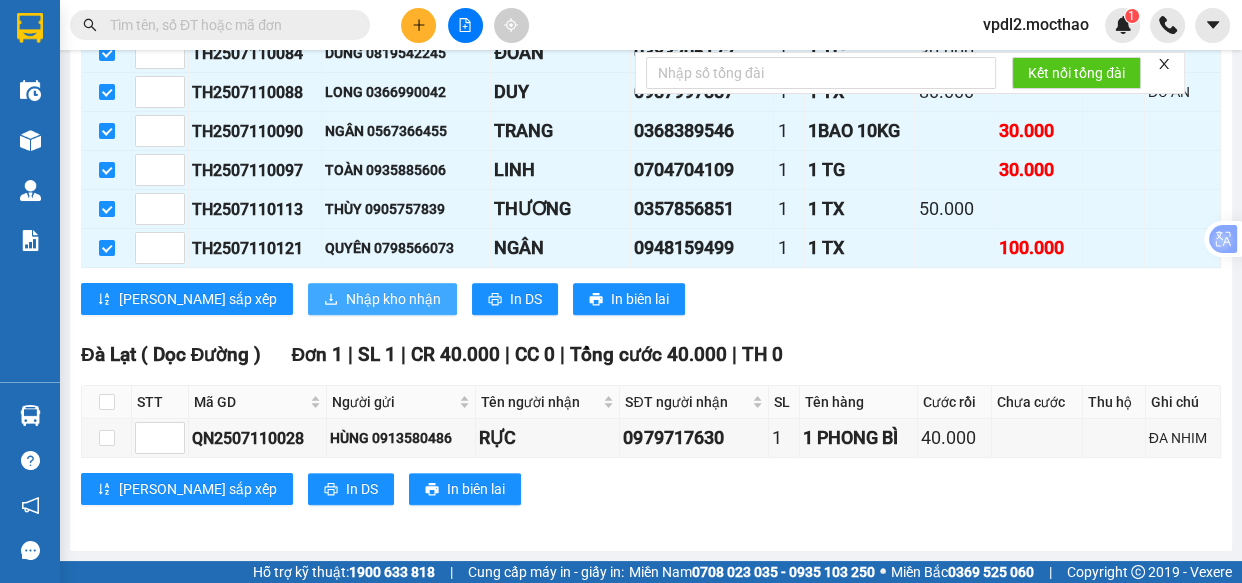 click on "Nhập kho nhận" at bounding box center (393, 299) 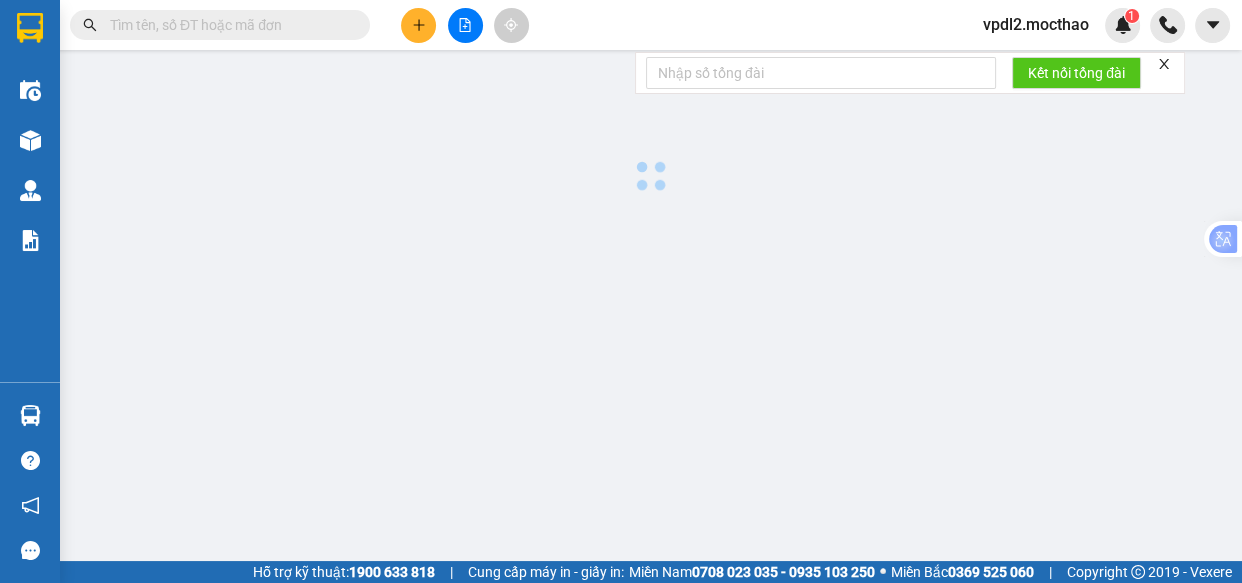 scroll, scrollTop: 0, scrollLeft: 0, axis: both 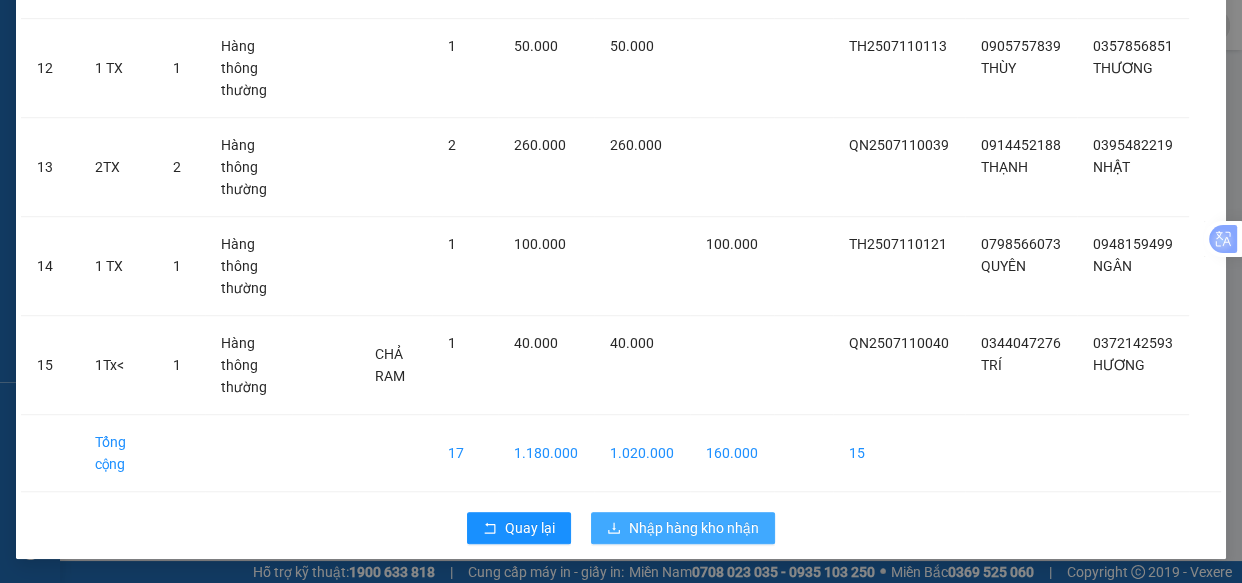 click on "Nhập hàng kho nhận" at bounding box center [694, 528] 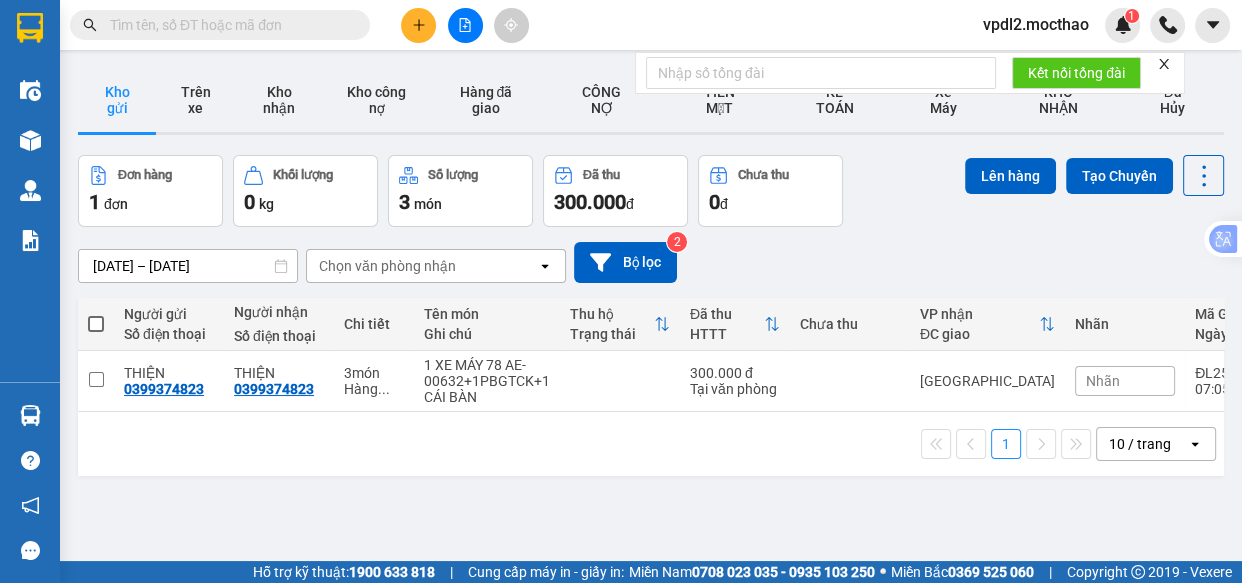 click 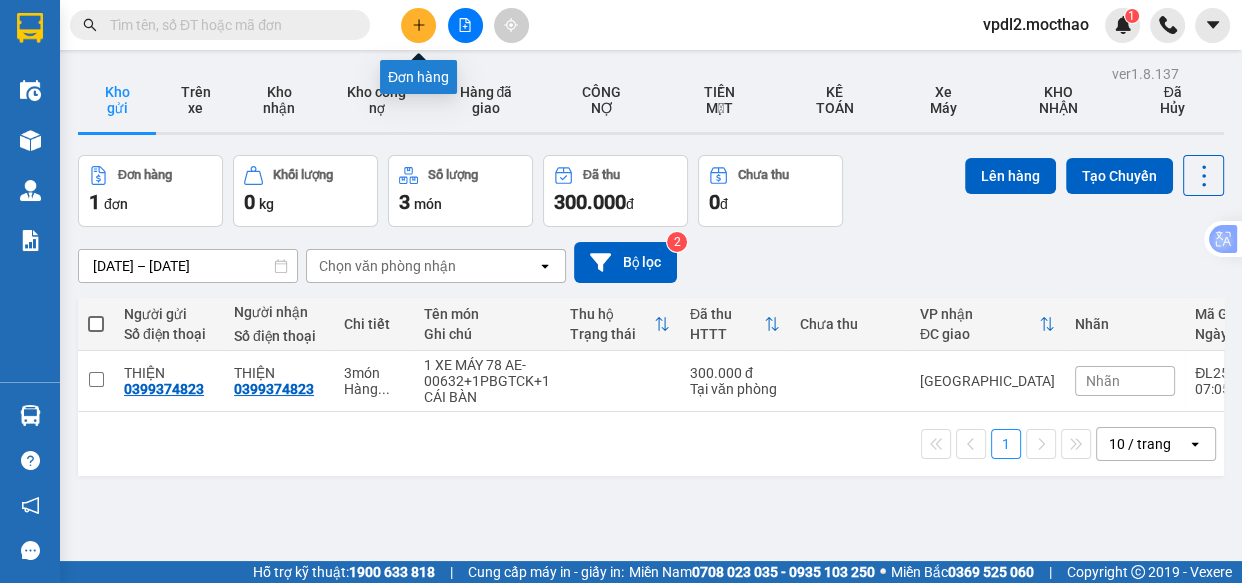 click at bounding box center [418, 25] 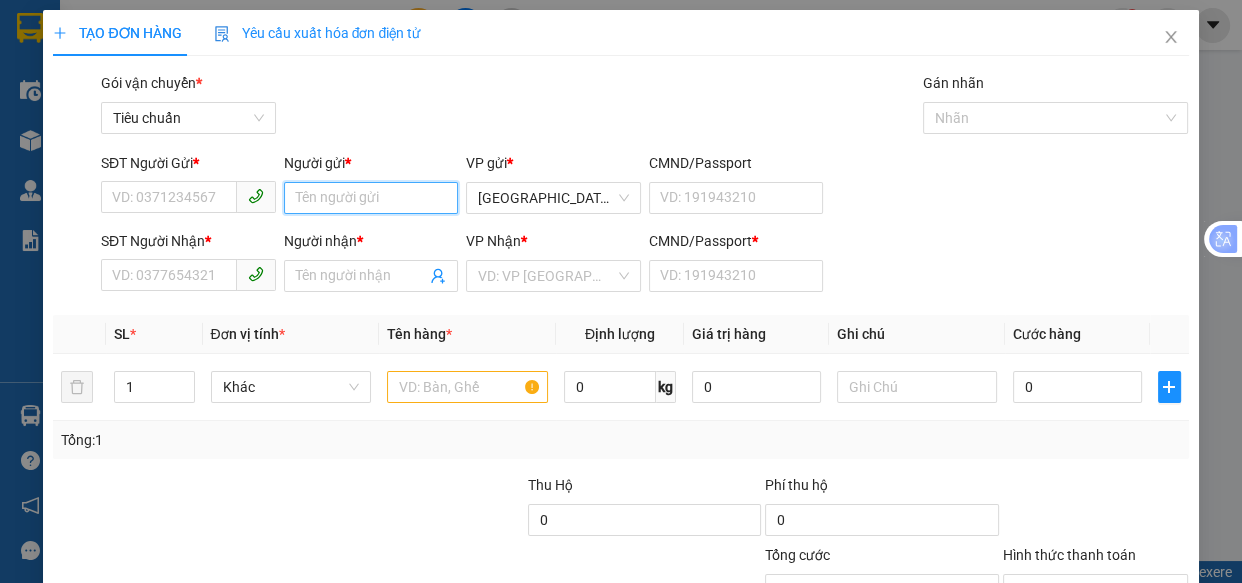 click on "Người gửi  *" at bounding box center [371, 198] 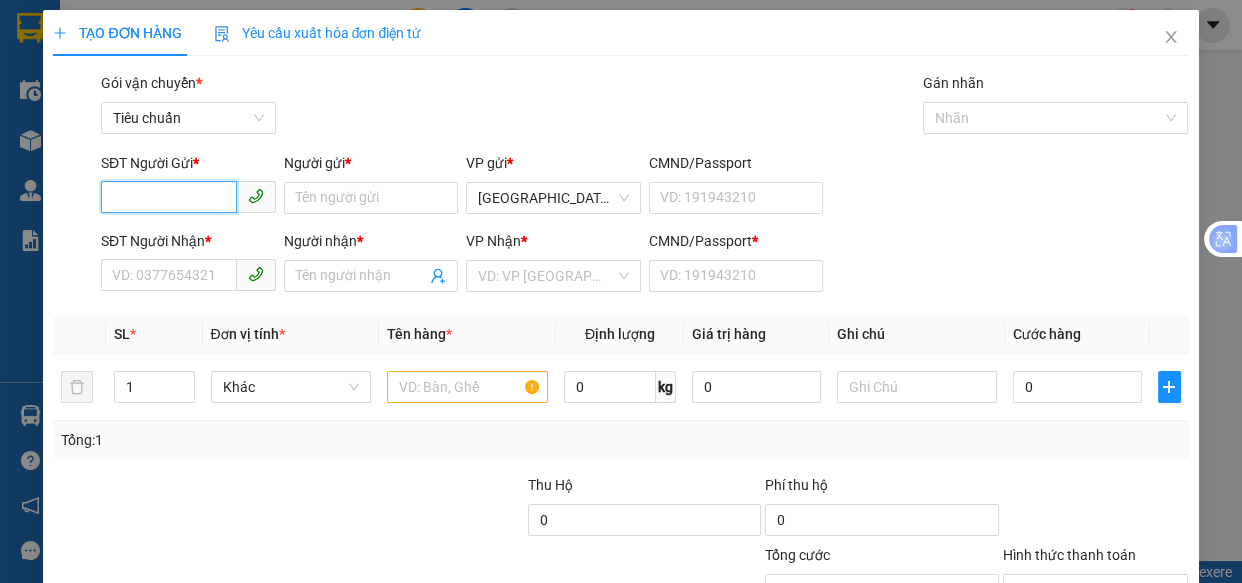 click on "SĐT Người Gửi  *" at bounding box center [169, 197] 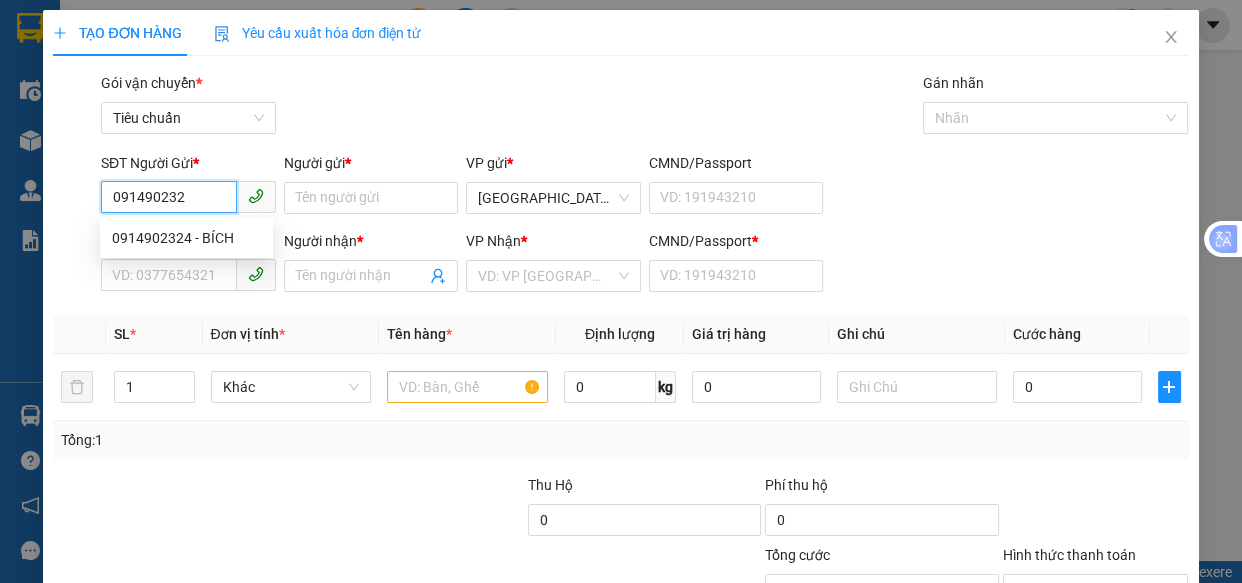 type on "0914902324" 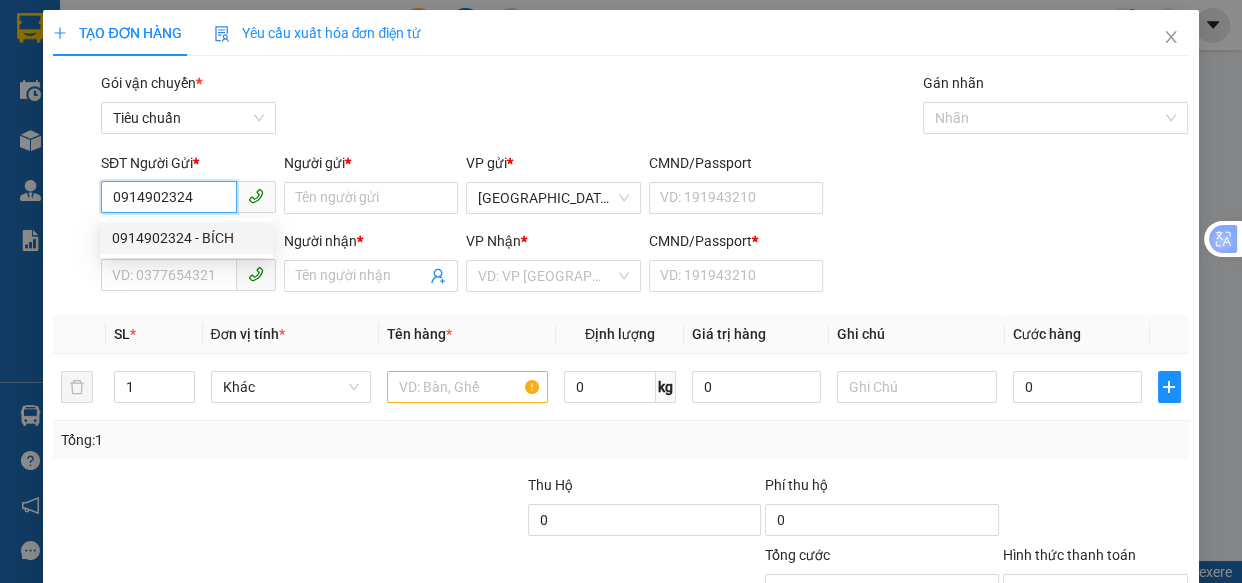 click on "0914902324 - BÍCH" at bounding box center (186, 238) 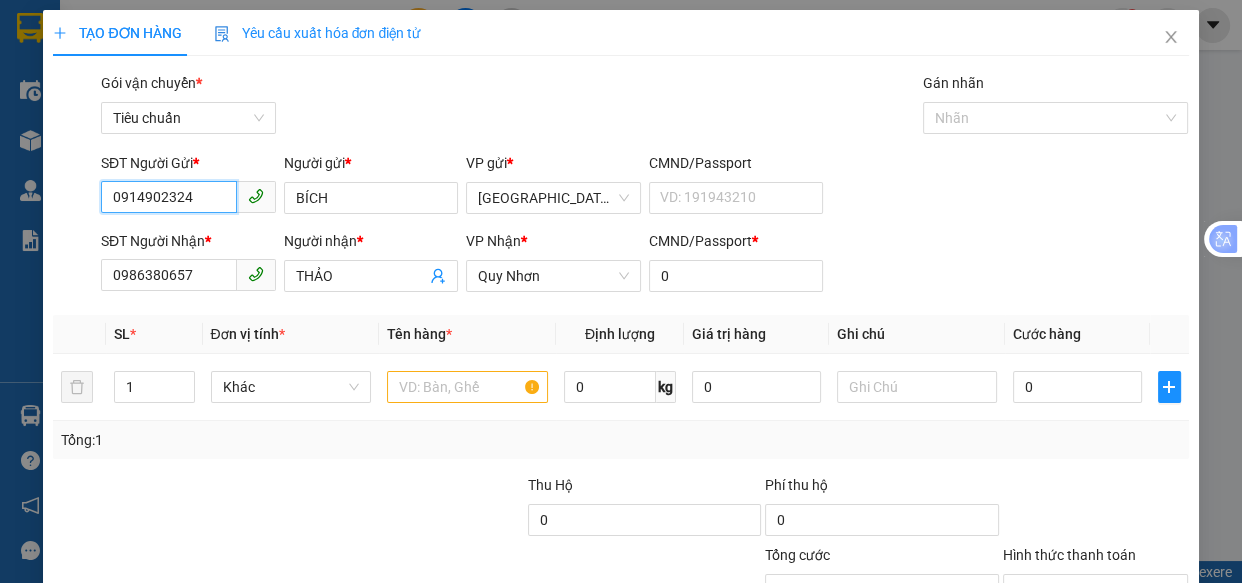 type on "70.000" 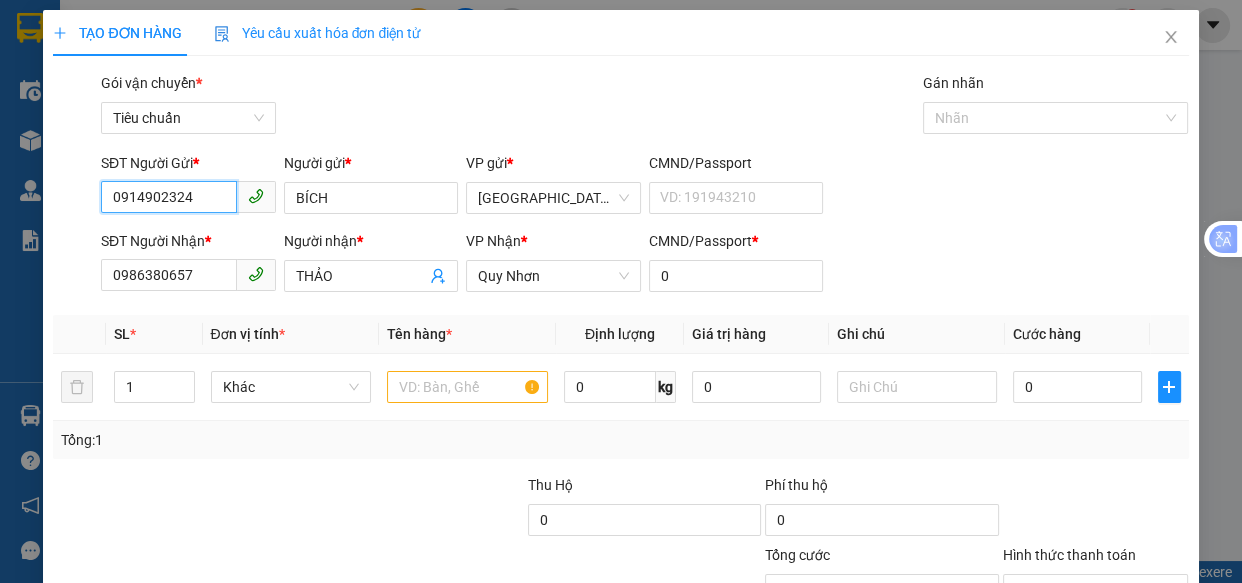 type on "70.000" 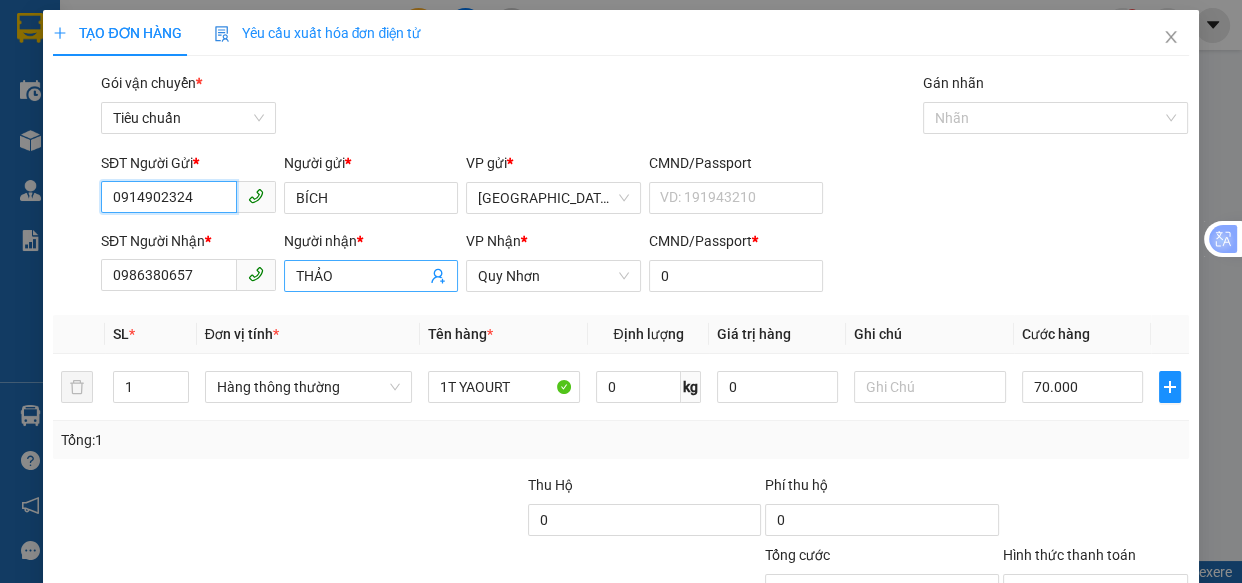 type on "0914902324" 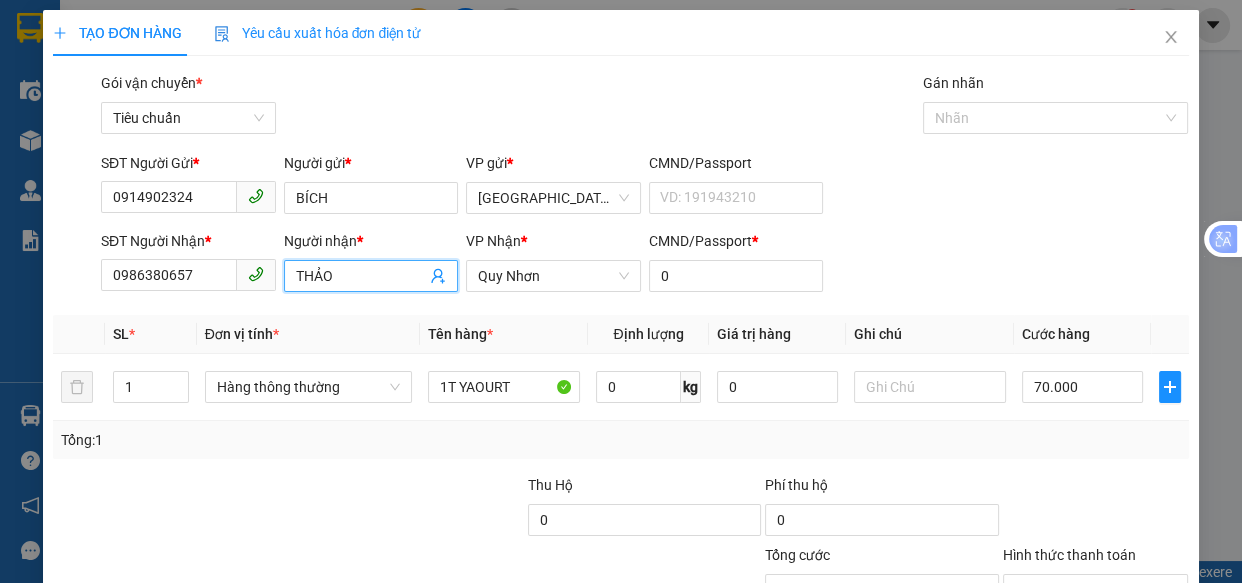 drag, startPoint x: 338, startPoint y: 265, endPoint x: 39, endPoint y: 213, distance: 303.48807 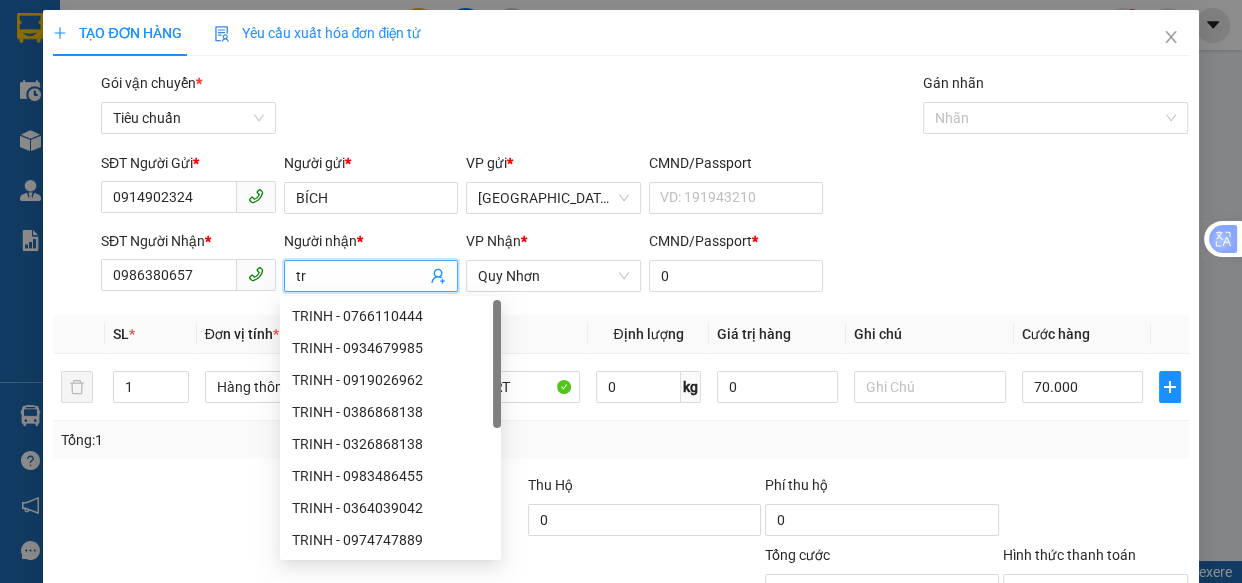 type on "t" 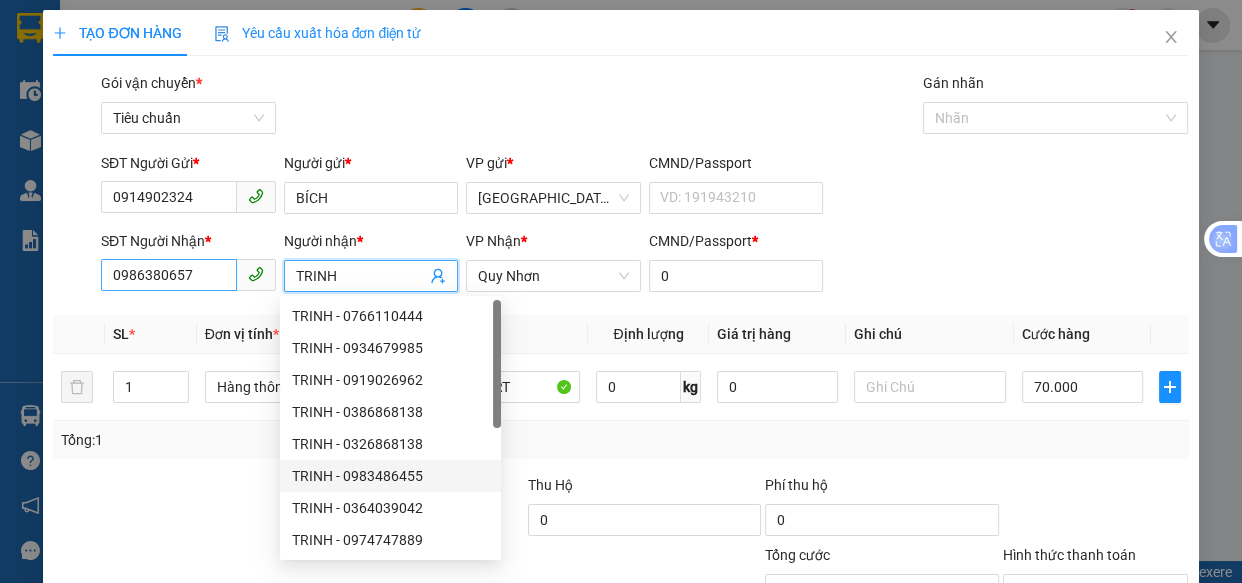 type on "TRINH" 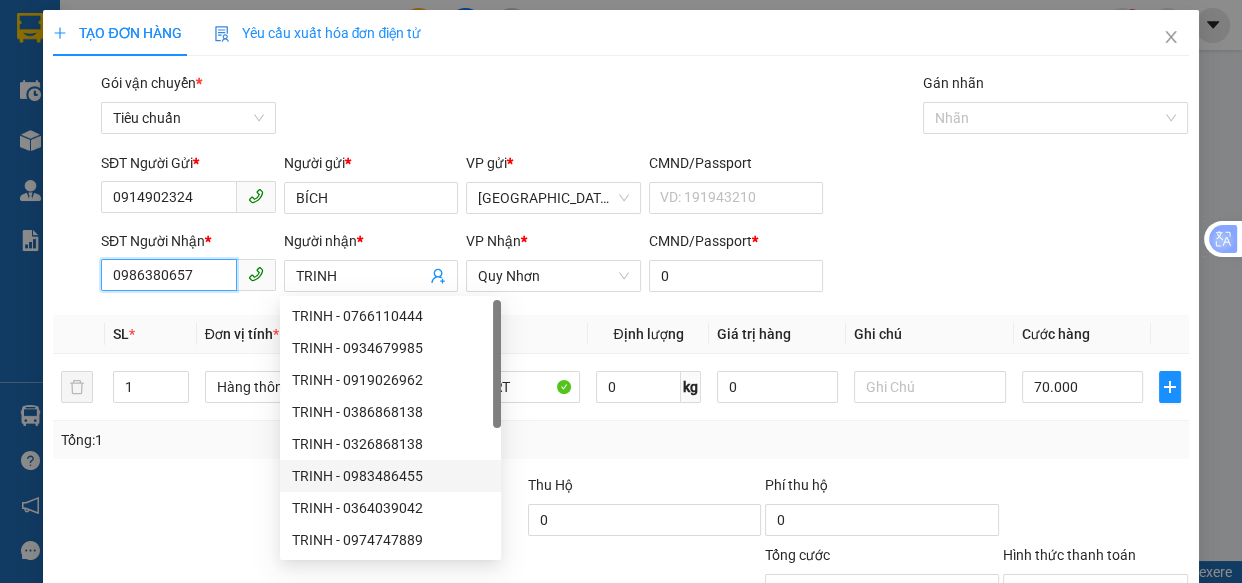 drag, startPoint x: 209, startPoint y: 282, endPoint x: 0, endPoint y: 184, distance: 230.83543 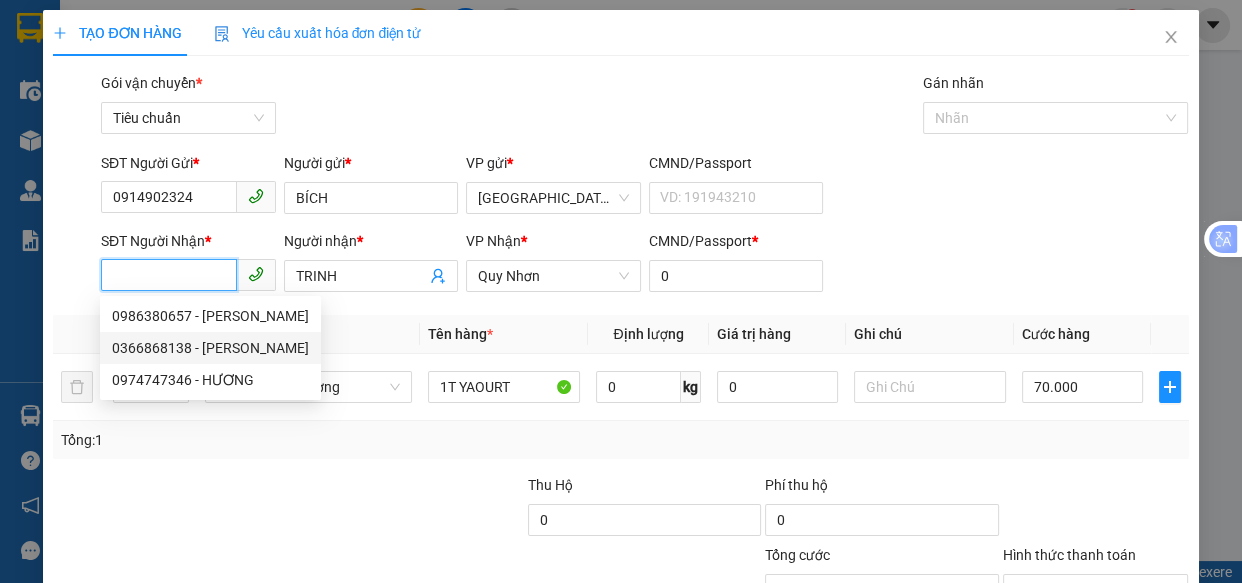click on "0366868138 - [PERSON_NAME]" at bounding box center [210, 348] 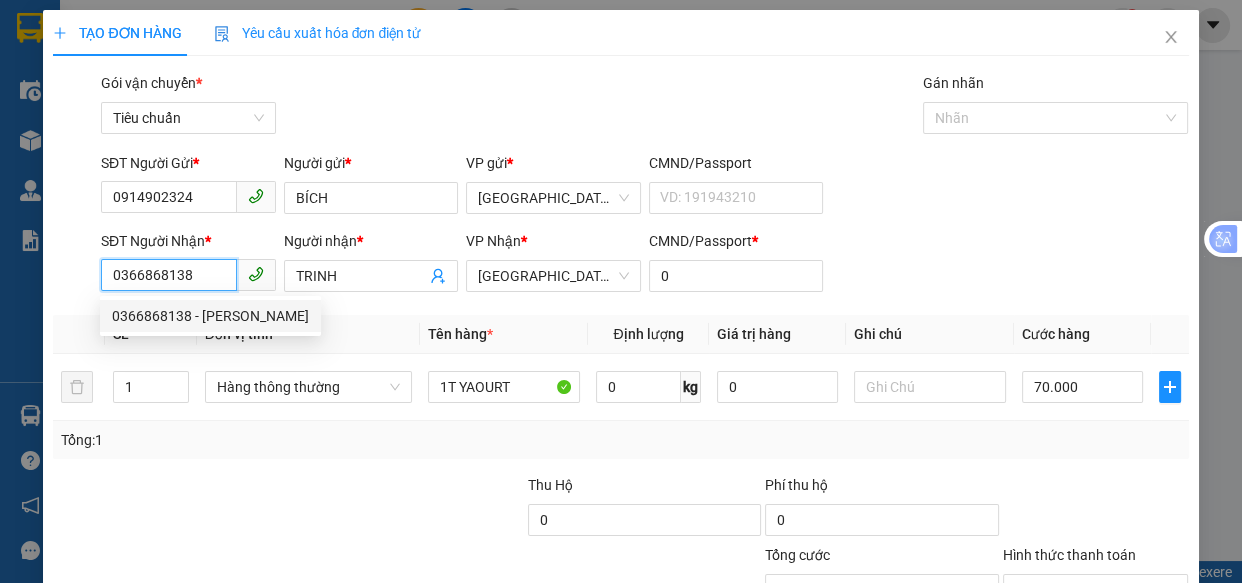 type on "80.000" 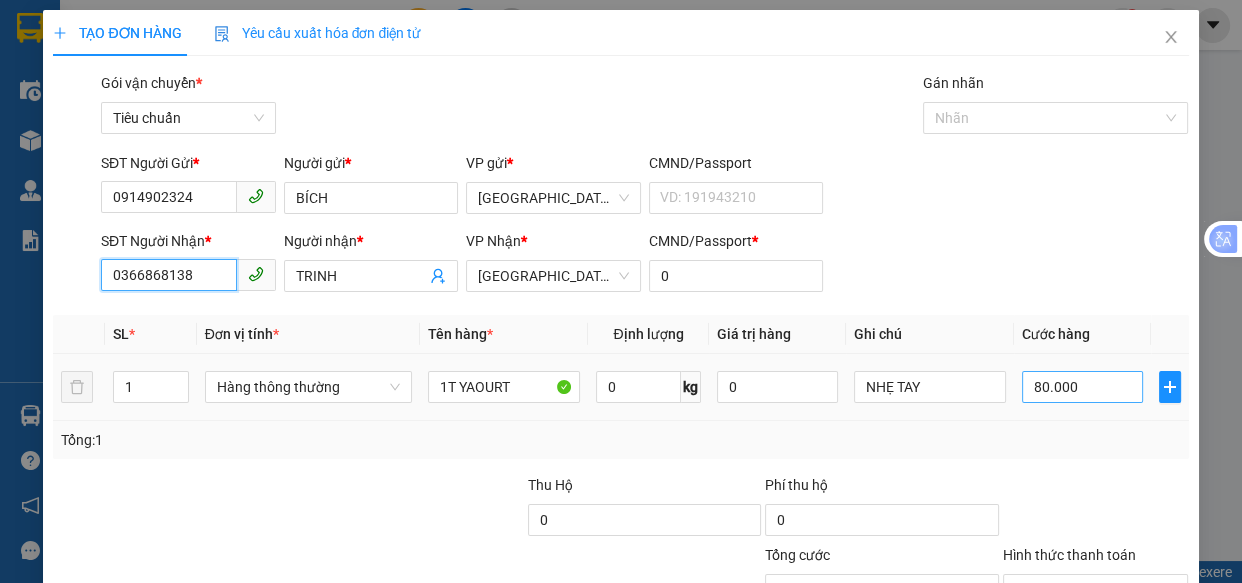 type on "0366868138" 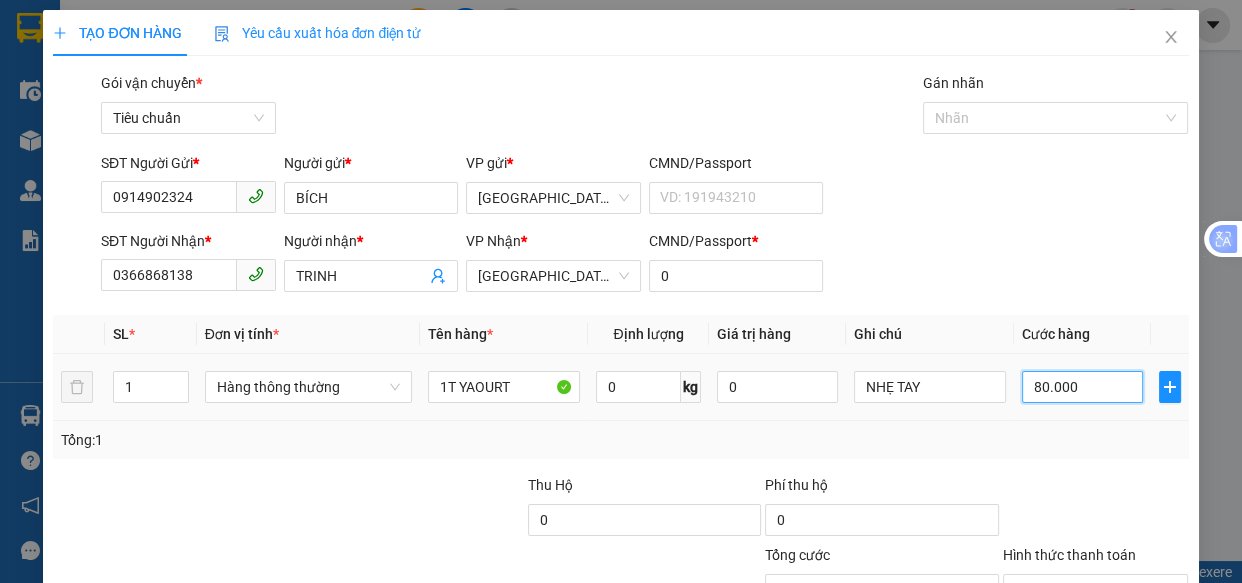 drag, startPoint x: 1109, startPoint y: 384, endPoint x: 1097, endPoint y: 360, distance: 26.832815 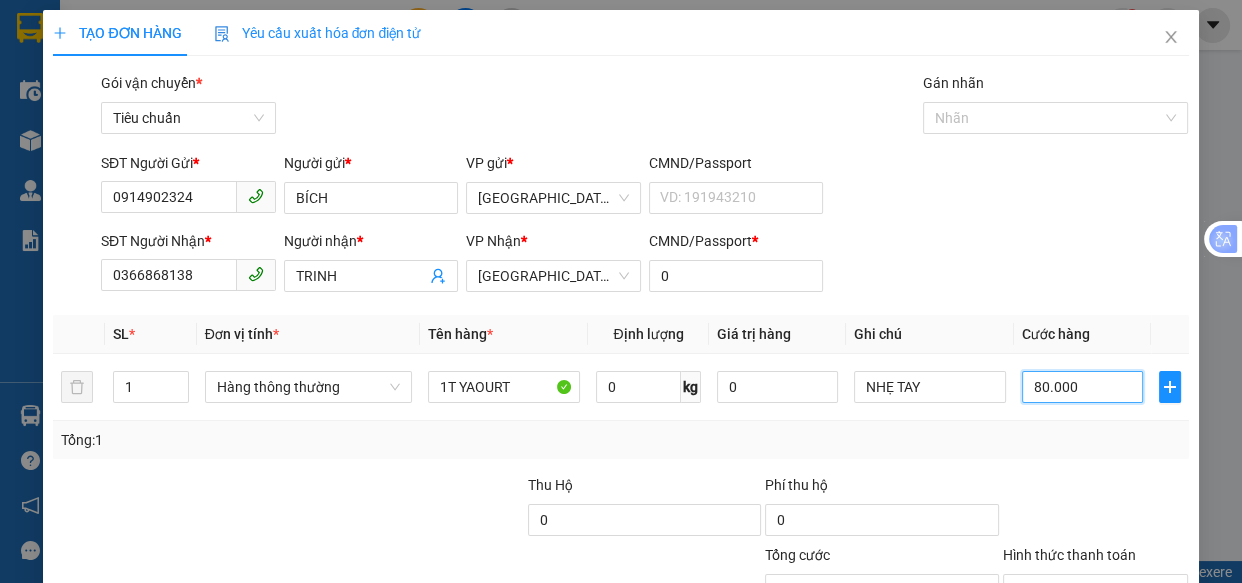 type on "7" 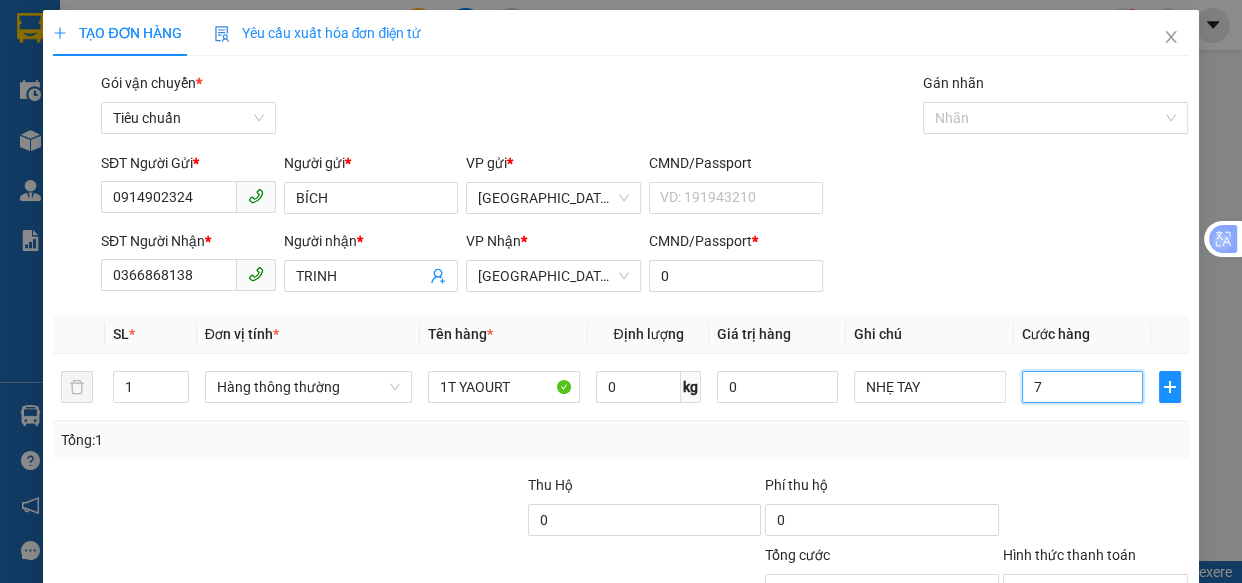 type on "7" 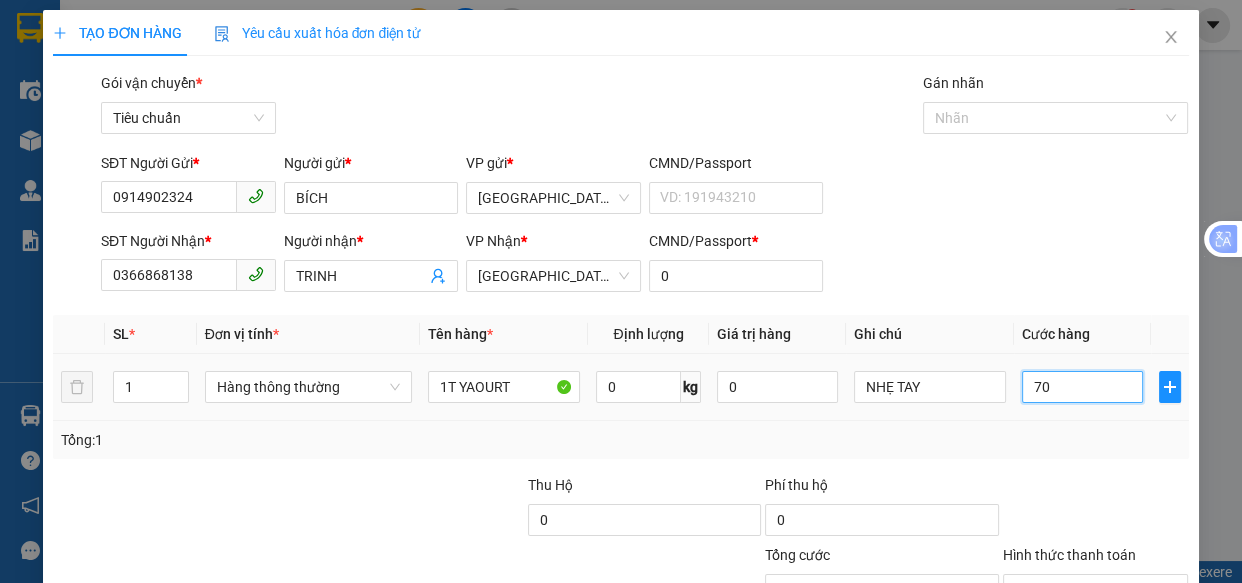 scroll, scrollTop: 156, scrollLeft: 0, axis: vertical 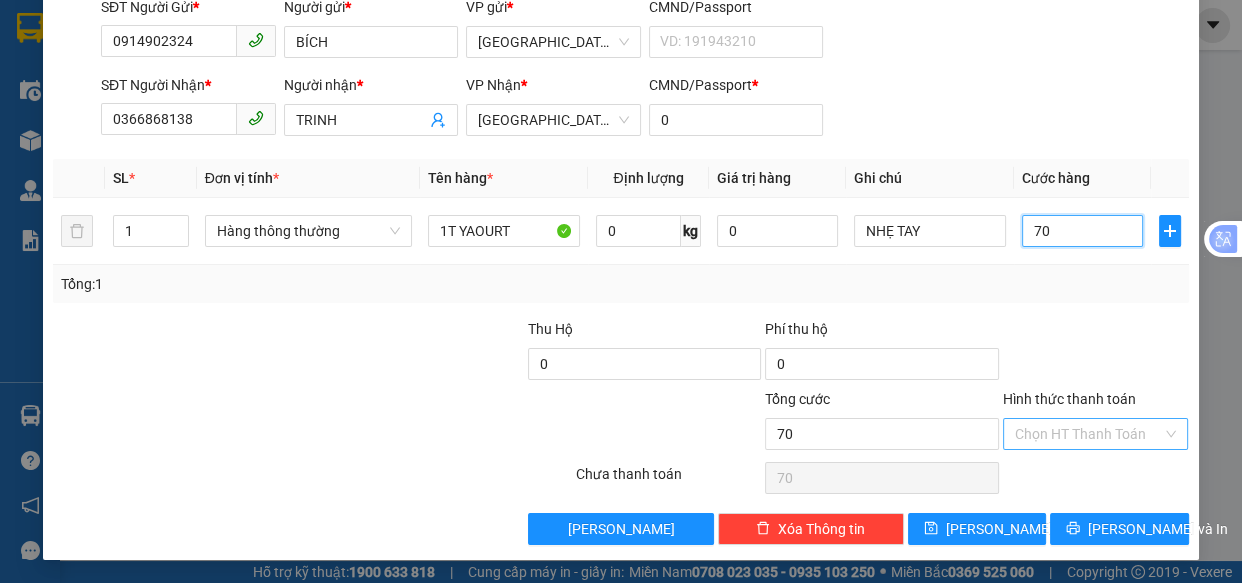 type on "70" 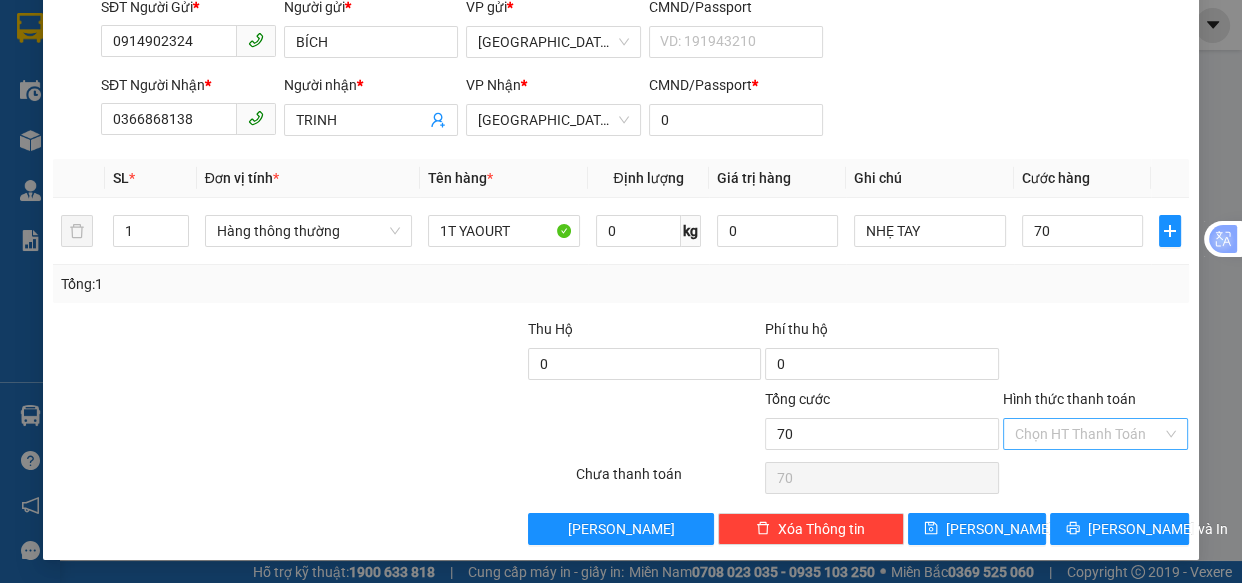 type on "70.000" 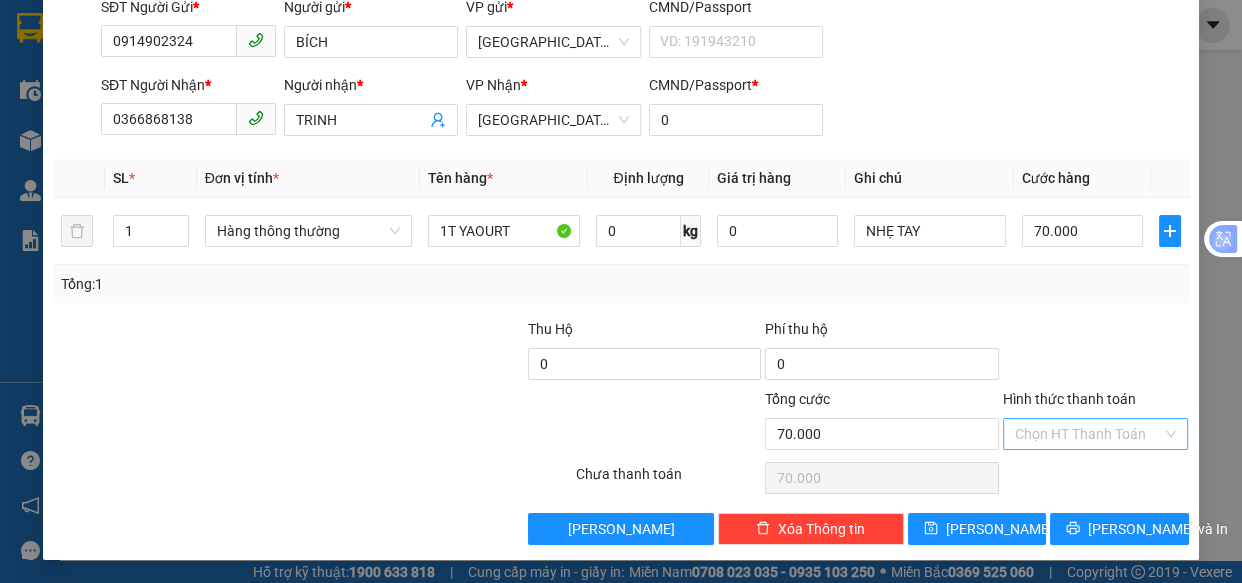 click on "Hình thức thanh toán" at bounding box center [1089, 434] 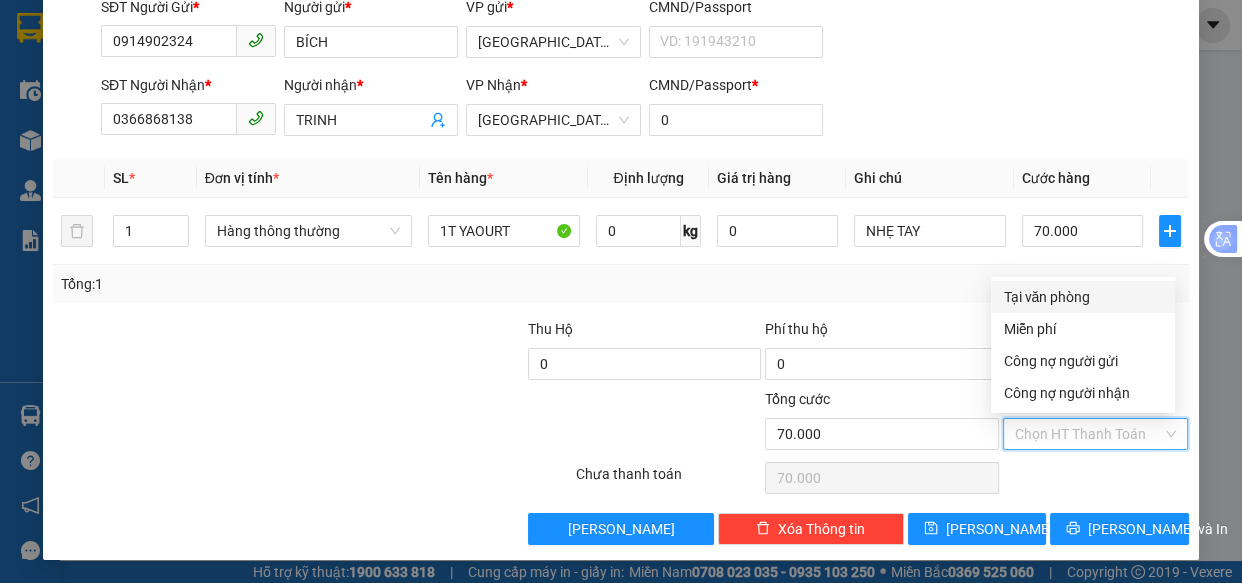 click on "Tại văn phòng" at bounding box center (1083, 297) 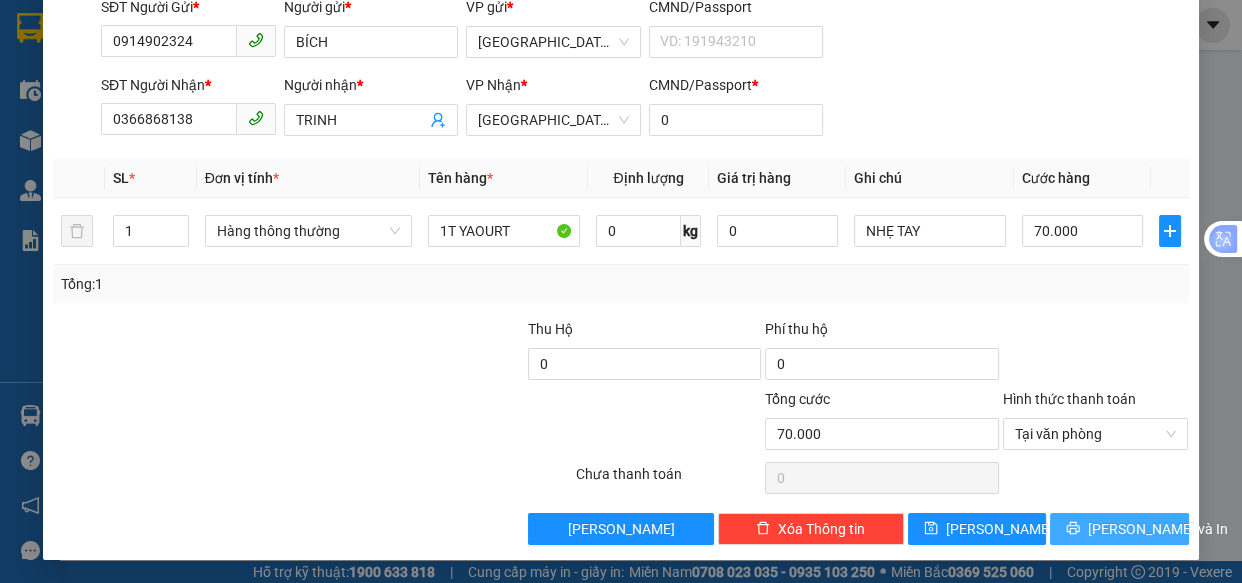click on "[PERSON_NAME] và In" at bounding box center (1158, 529) 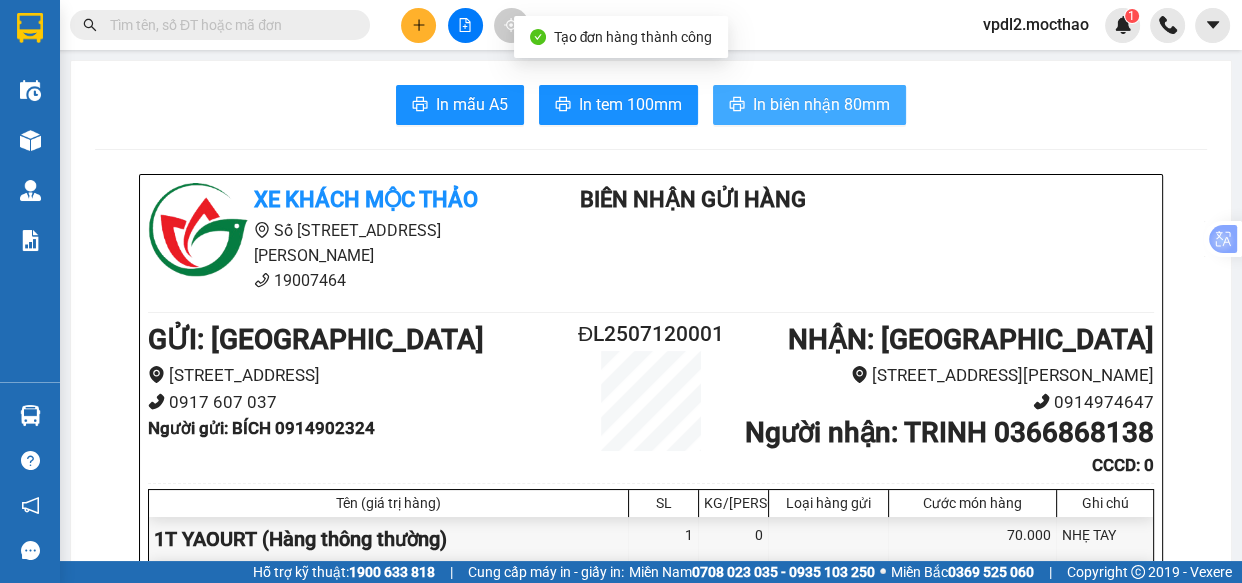 click on "In biên nhận 80mm" at bounding box center (821, 104) 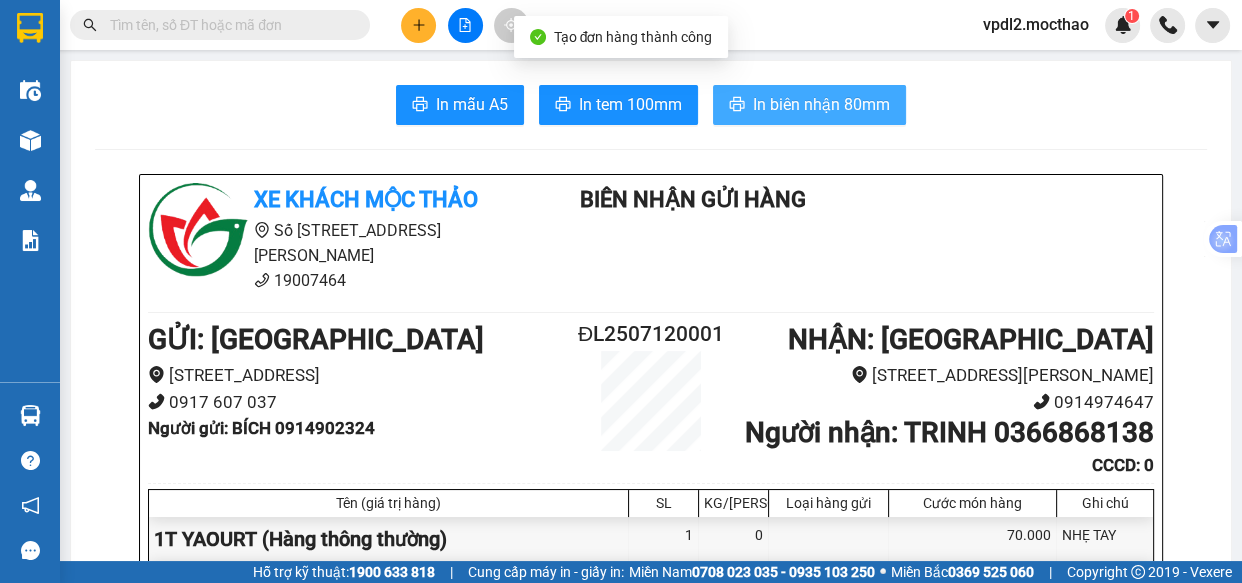 scroll, scrollTop: 0, scrollLeft: 0, axis: both 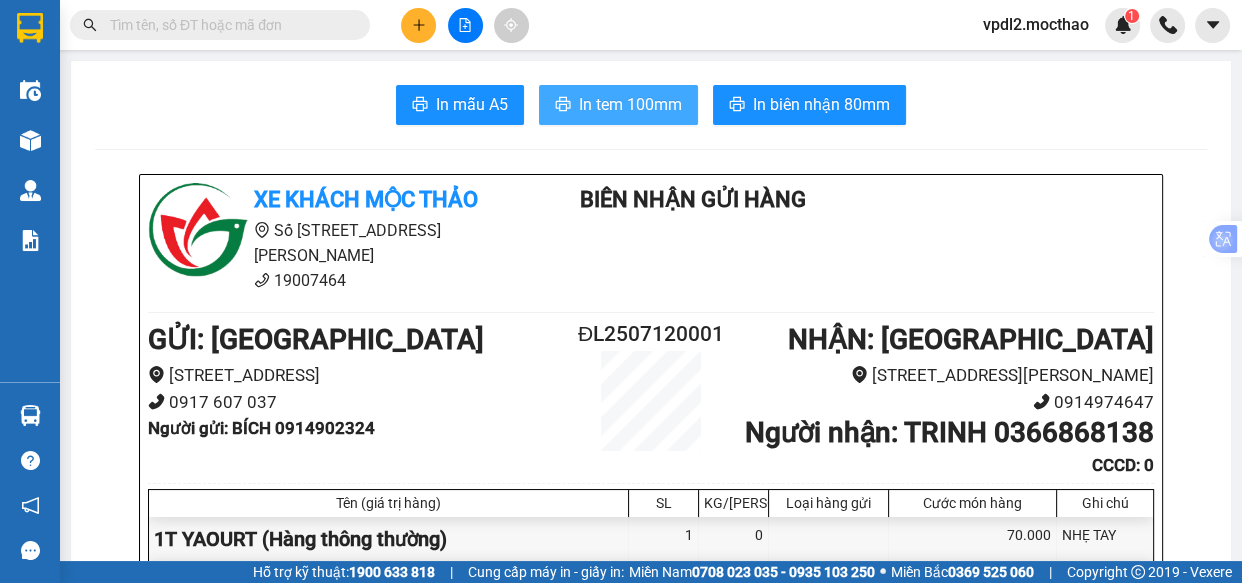 click on "In tem 100mm" at bounding box center (618, 105) 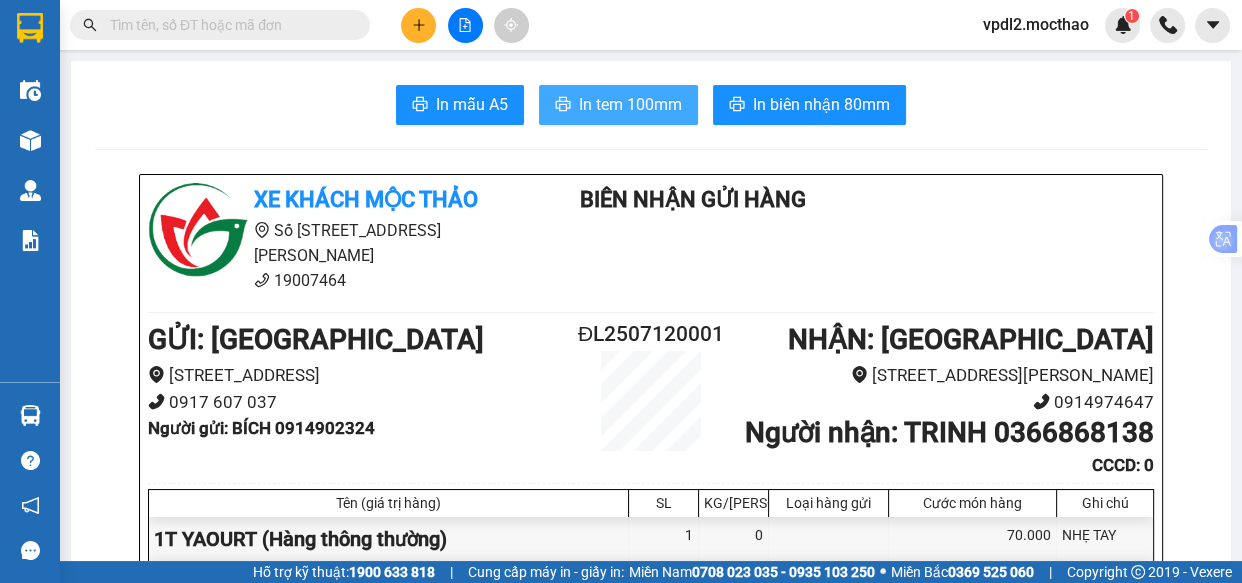 scroll, scrollTop: 0, scrollLeft: 0, axis: both 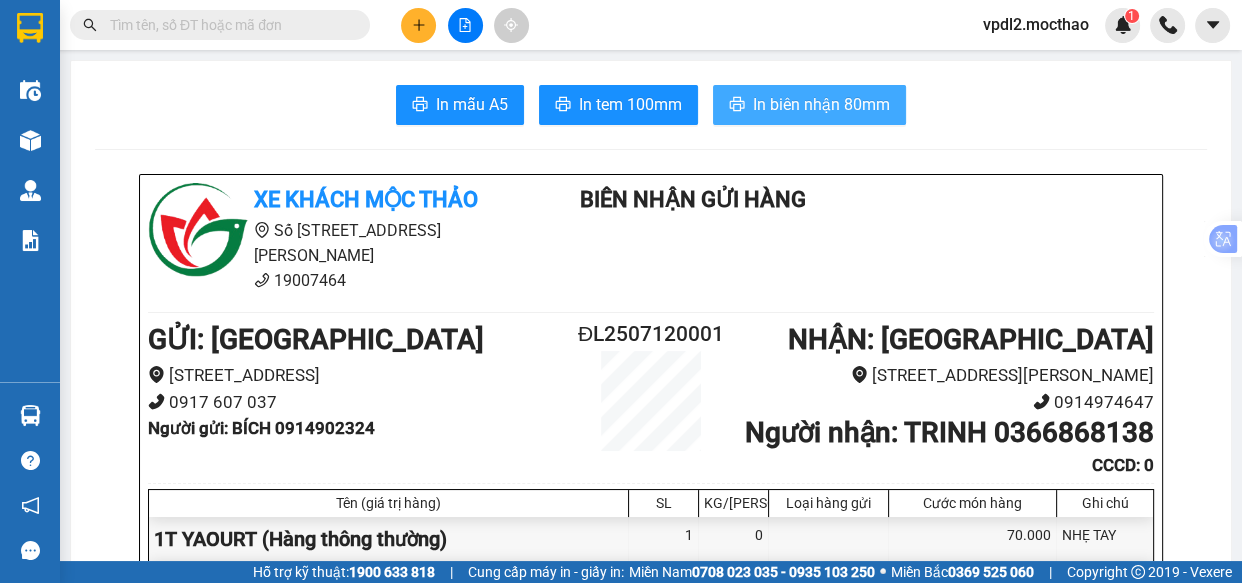 click on "In biên nhận 80mm" at bounding box center [821, 104] 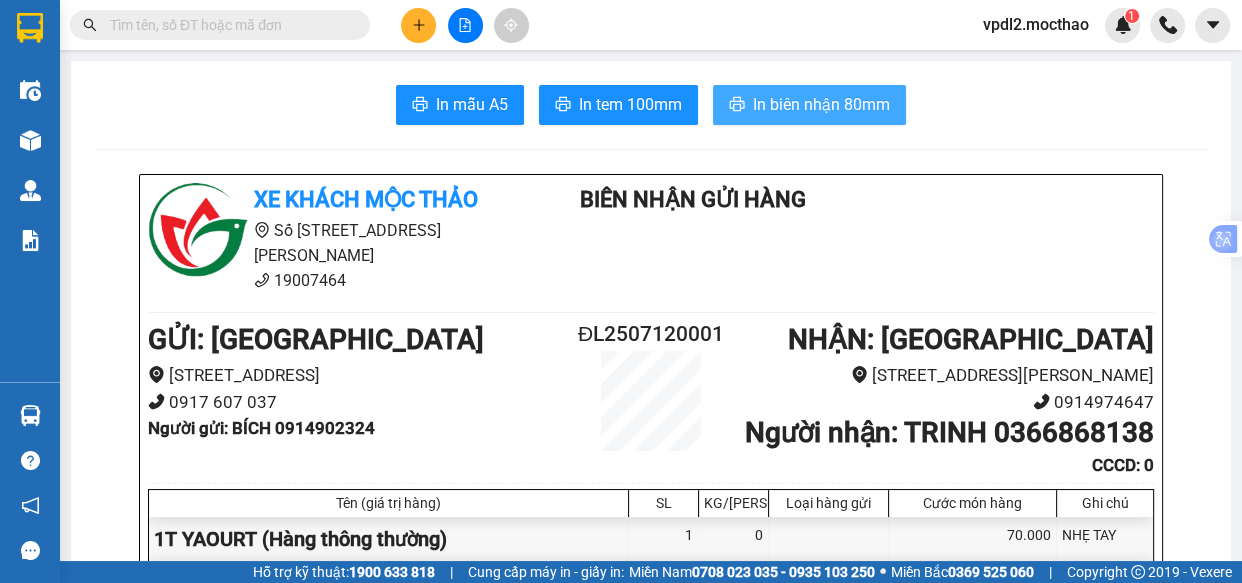 scroll, scrollTop: 0, scrollLeft: 0, axis: both 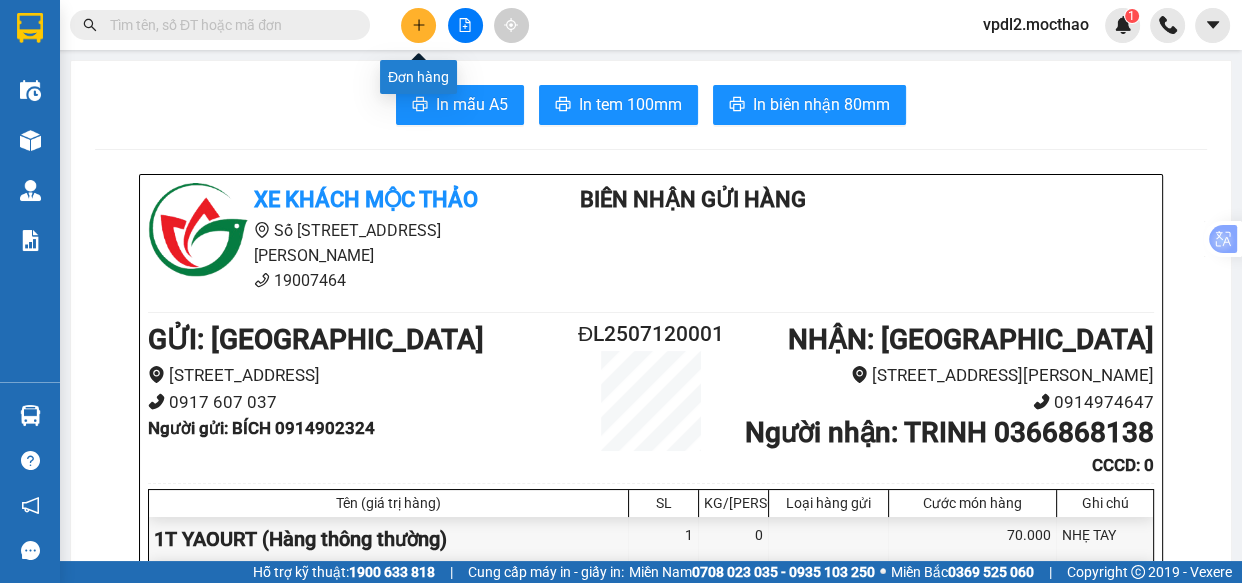 click 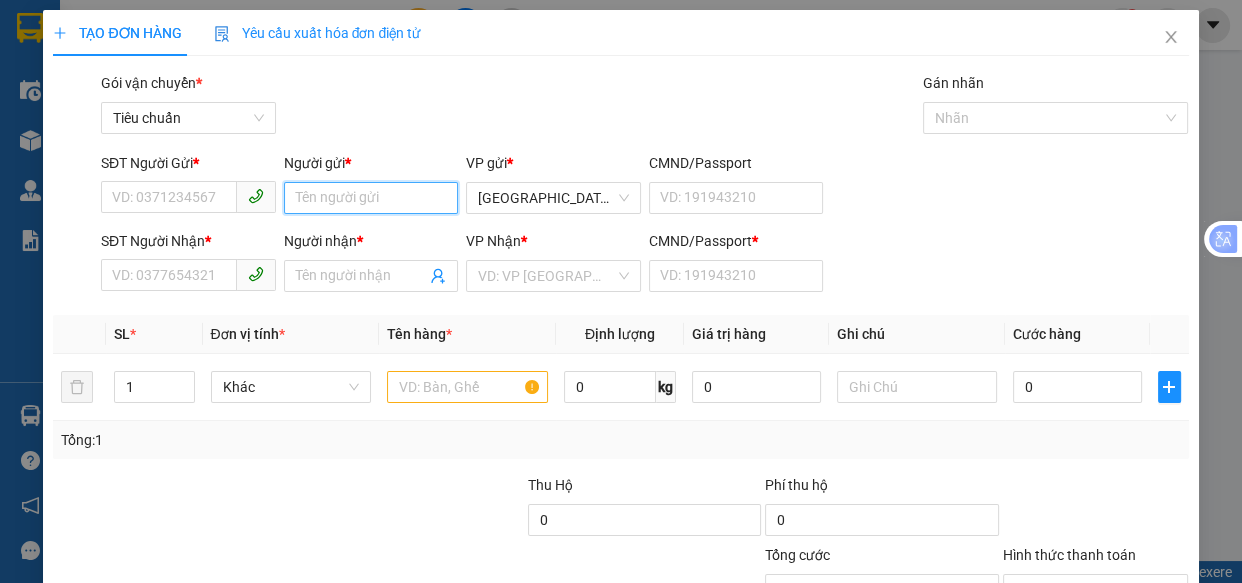 click on "Người gửi  *" at bounding box center (371, 198) 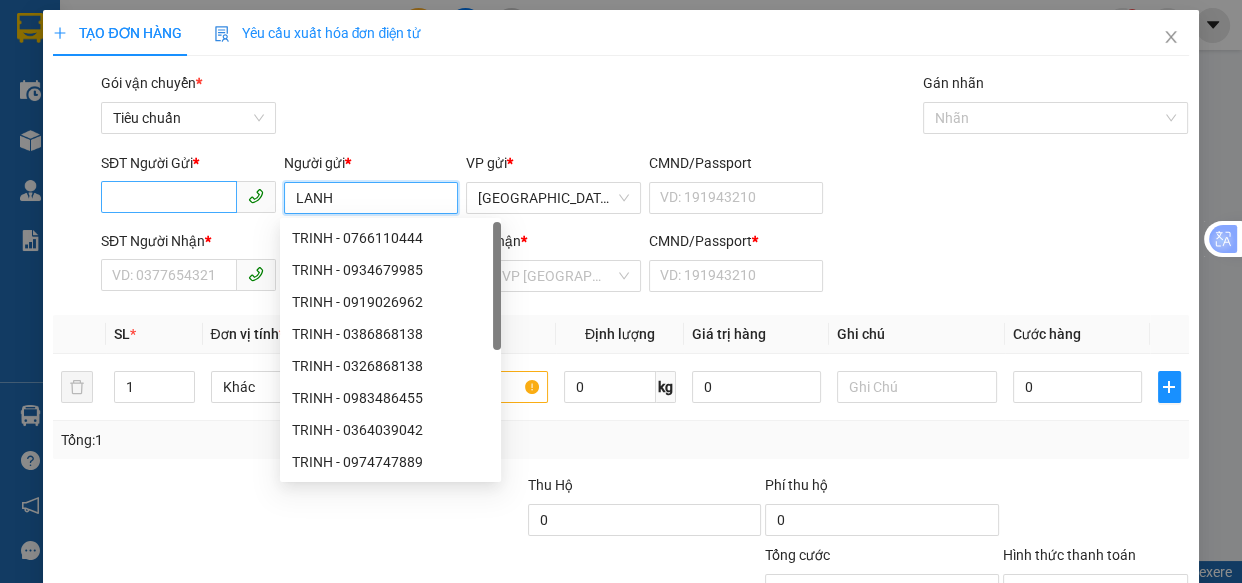 type on "LANH" 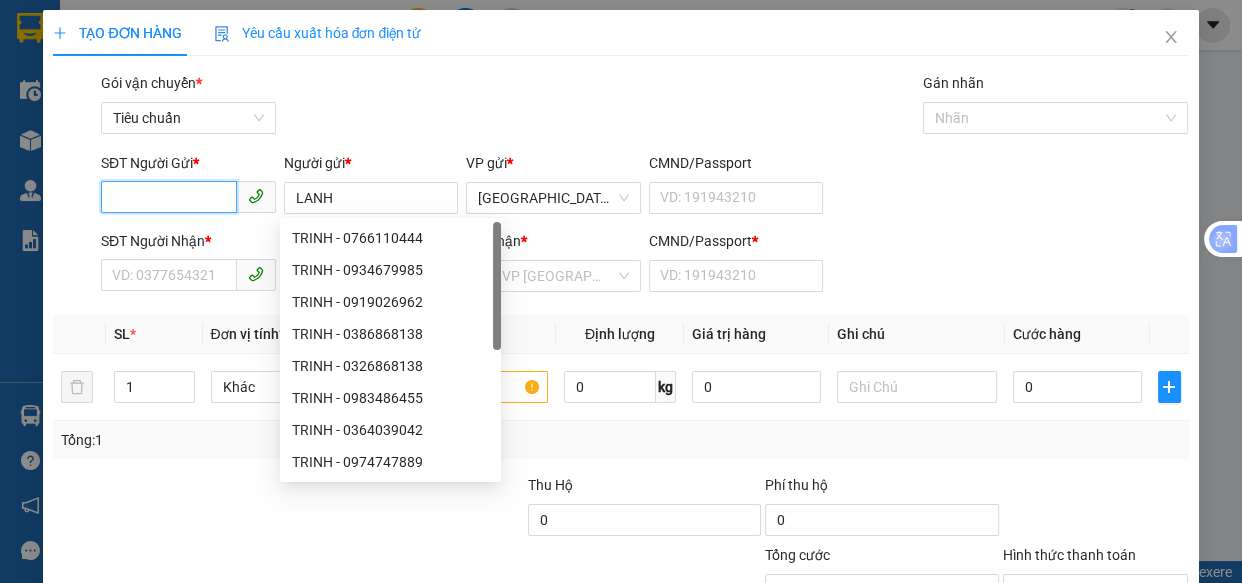 click on "SĐT Người Gửi  *" at bounding box center (169, 197) 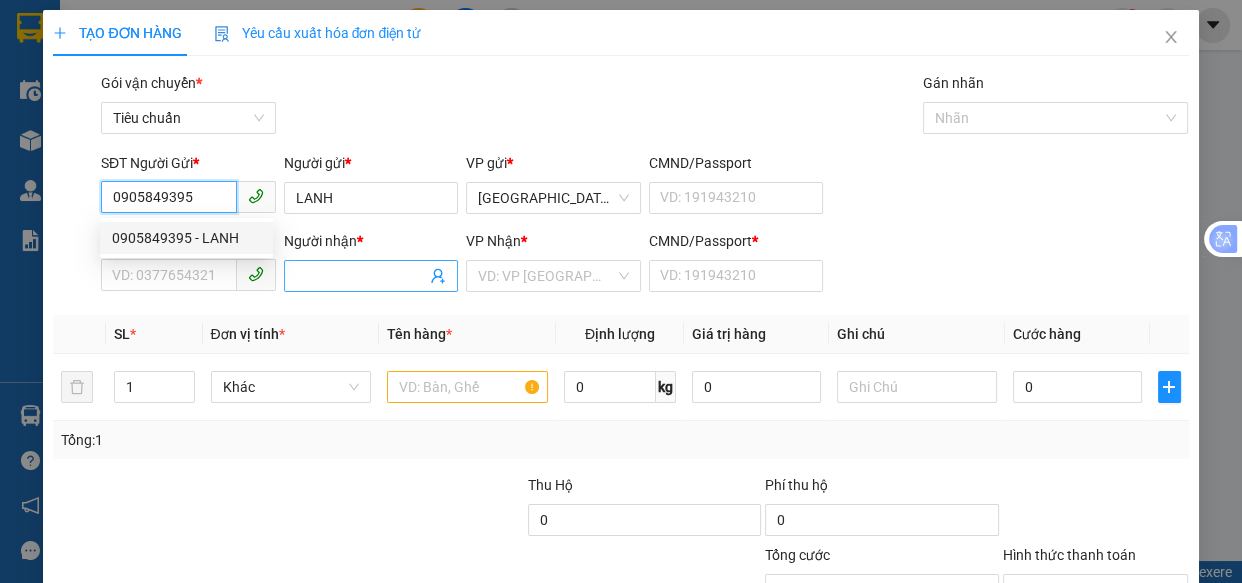 type on "0905849395" 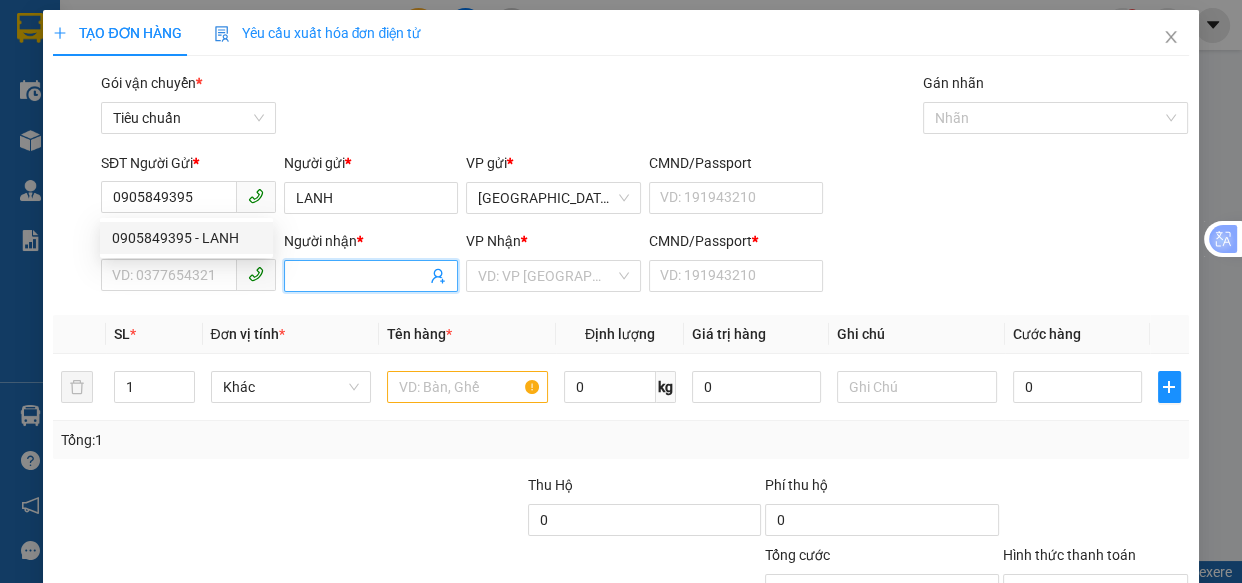 click on "Người nhận  *" at bounding box center [361, 276] 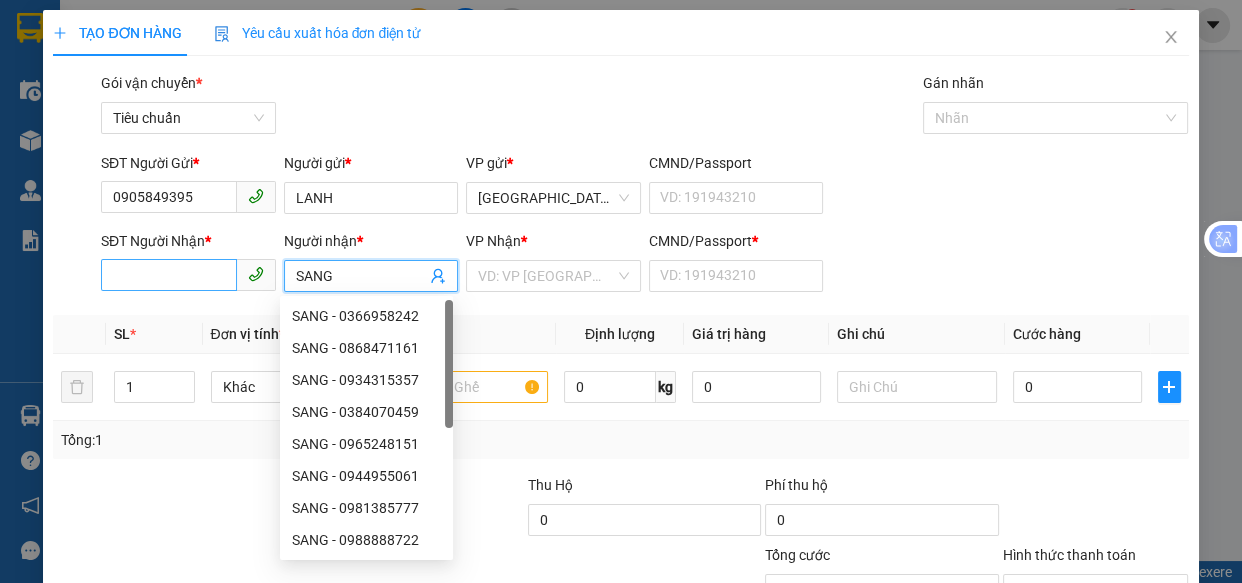 type on "SANG" 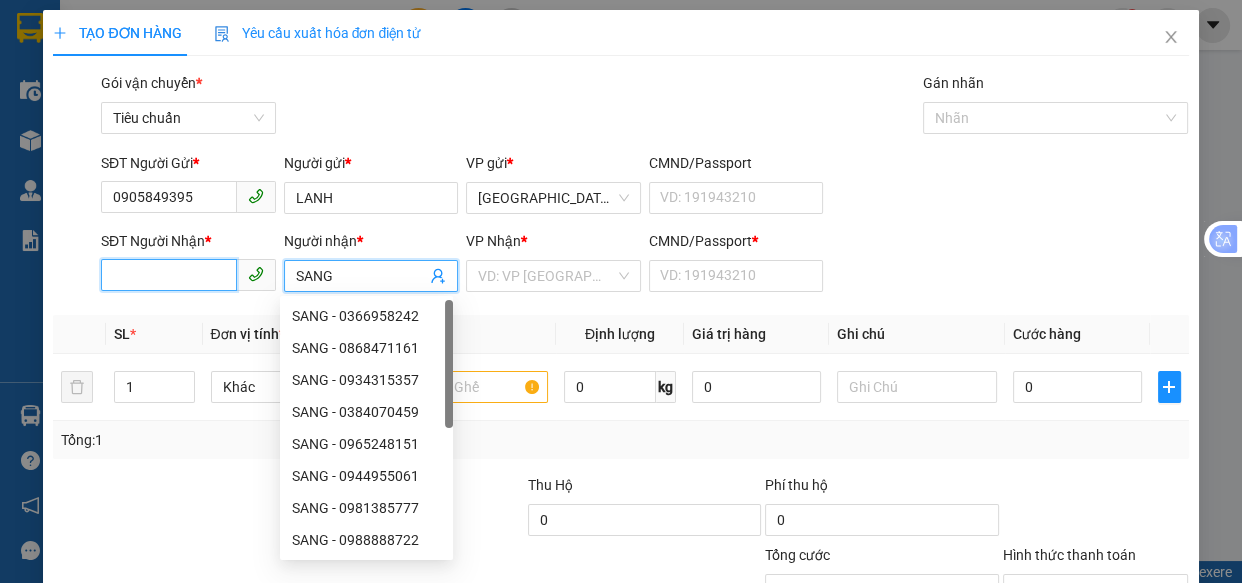 click on "SĐT Người Nhận  *" at bounding box center [169, 275] 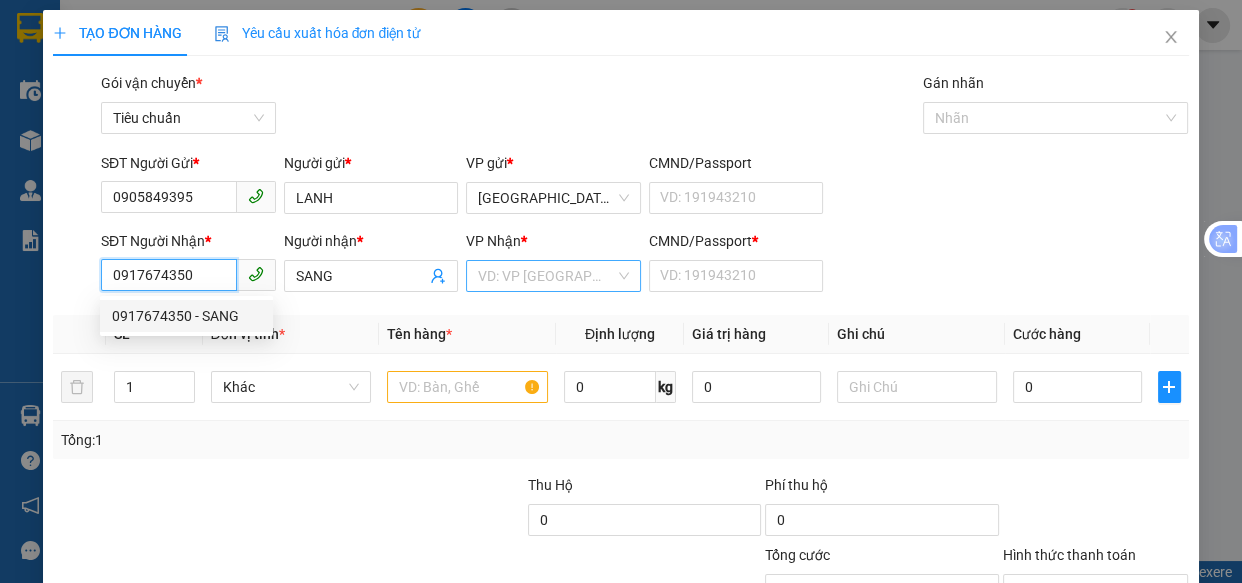type on "0917674350" 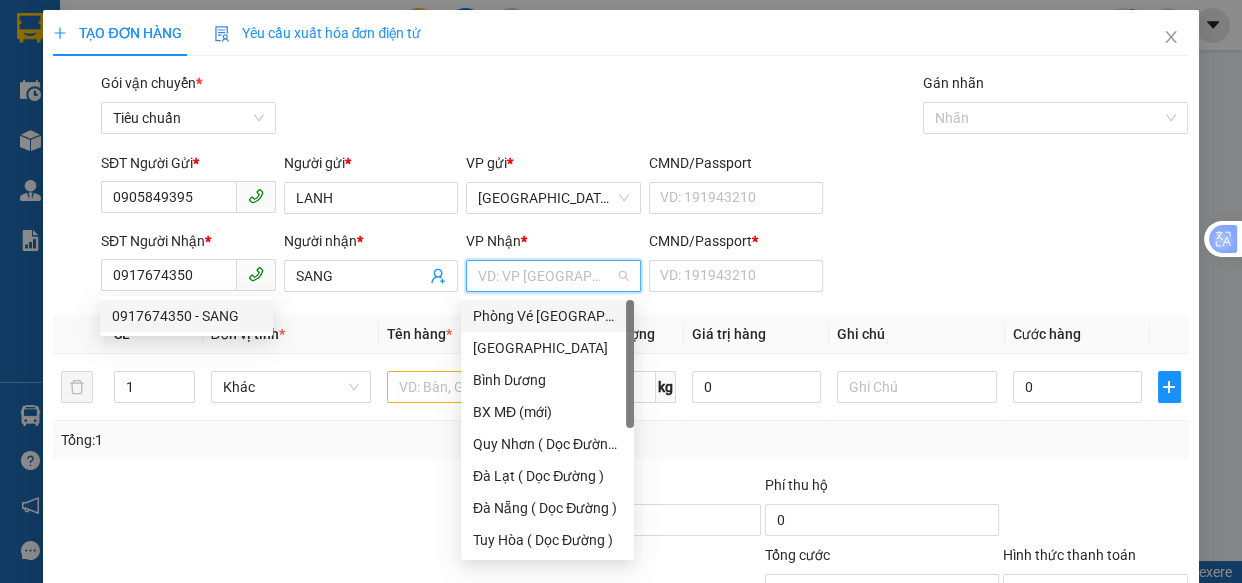 click at bounding box center [546, 276] 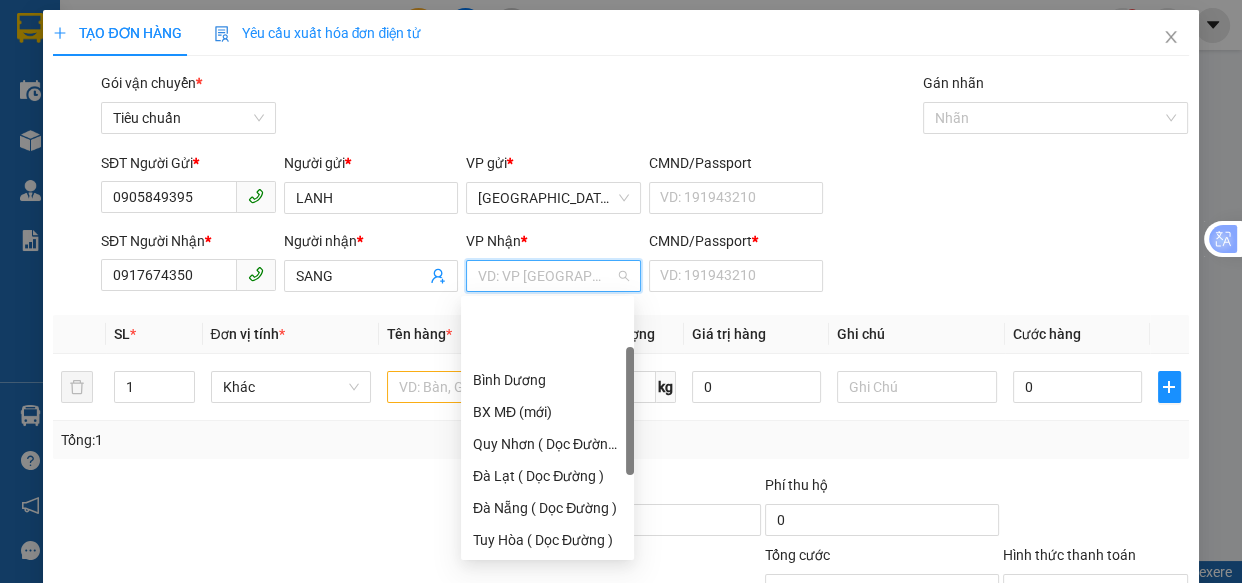 scroll, scrollTop: 287, scrollLeft: 0, axis: vertical 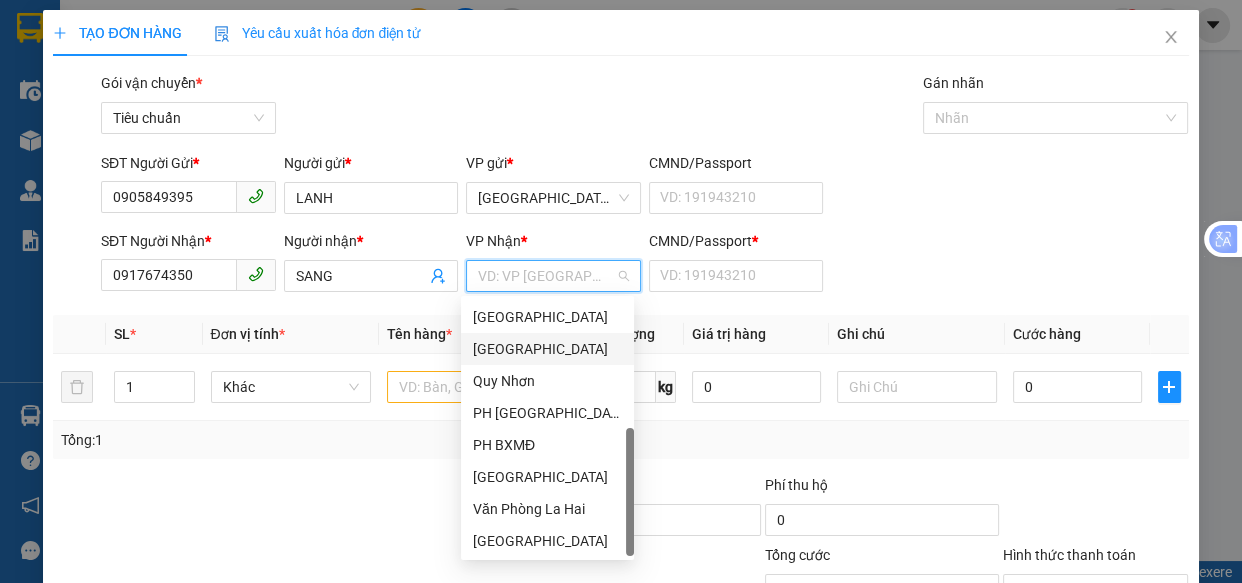 click on "[GEOGRAPHIC_DATA]" at bounding box center [547, 349] 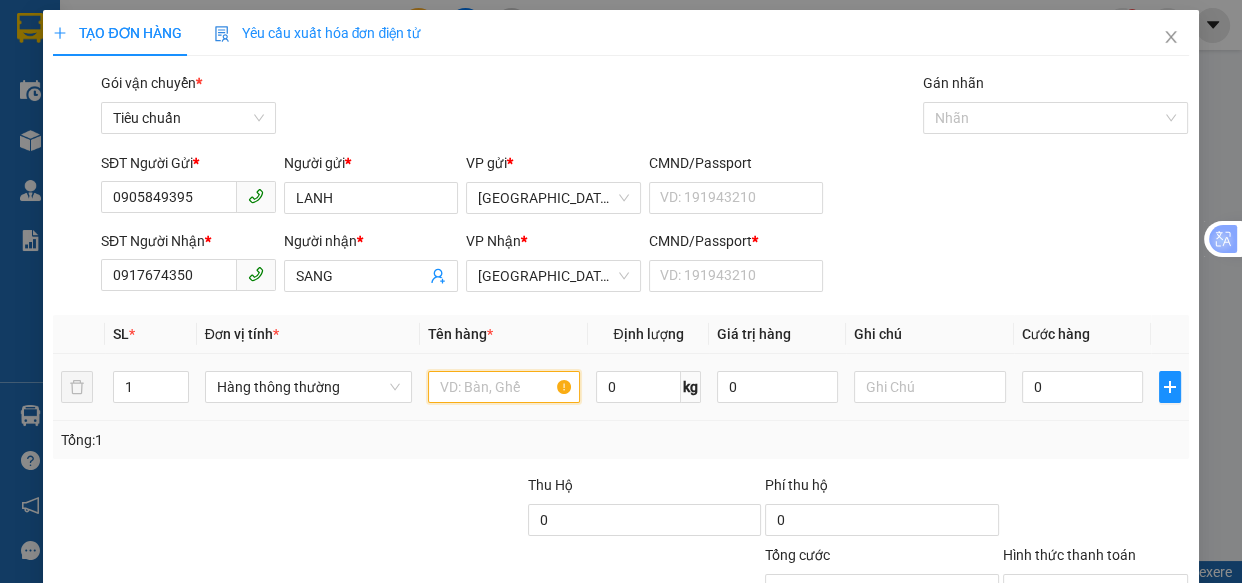 click at bounding box center [503, 387] 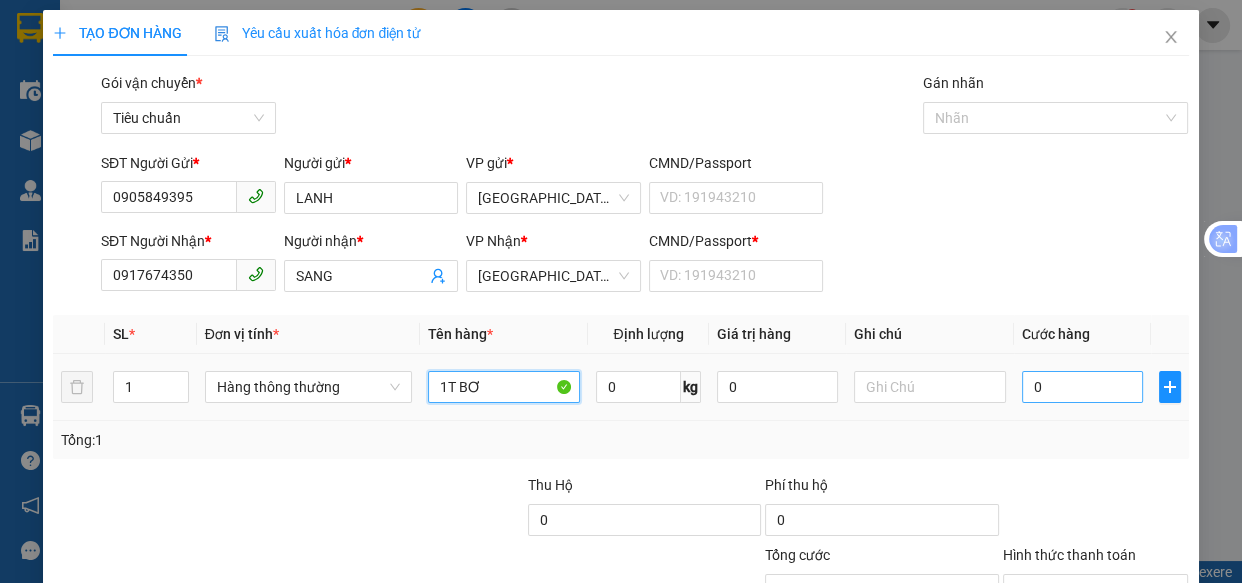 type on "1T BƠ" 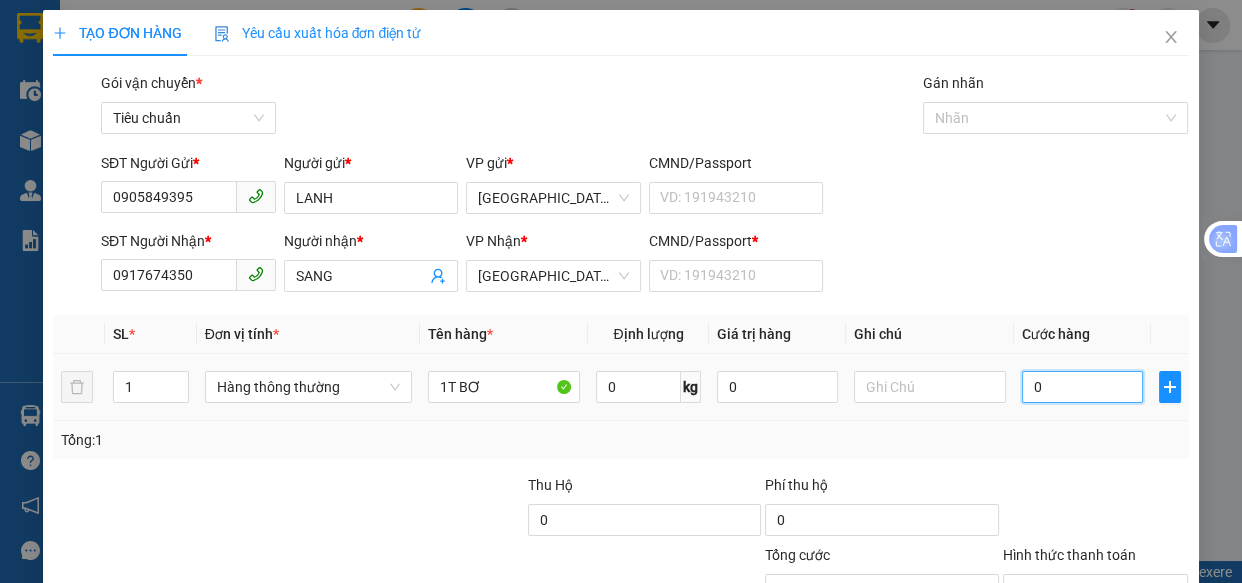 click on "0" at bounding box center (1082, 387) 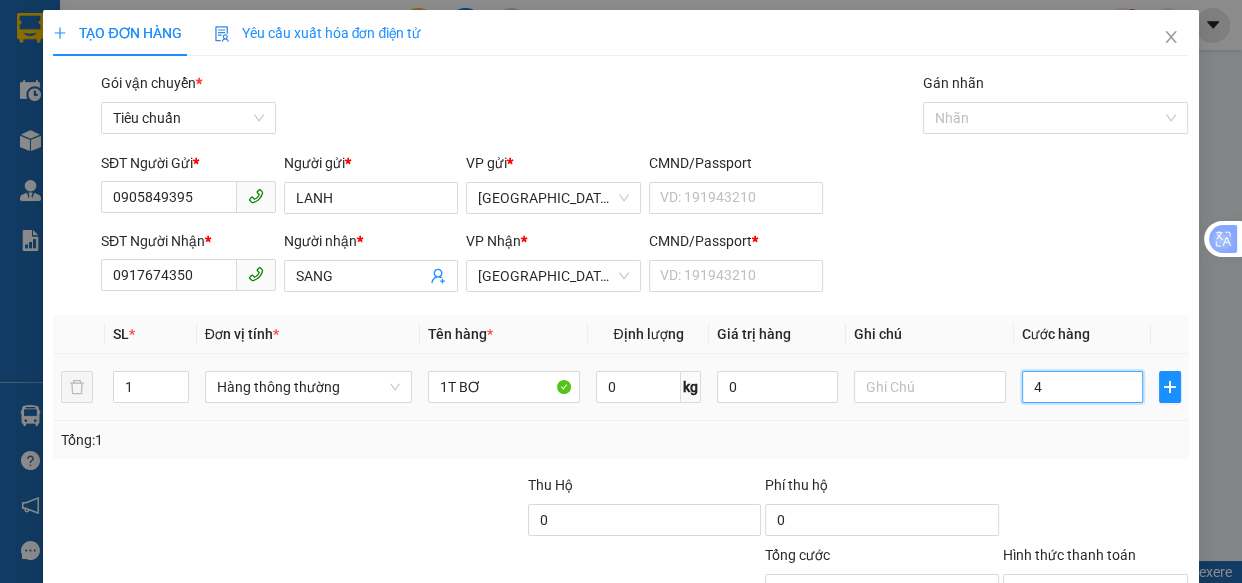 type on "4" 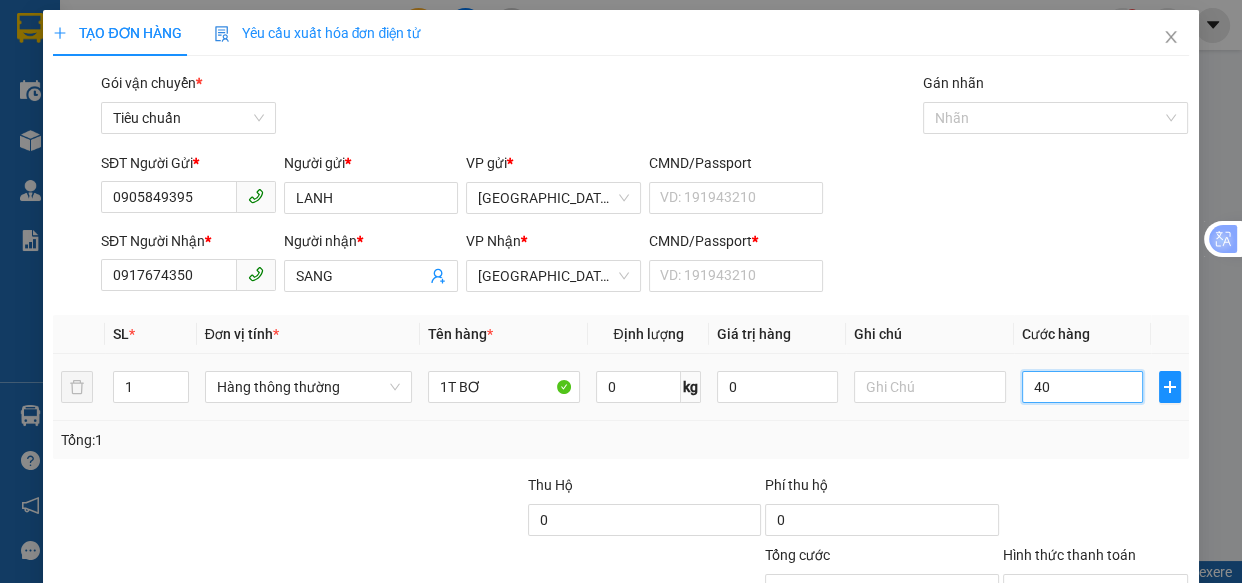 type on "40" 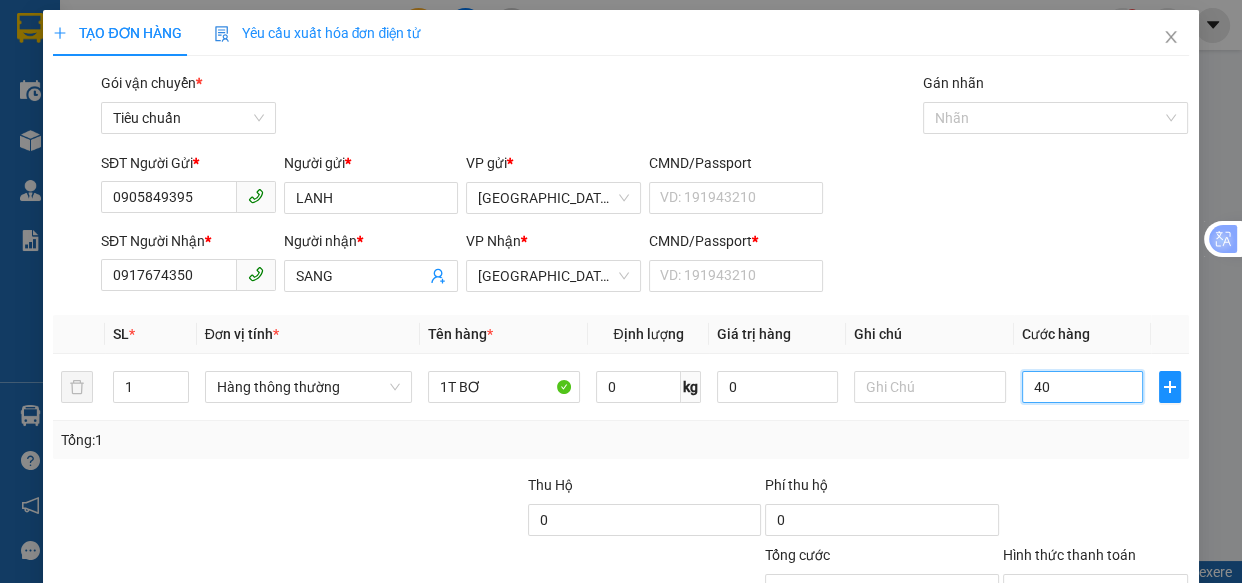 scroll, scrollTop: 156, scrollLeft: 0, axis: vertical 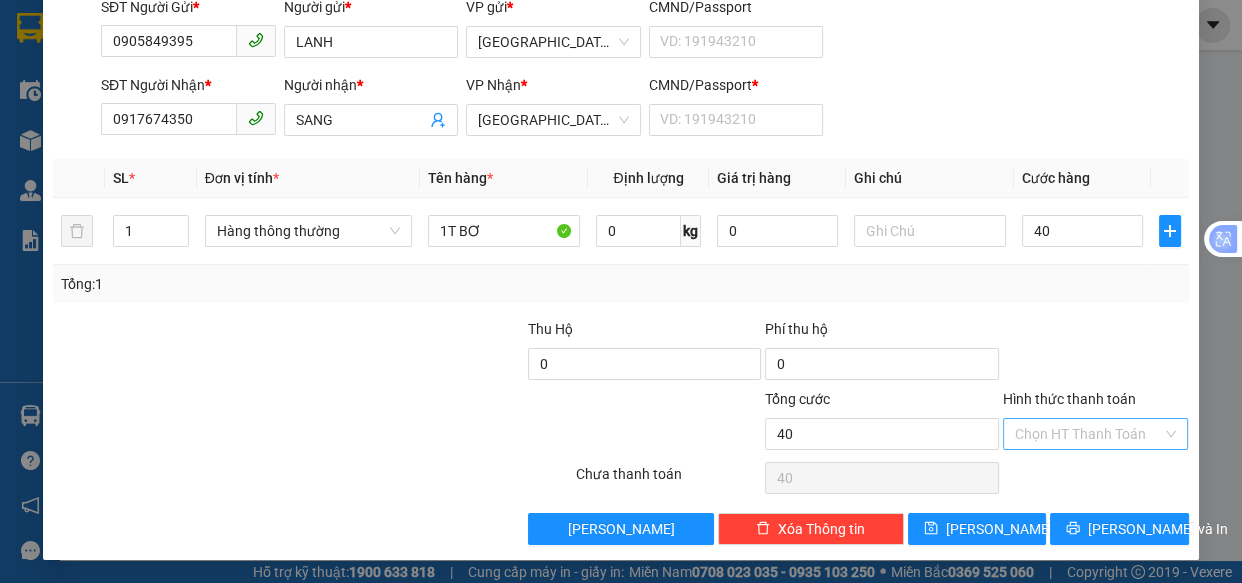 type on "40.000" 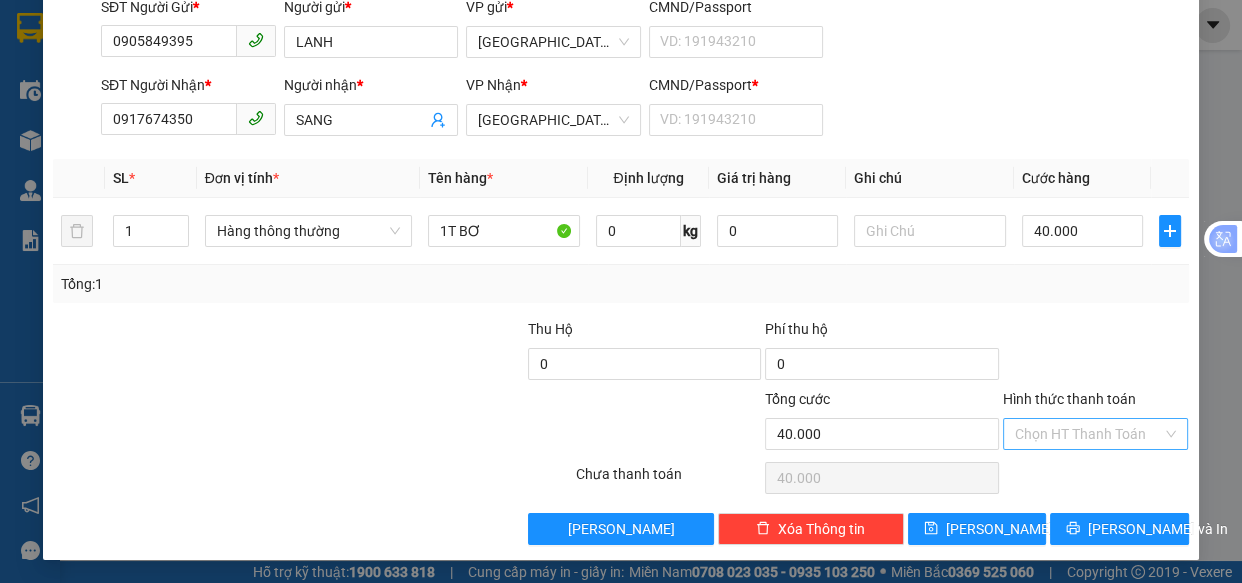 click on "Hình thức thanh toán" at bounding box center [1089, 434] 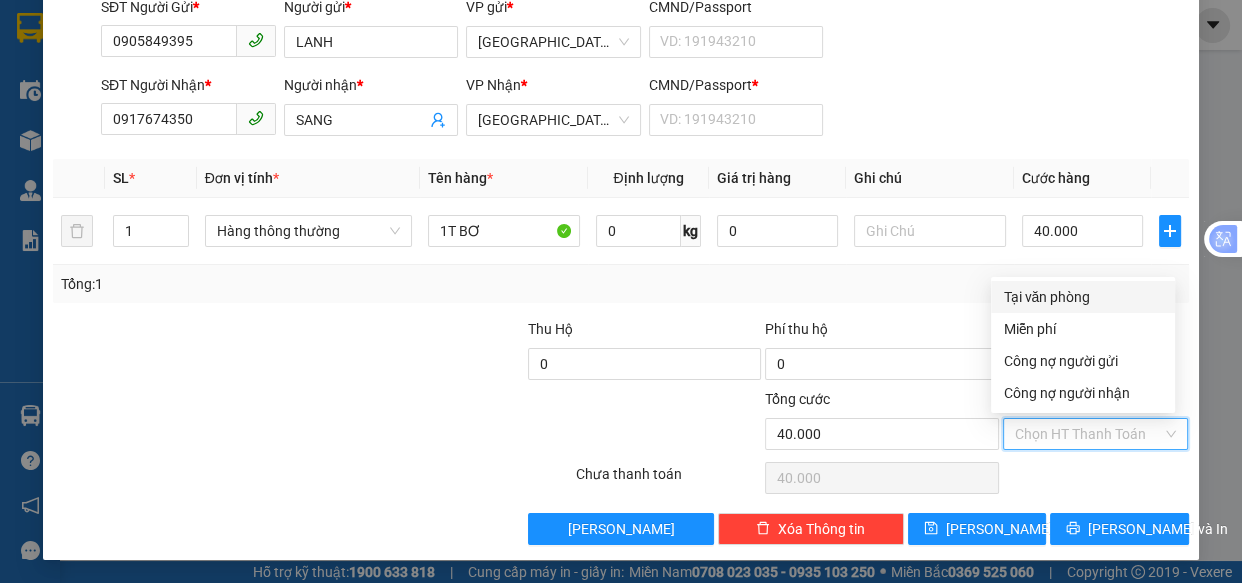 click on "Tại văn phòng" at bounding box center (1083, 297) 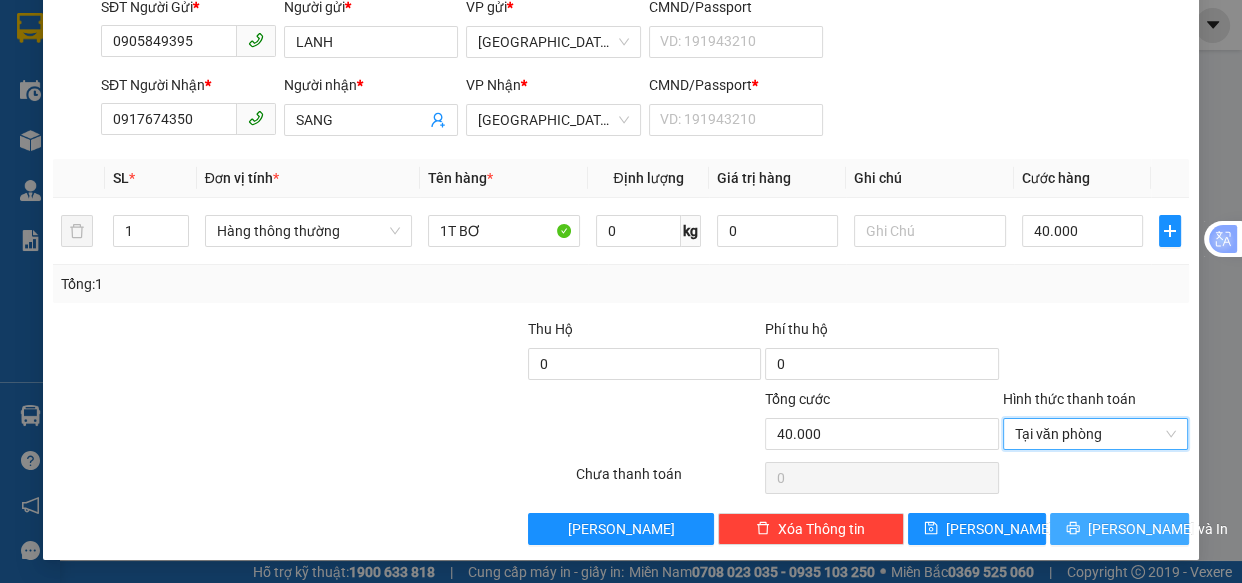 click on "[PERSON_NAME] và In" at bounding box center (1158, 529) 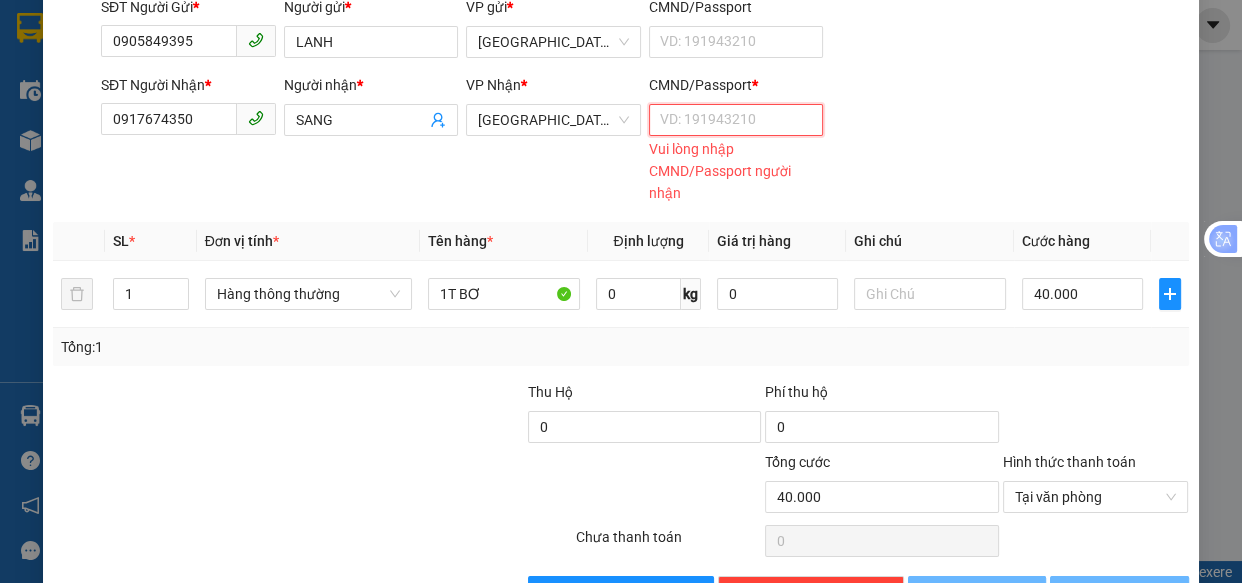click on "CMND/Passport  *" at bounding box center [736, 120] 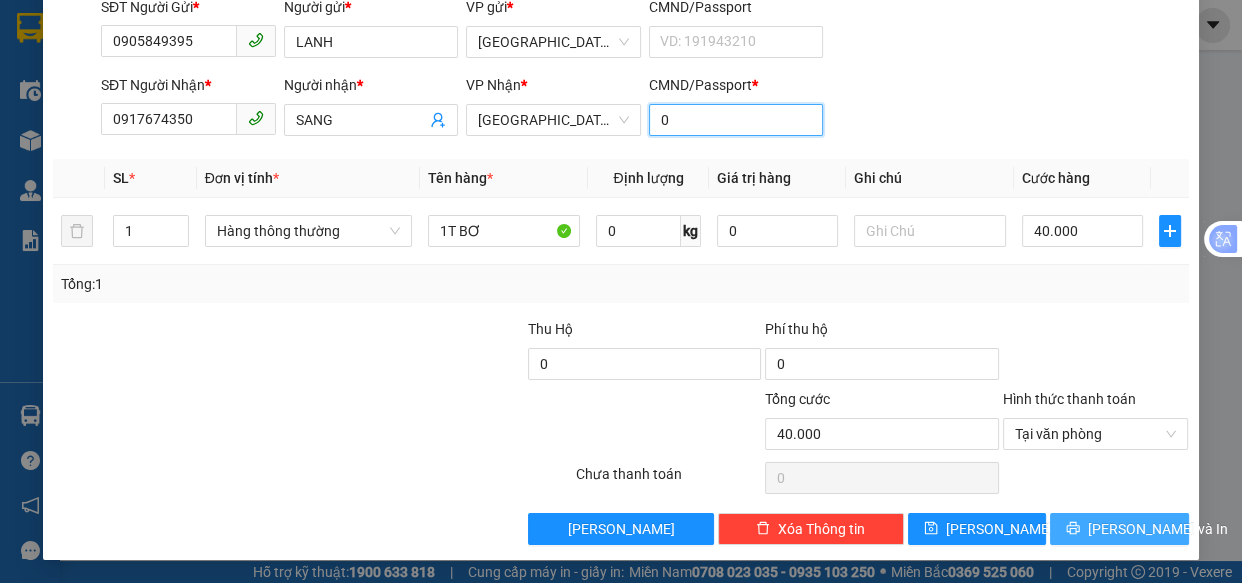 type on "0" 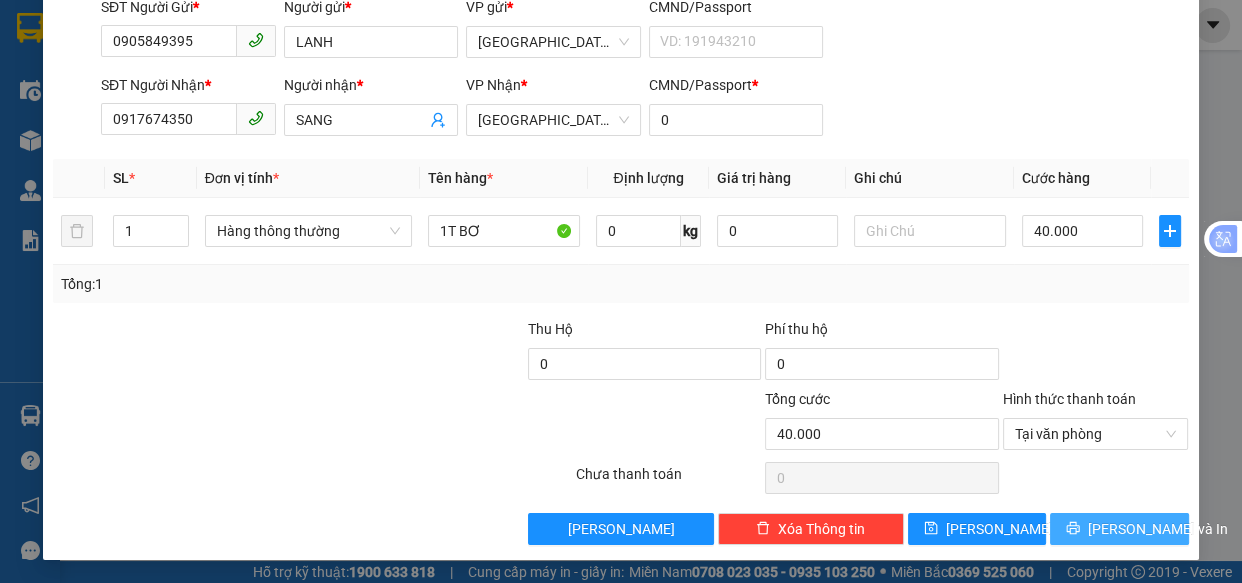 click 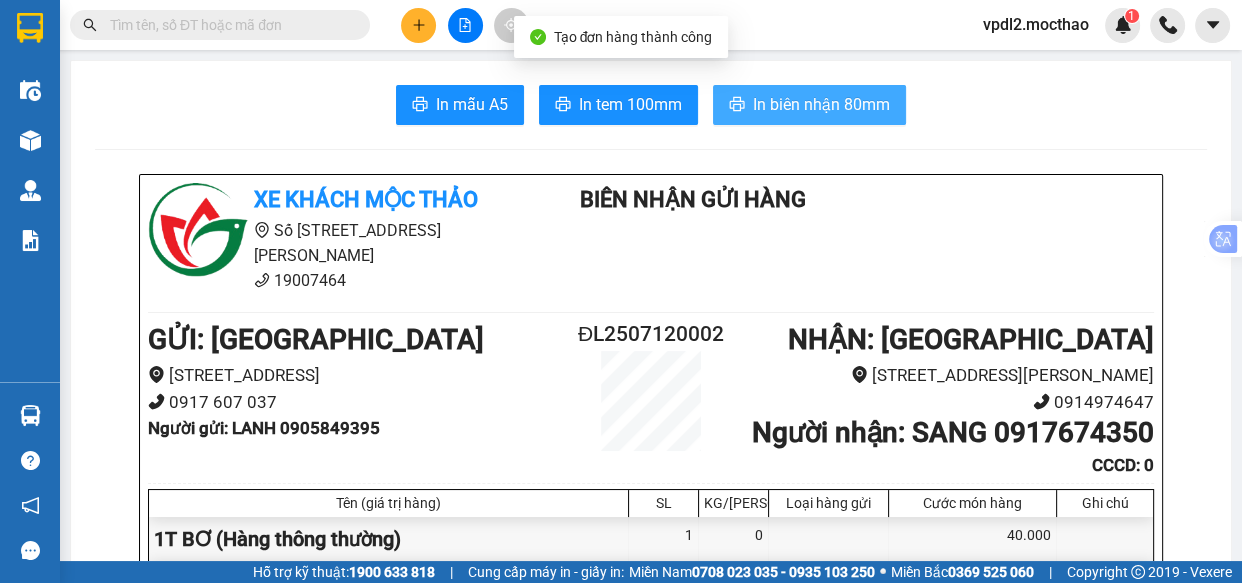 click on "In biên nhận 80mm" at bounding box center (821, 104) 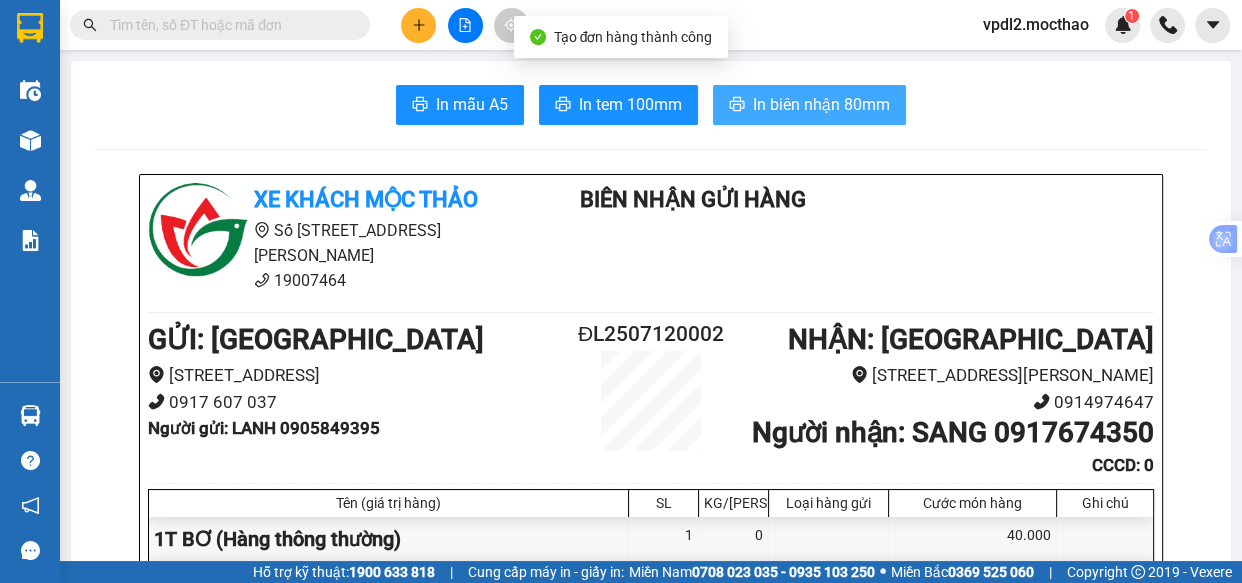 scroll, scrollTop: 0, scrollLeft: 0, axis: both 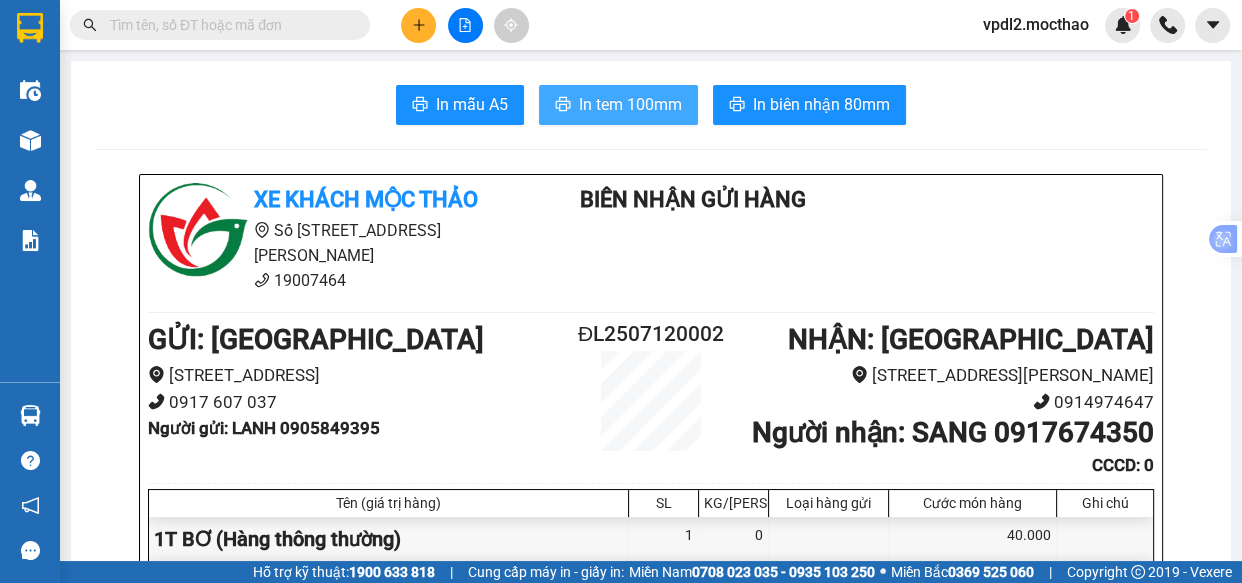 drag, startPoint x: 631, startPoint y: 115, endPoint x: 593, endPoint y: 114, distance: 38.013157 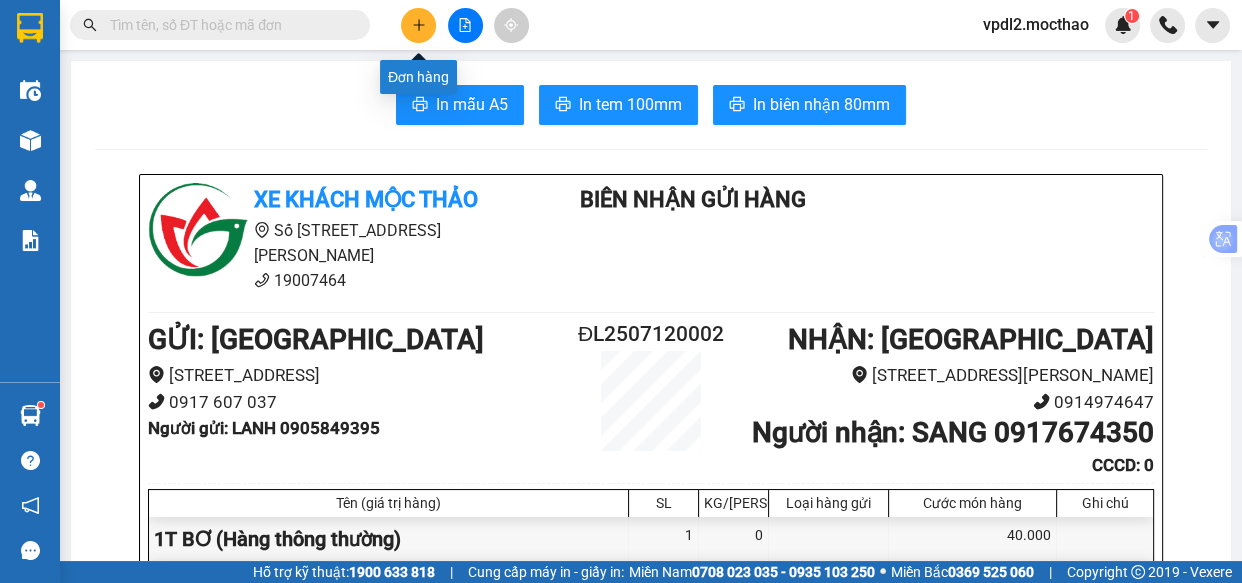 click 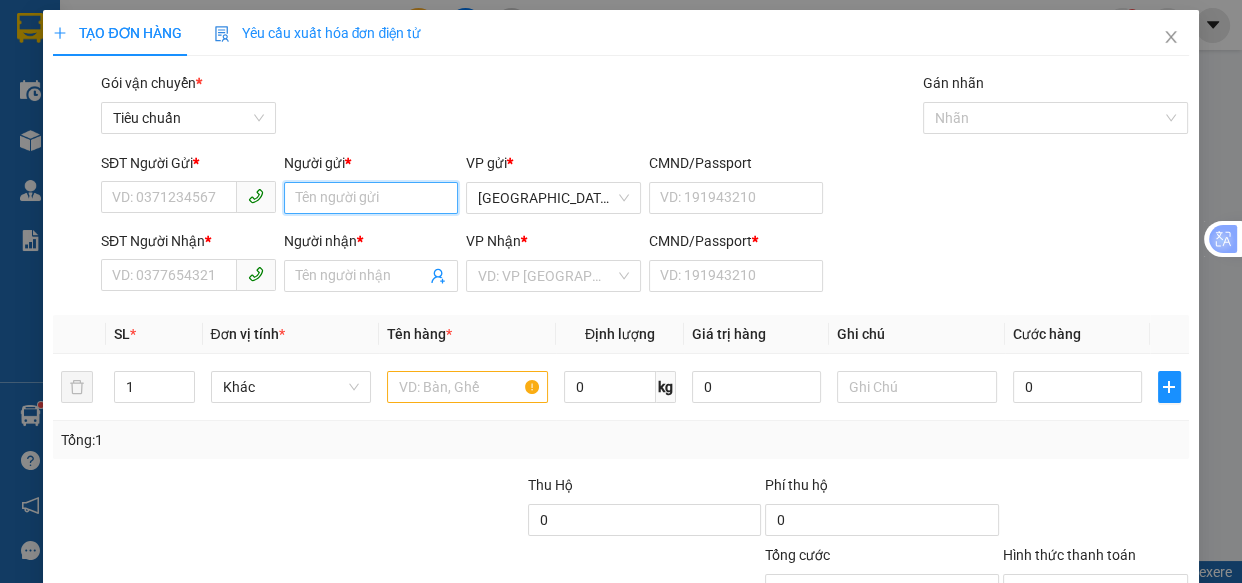 drag, startPoint x: 313, startPoint y: 200, endPoint x: 344, endPoint y: 192, distance: 32.01562 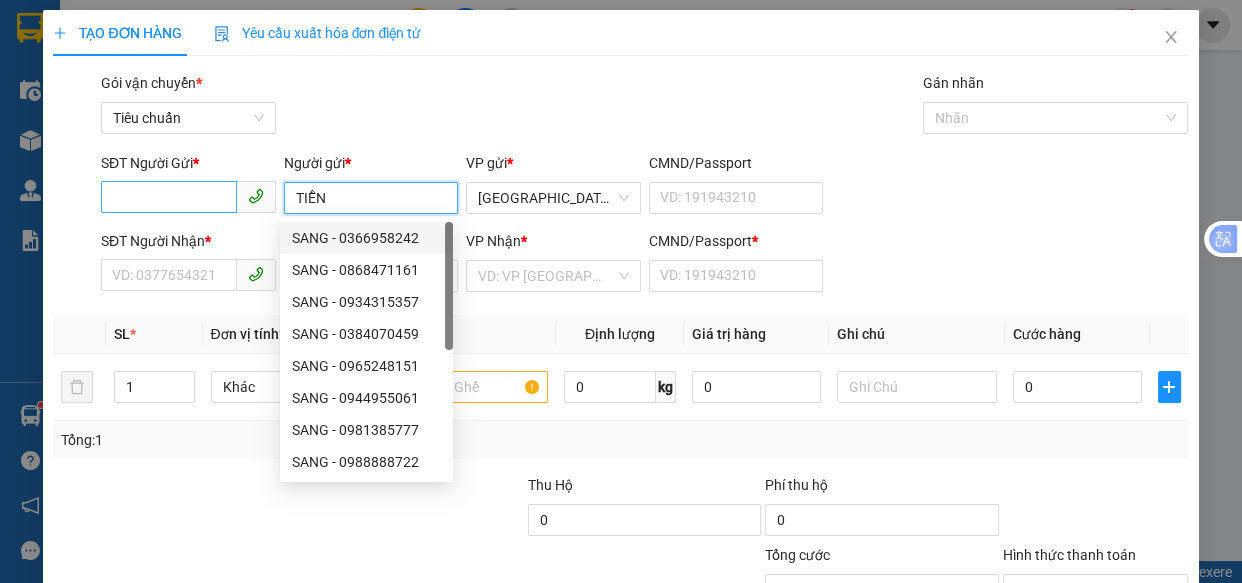 type on "TIỄN" 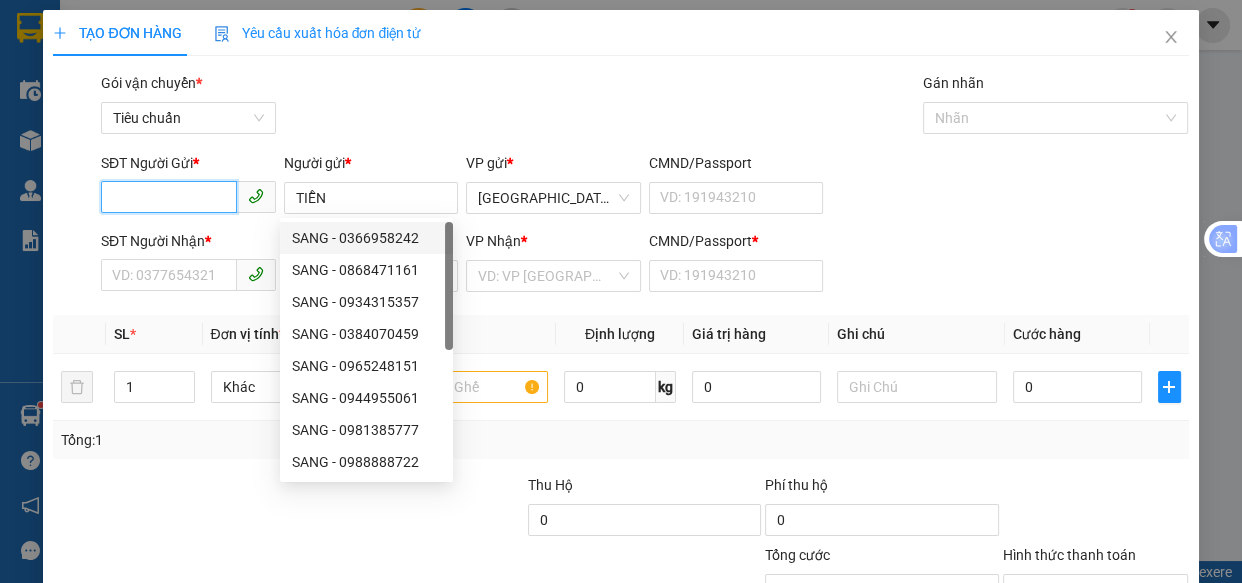 drag, startPoint x: 123, startPoint y: 195, endPoint x: 0, endPoint y: 22, distance: 212.26869 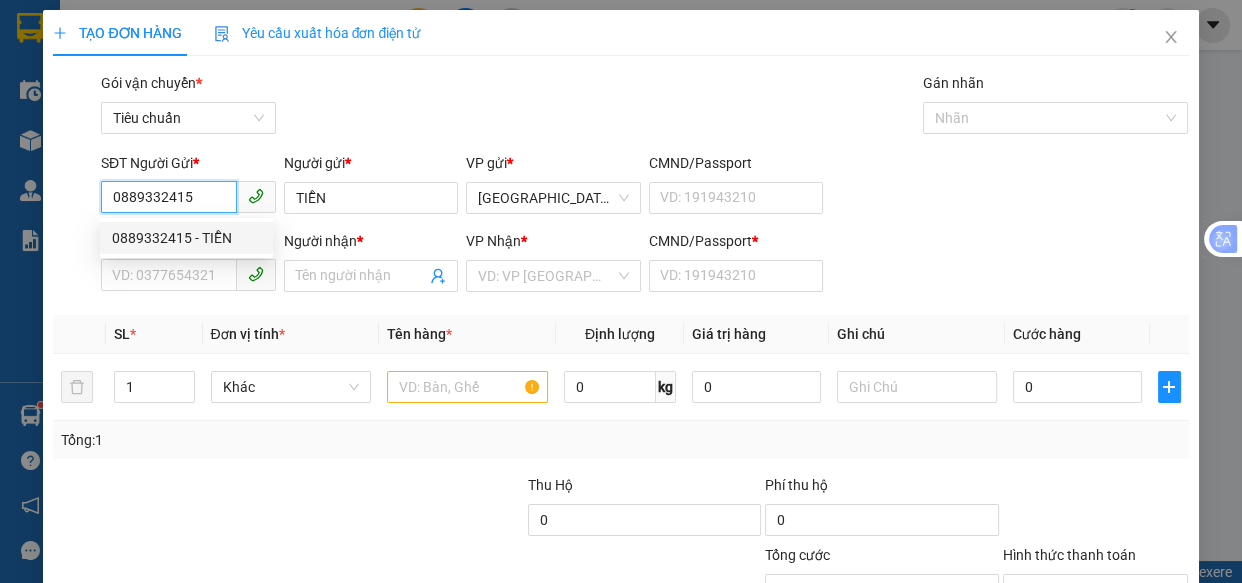 type on "0889332415" 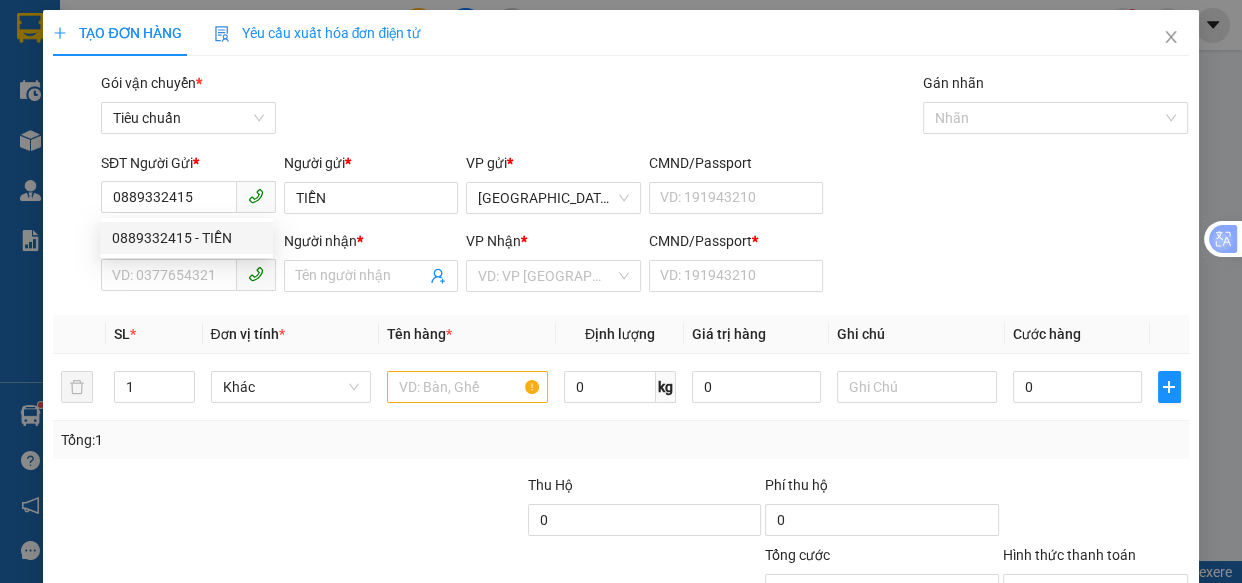 click at bounding box center (371, 276) 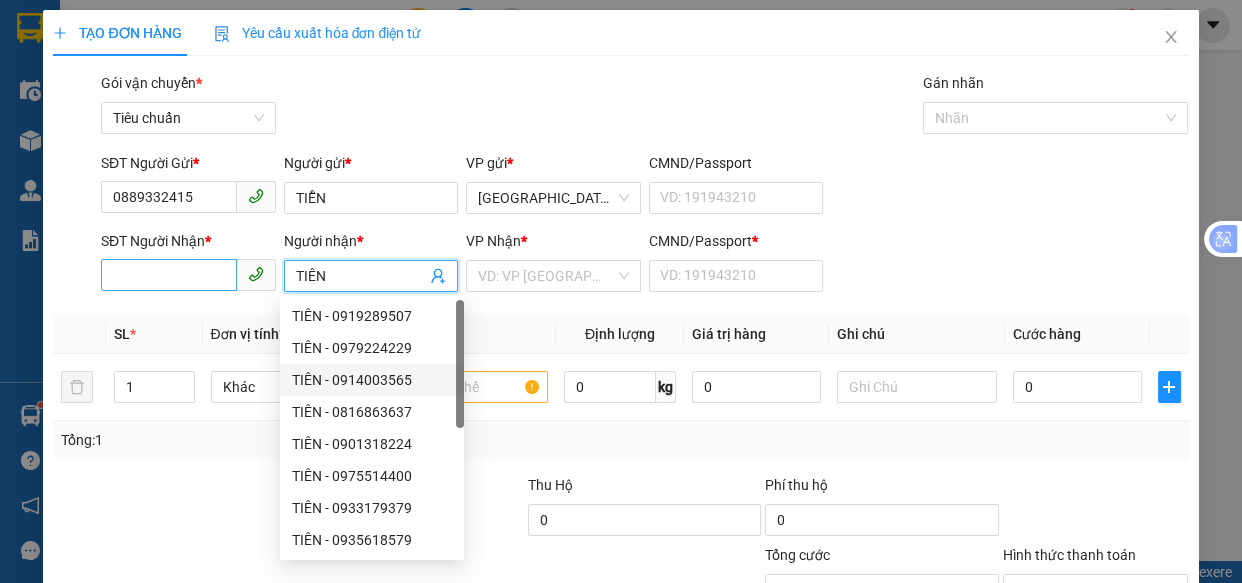 type on "TIÊN" 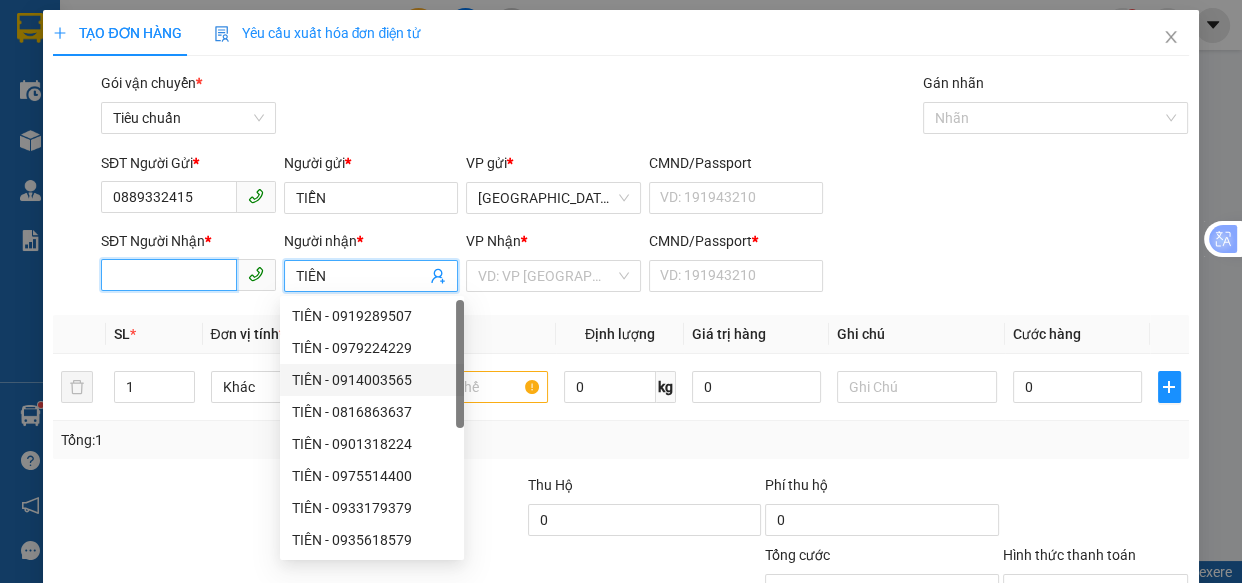 click on "SĐT Người Nhận  *" at bounding box center [169, 275] 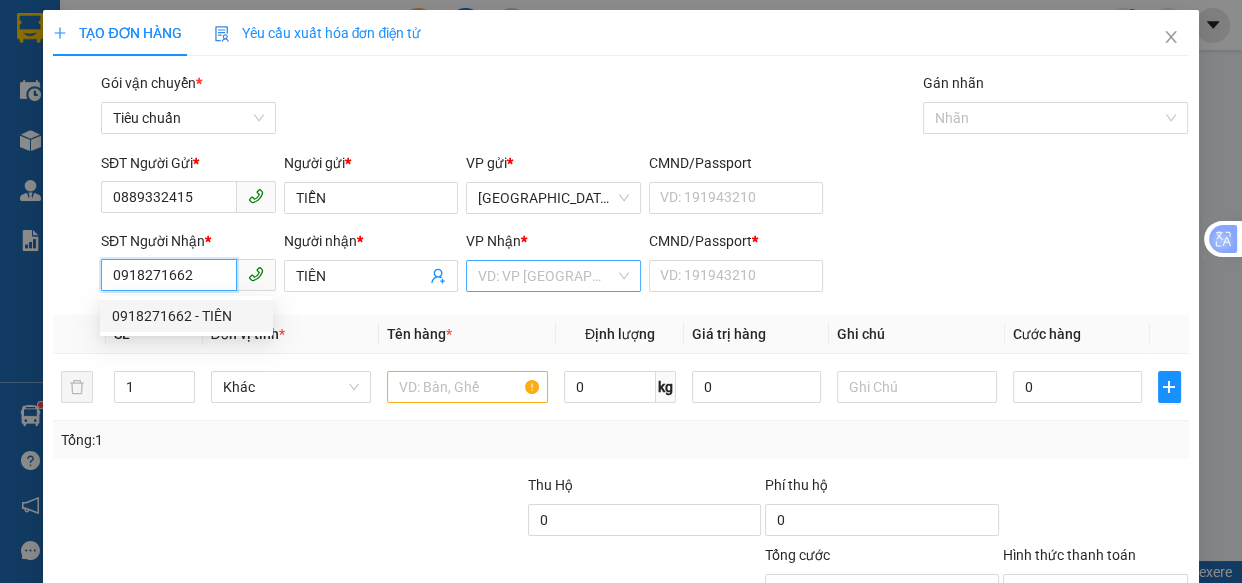 type on "0918271662" 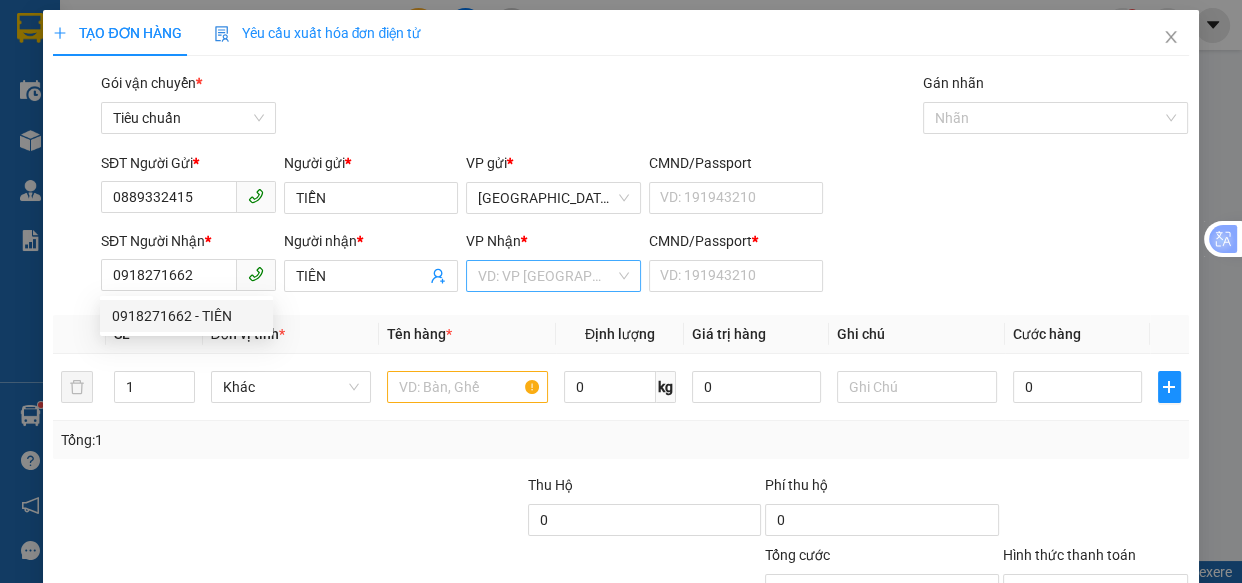 click at bounding box center (546, 276) 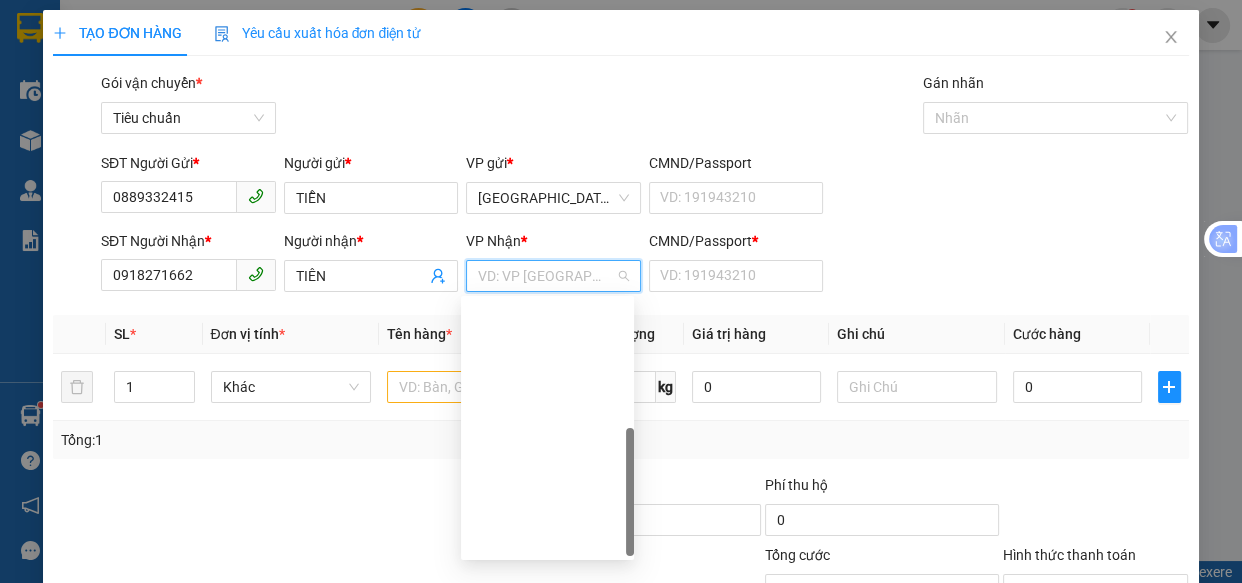 click on "[GEOGRAPHIC_DATA]" at bounding box center (547, 636) 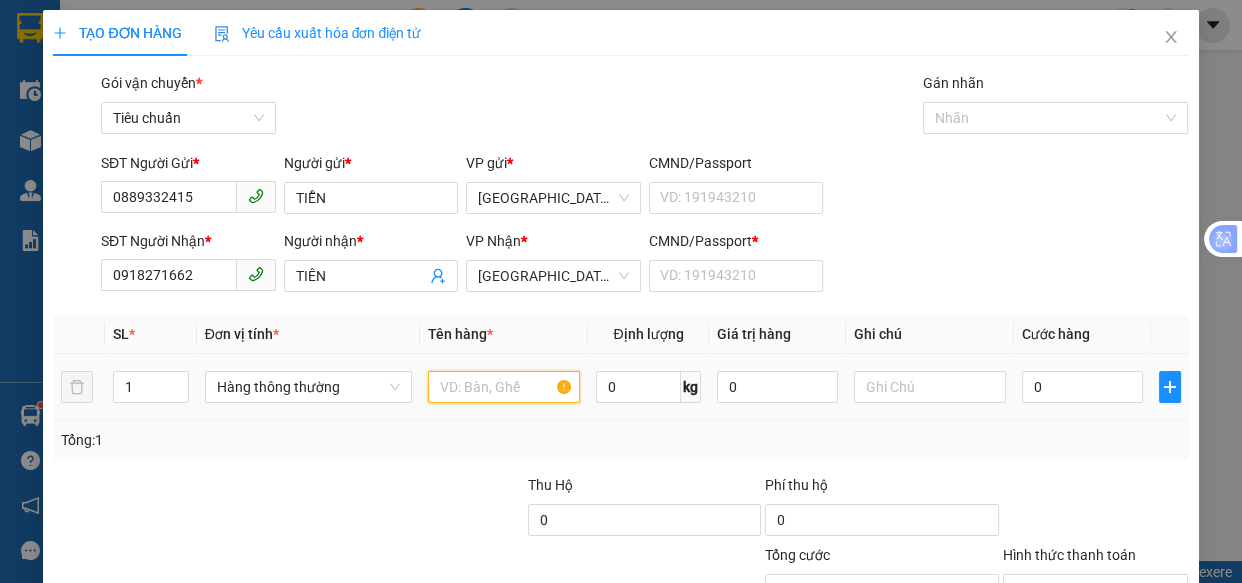 click at bounding box center [503, 387] 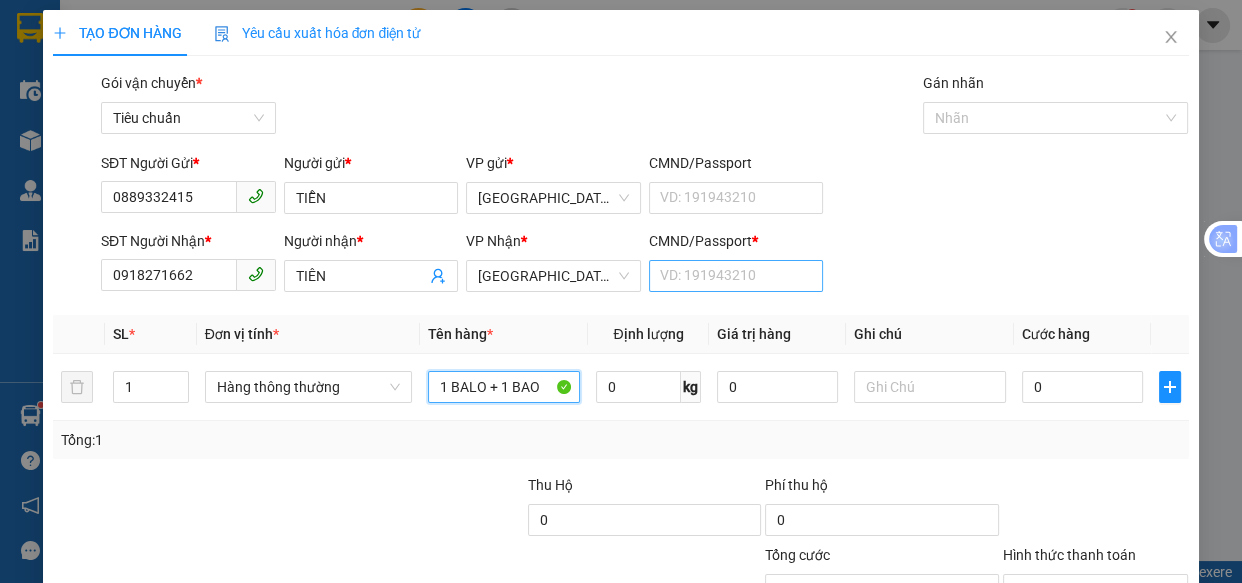 type on "1 BALO + 1 BAO" 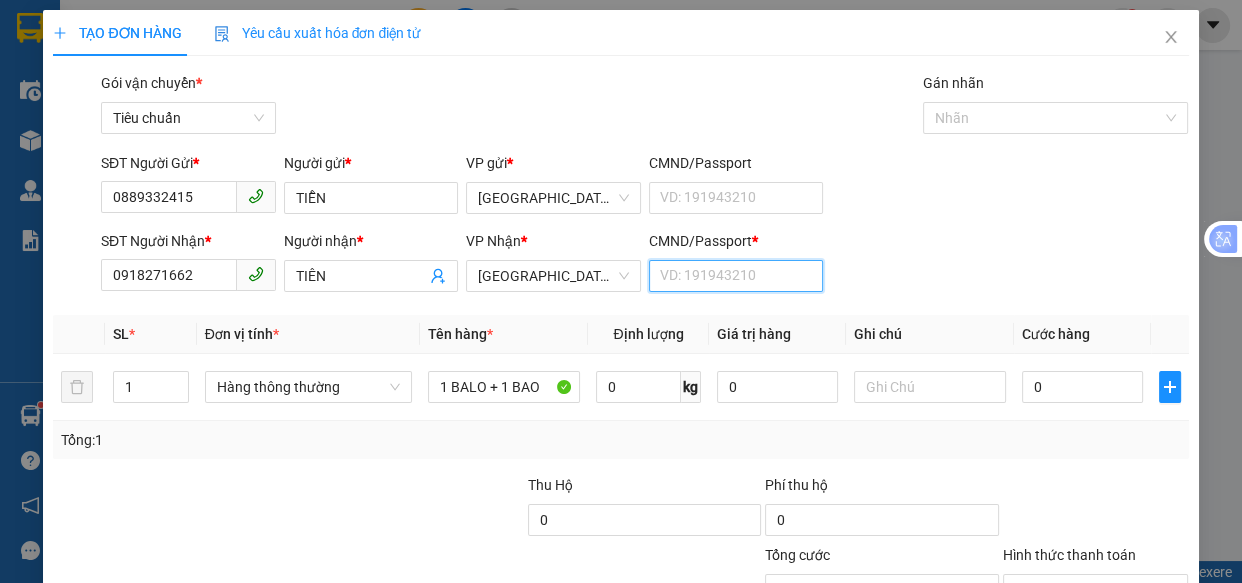 click on "CMND/Passport  *" at bounding box center [736, 276] 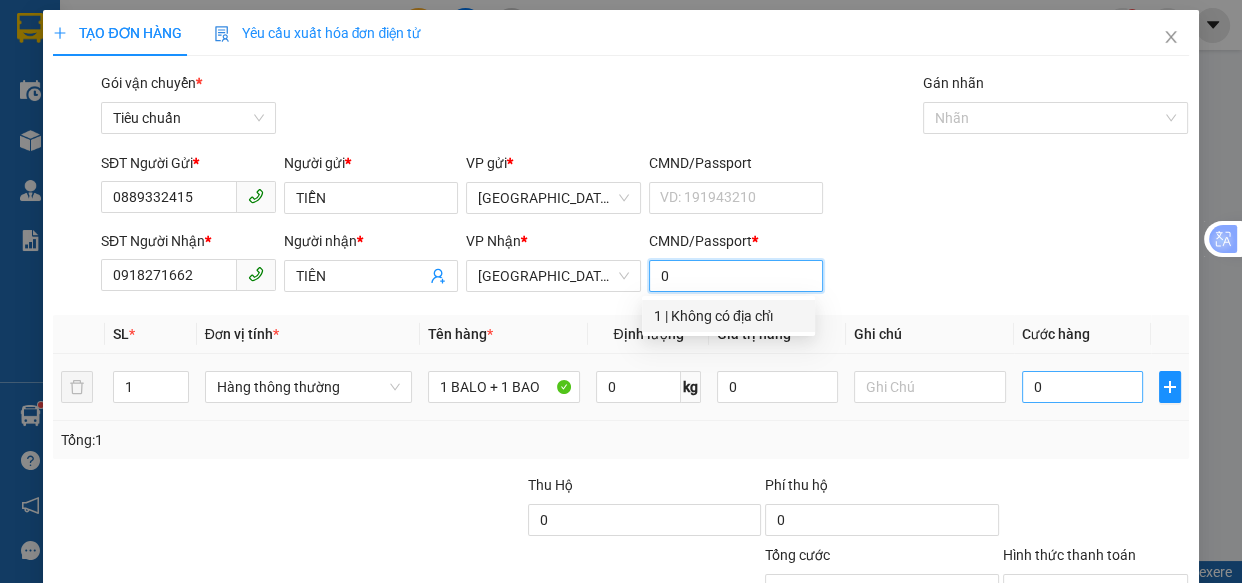 type on "0" 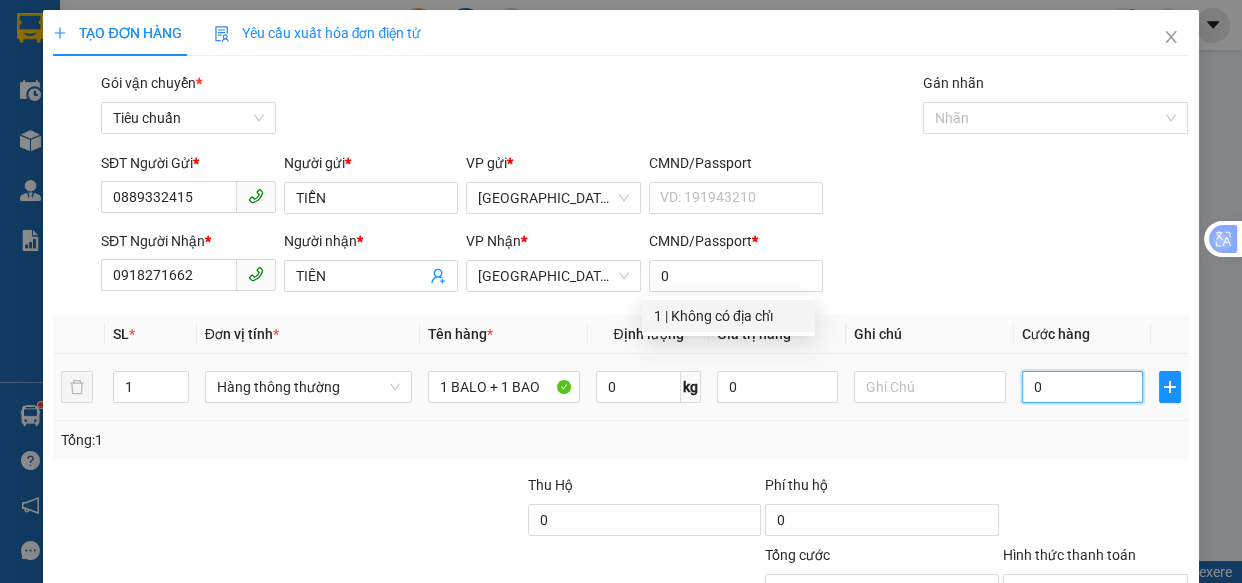 click on "0" at bounding box center (1082, 387) 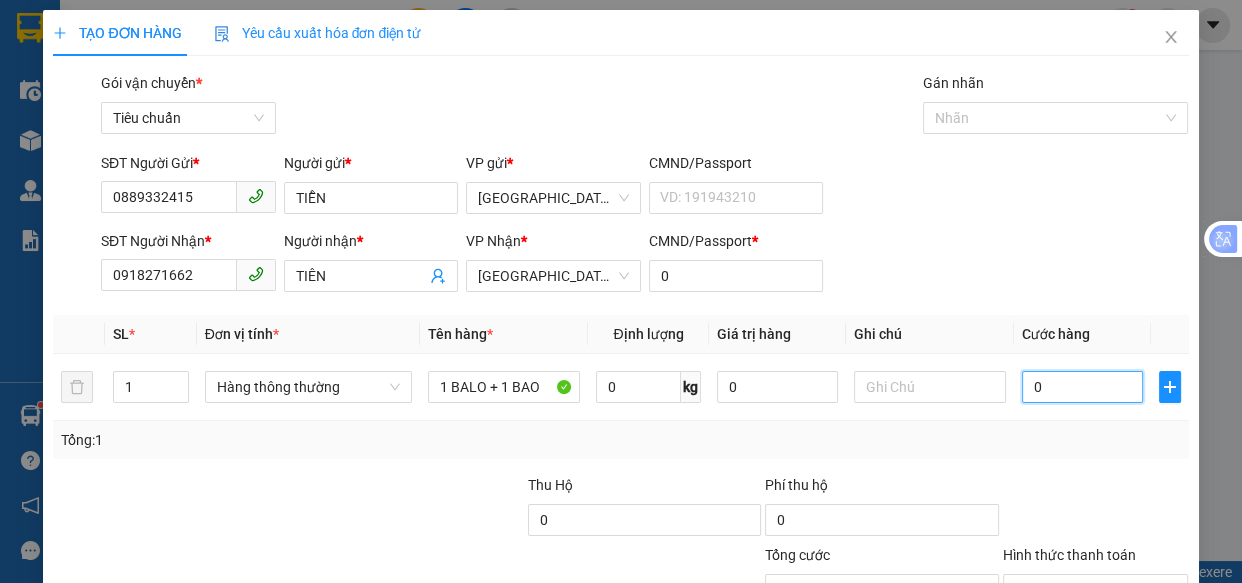 type on "1" 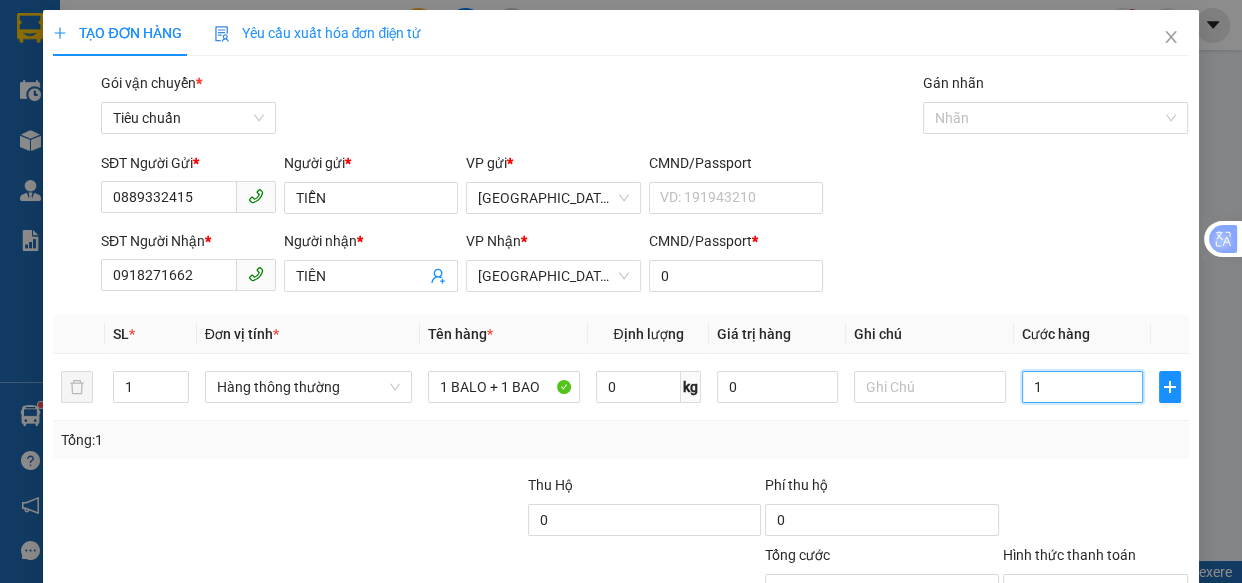 type on "1" 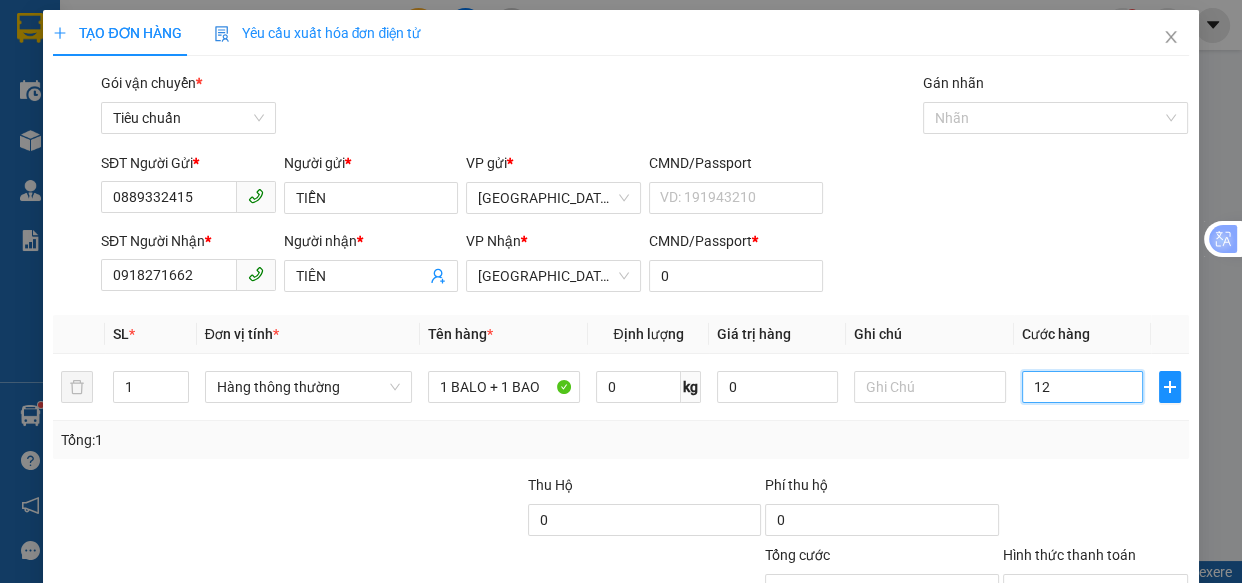 type on "120" 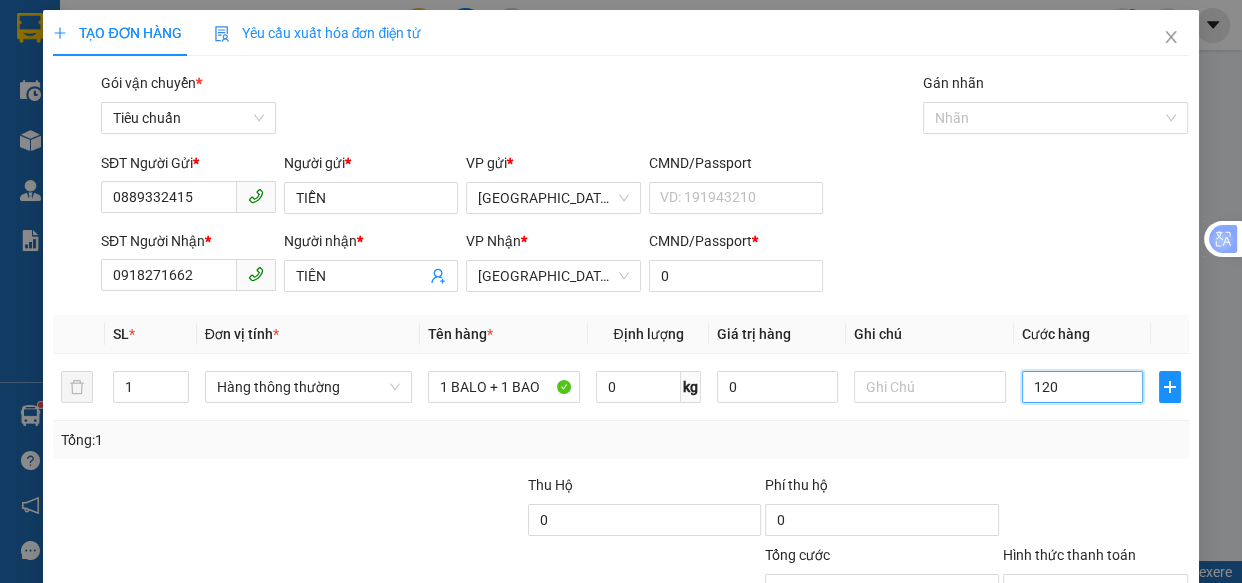 type on "120" 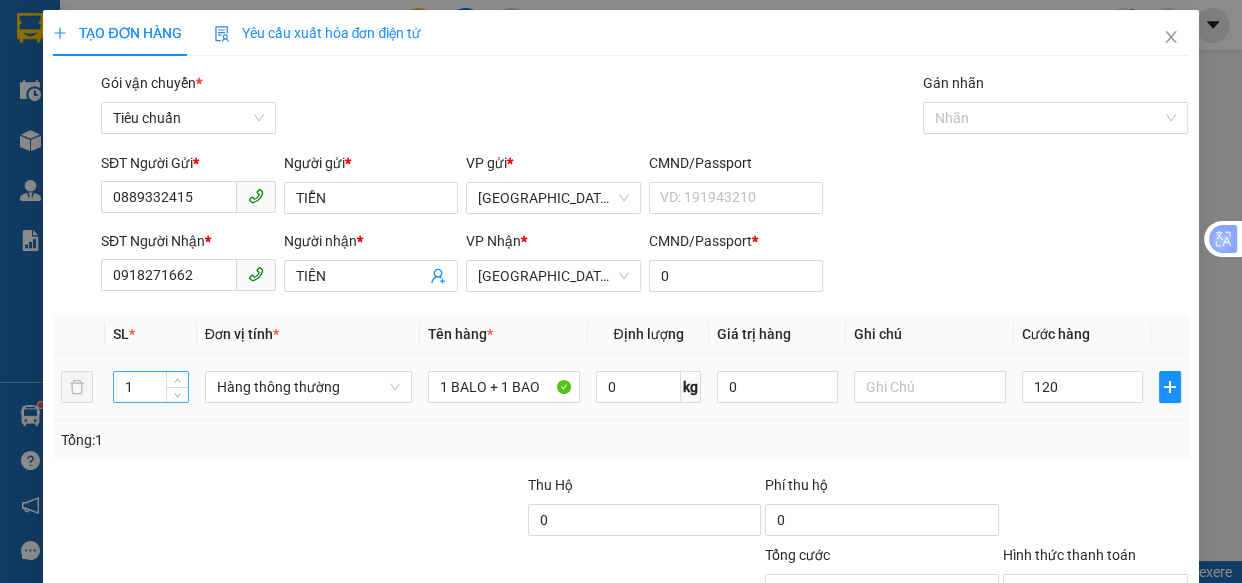 type on "120.000" 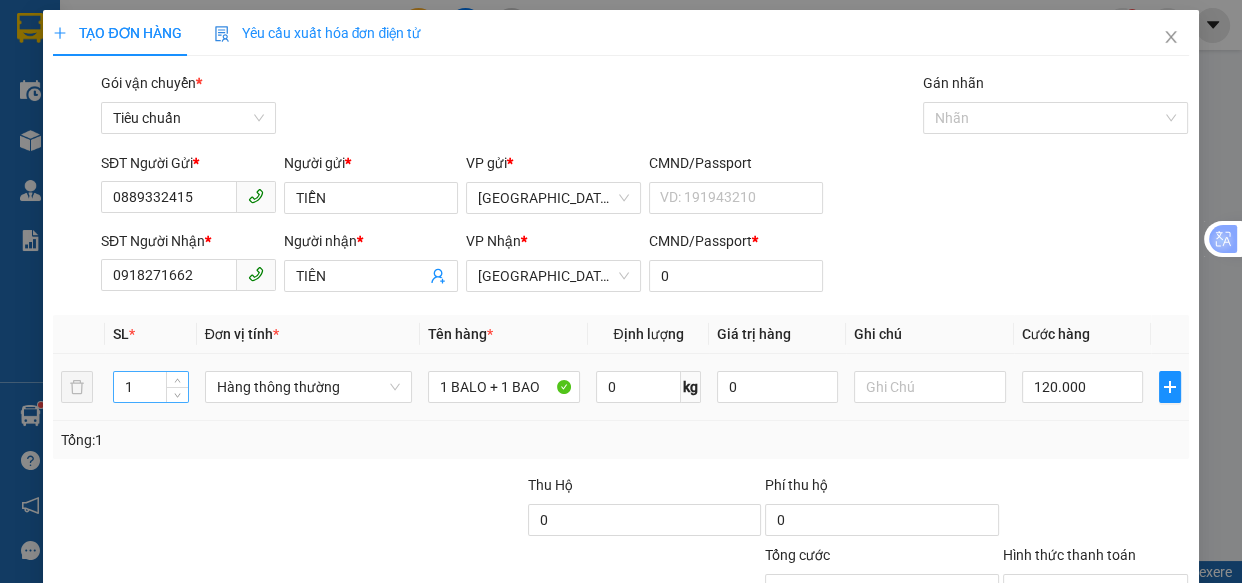 click on "1" at bounding box center [150, 387] 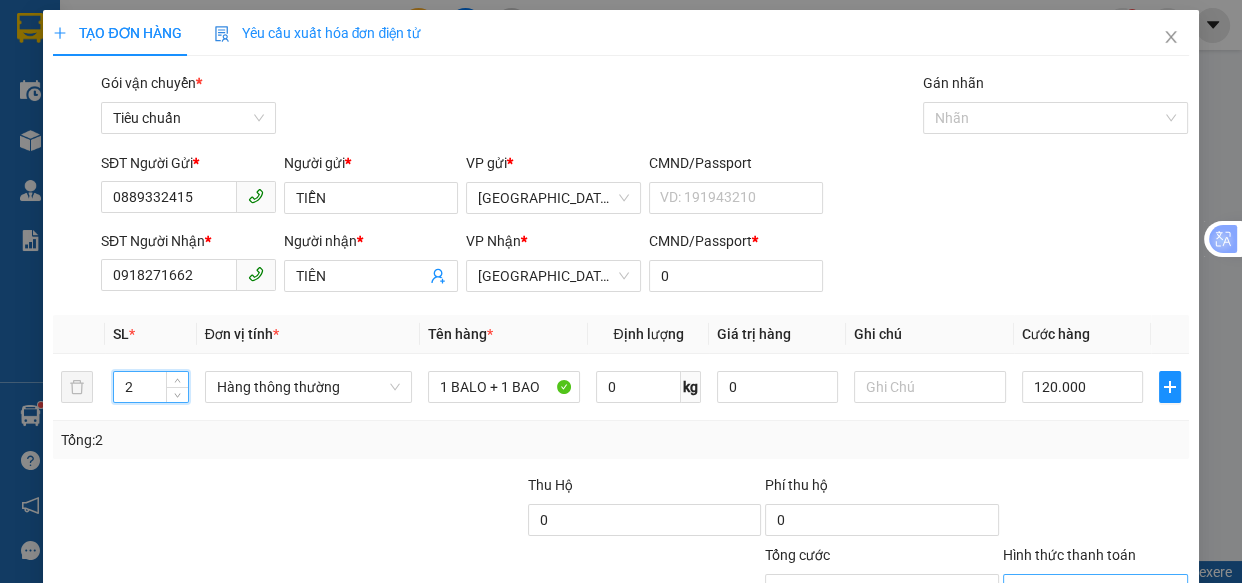 type on "2" 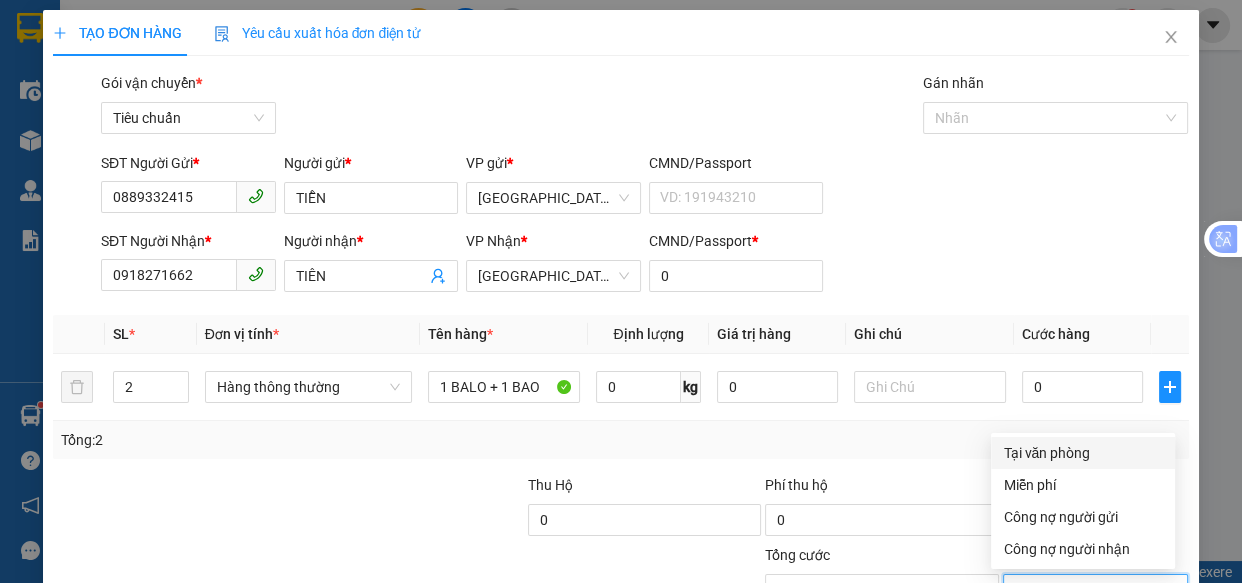 click on "Tại văn phòng" at bounding box center [1083, 453] 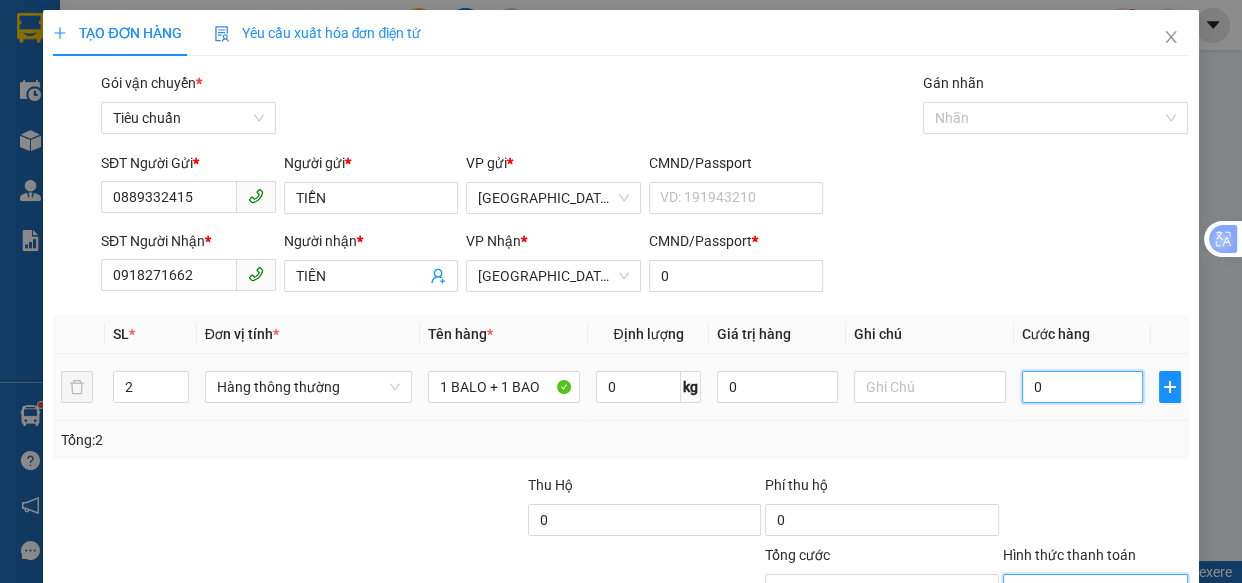 click on "0" at bounding box center (1082, 387) 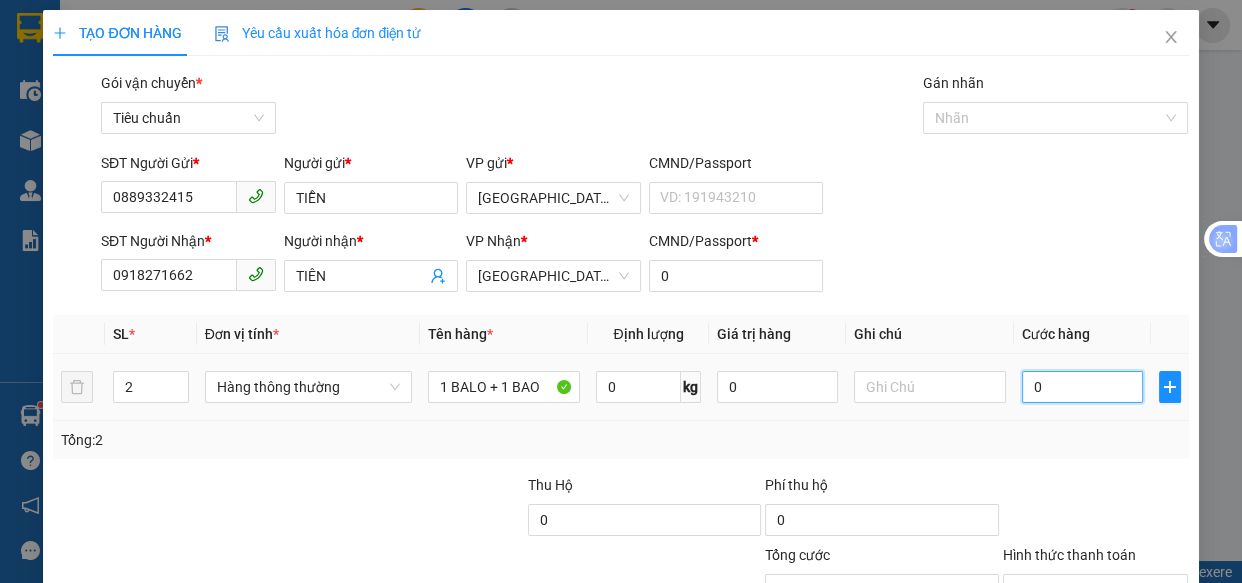 type on "1" 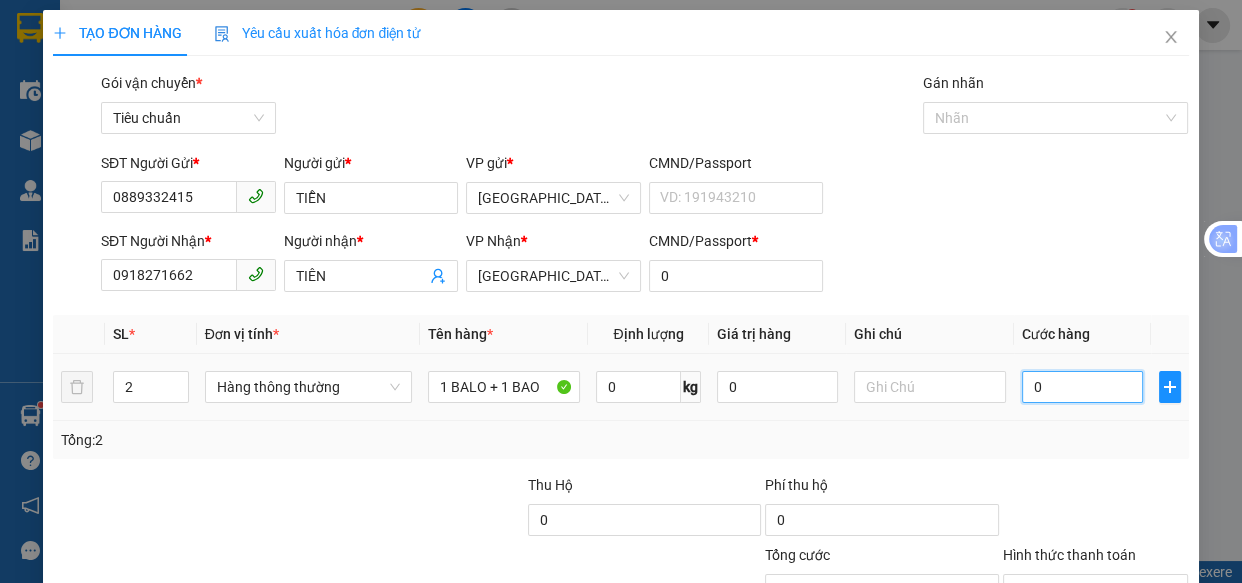 type on "1" 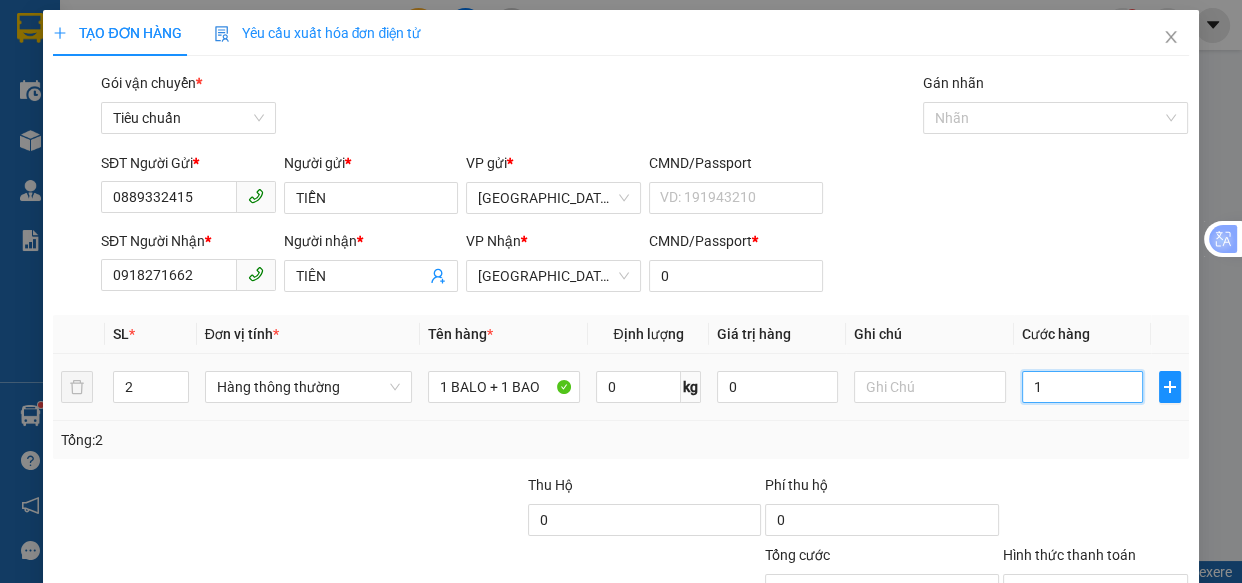 type on "12" 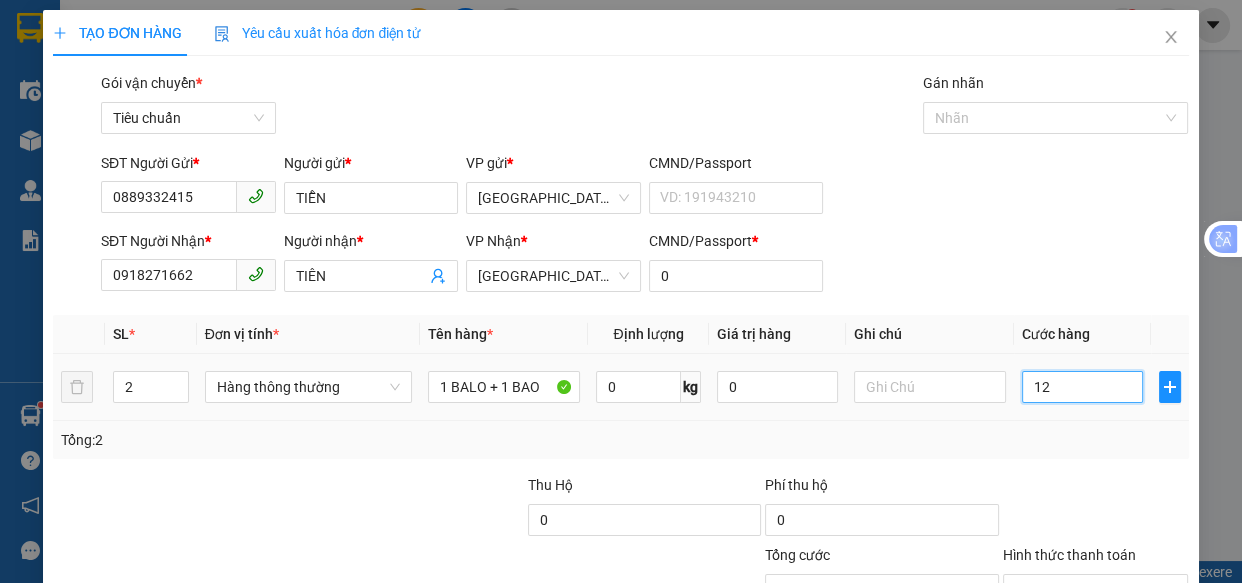type on "12" 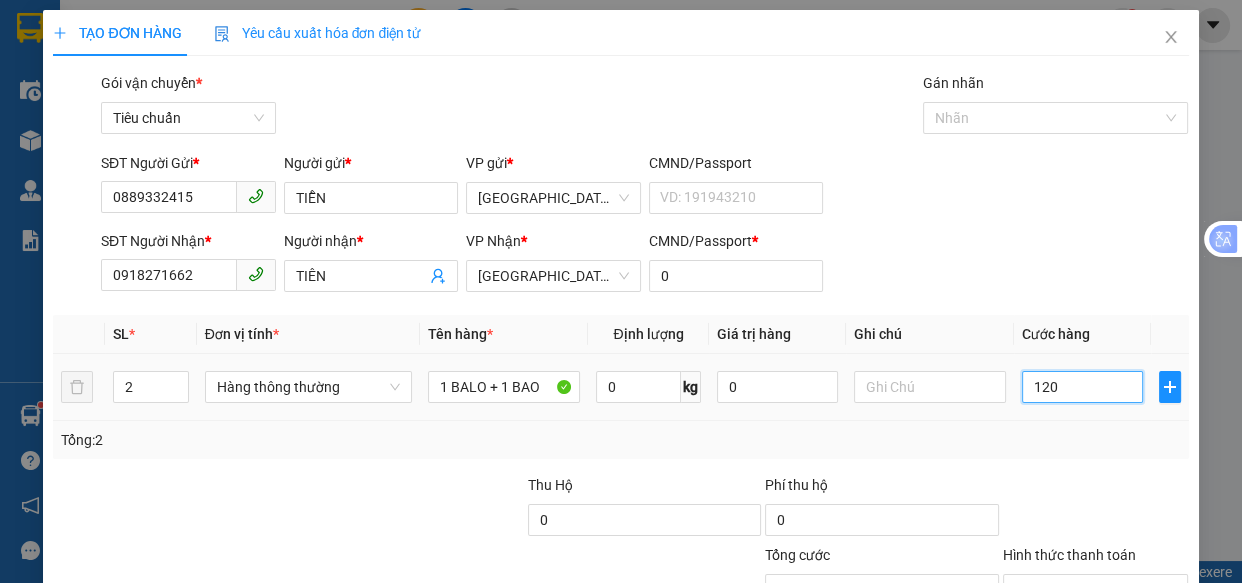 type on "120" 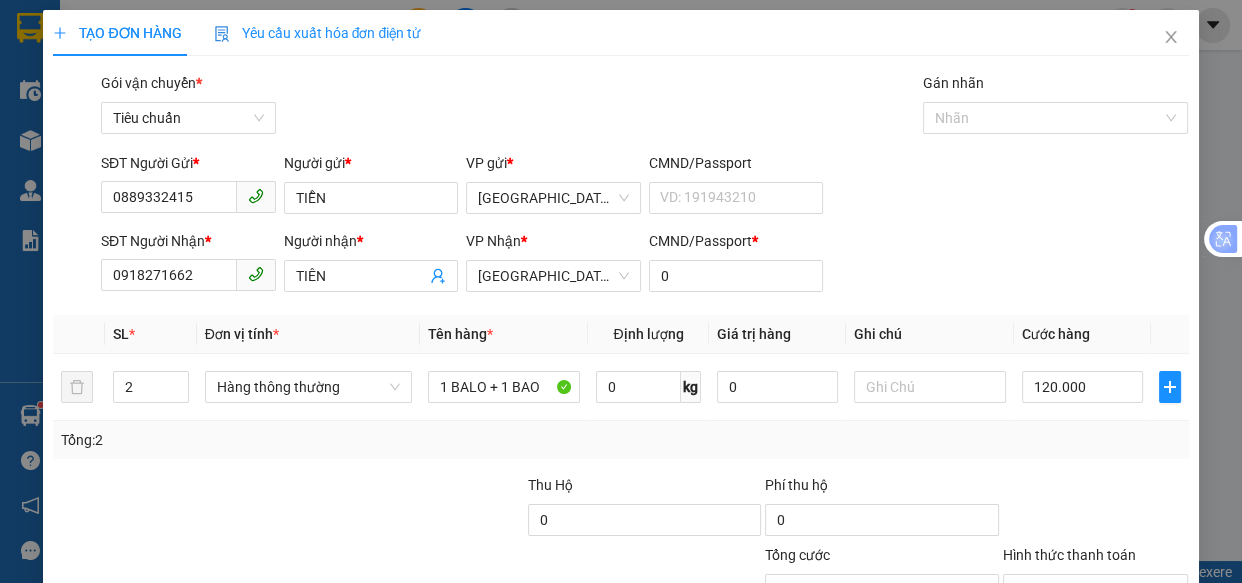 click on "[PERSON_NAME] và In" at bounding box center (1158, 685) 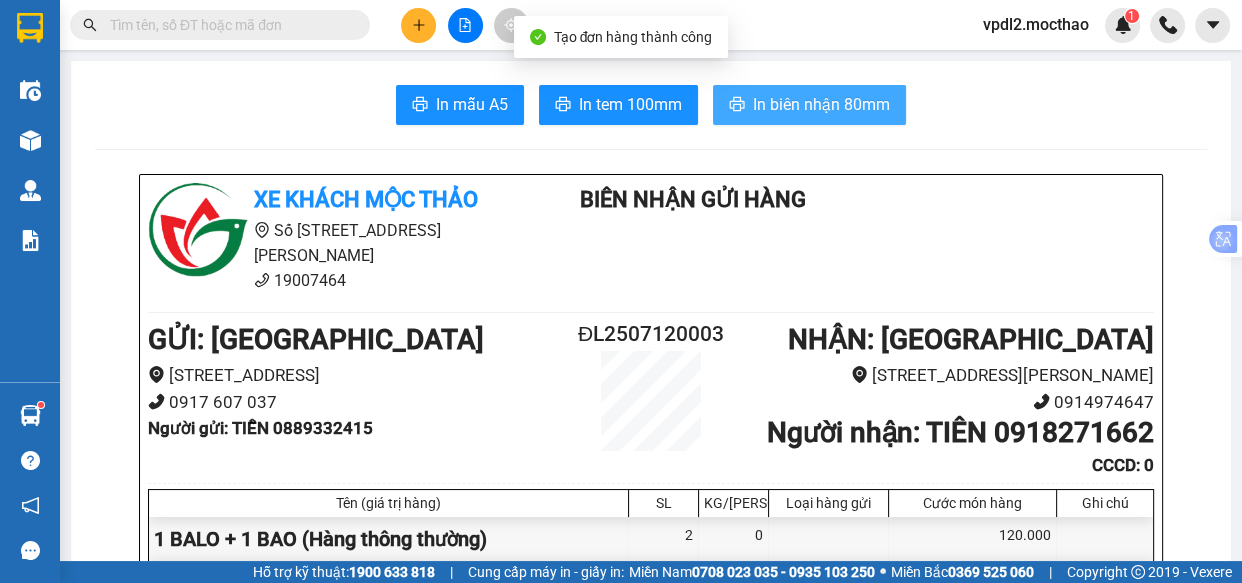 click on "In biên nhận 80mm" at bounding box center [809, 105] 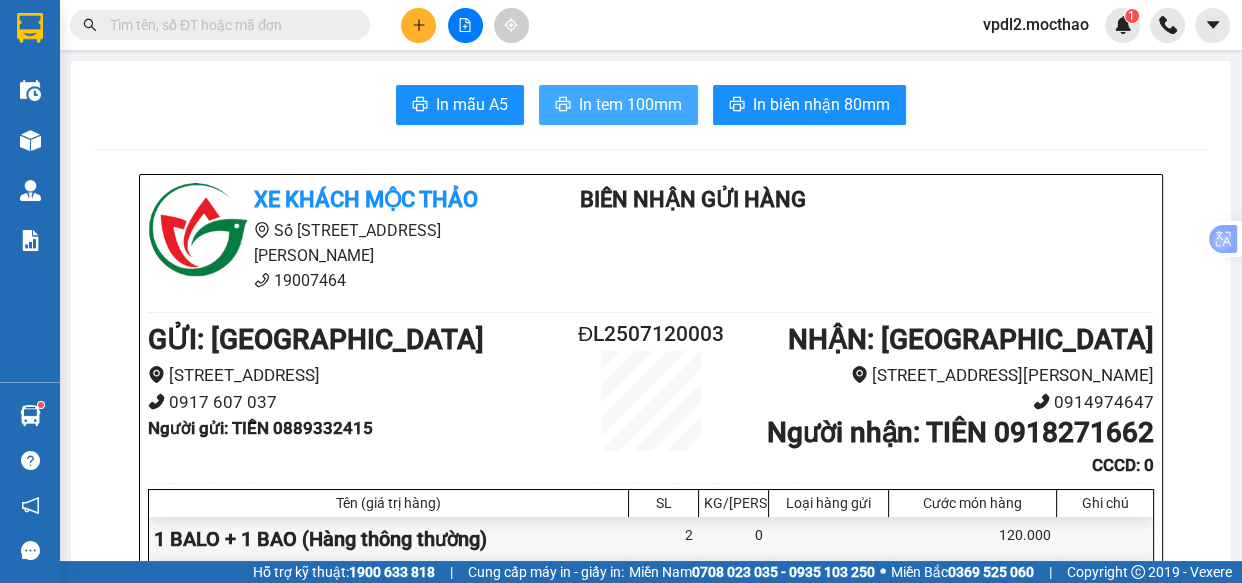 click on "In tem 100mm" at bounding box center [630, 104] 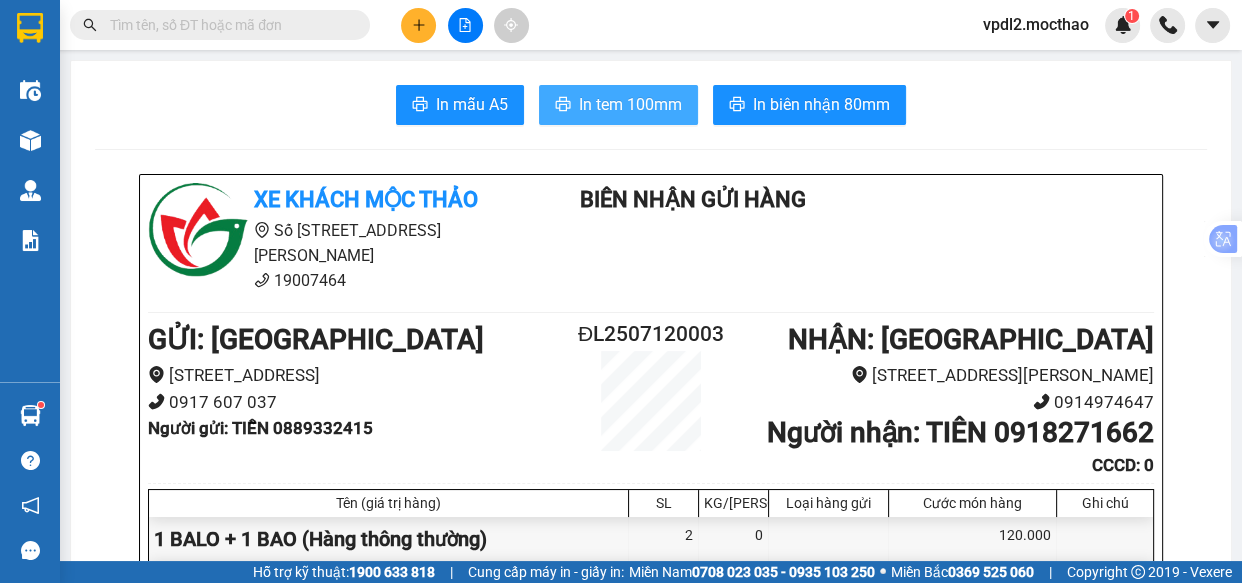 click on "In tem 100mm" at bounding box center [630, 104] 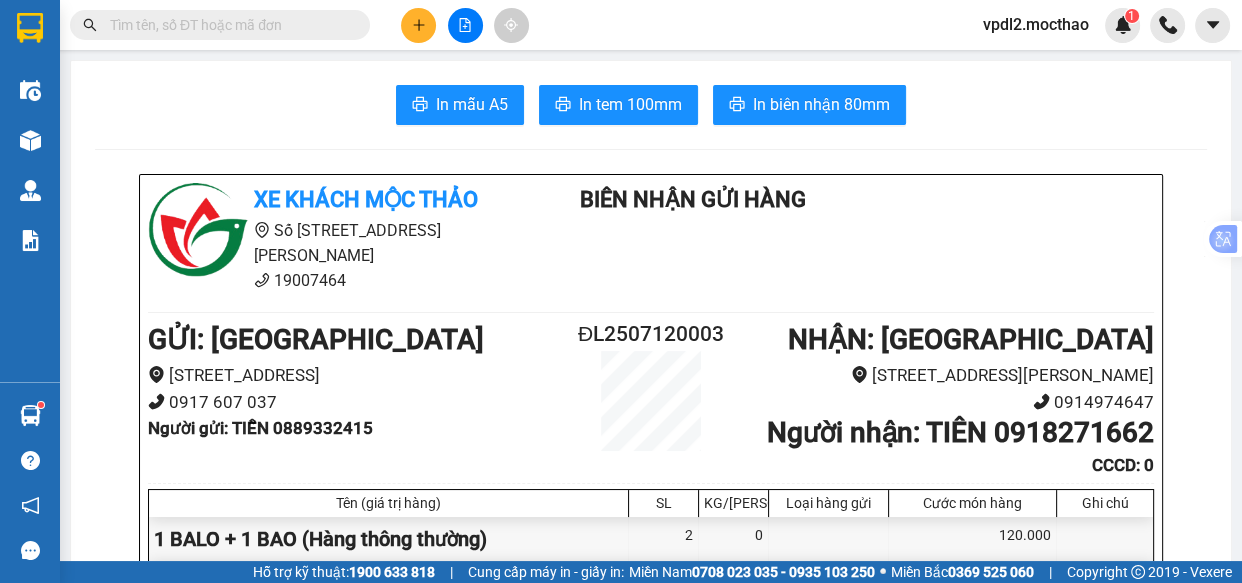 click 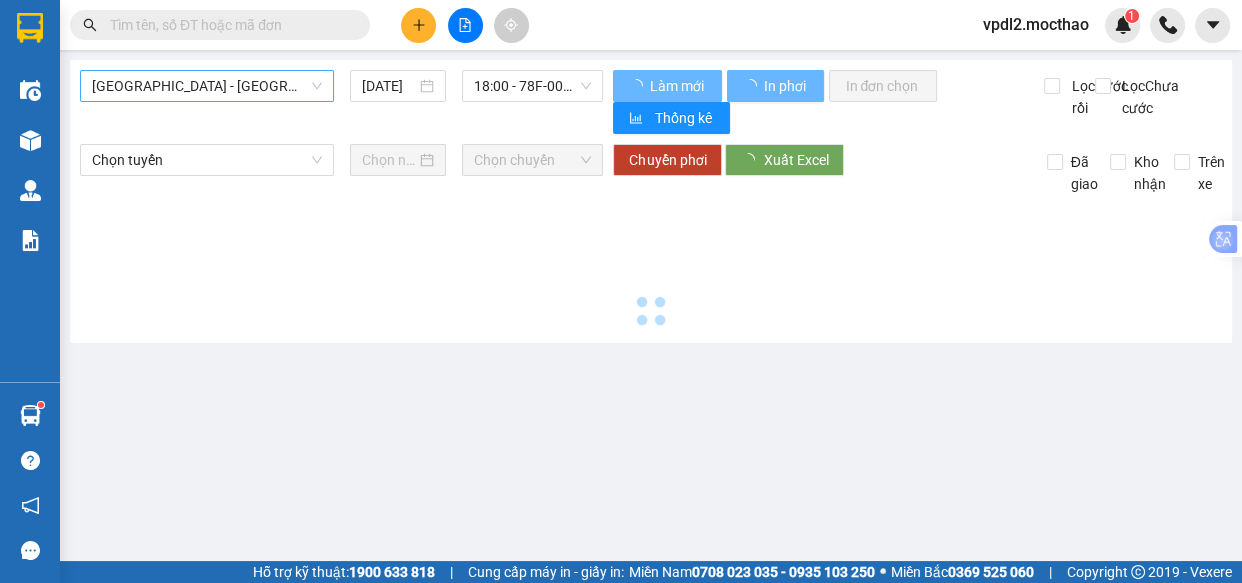 type on "[DATE]" 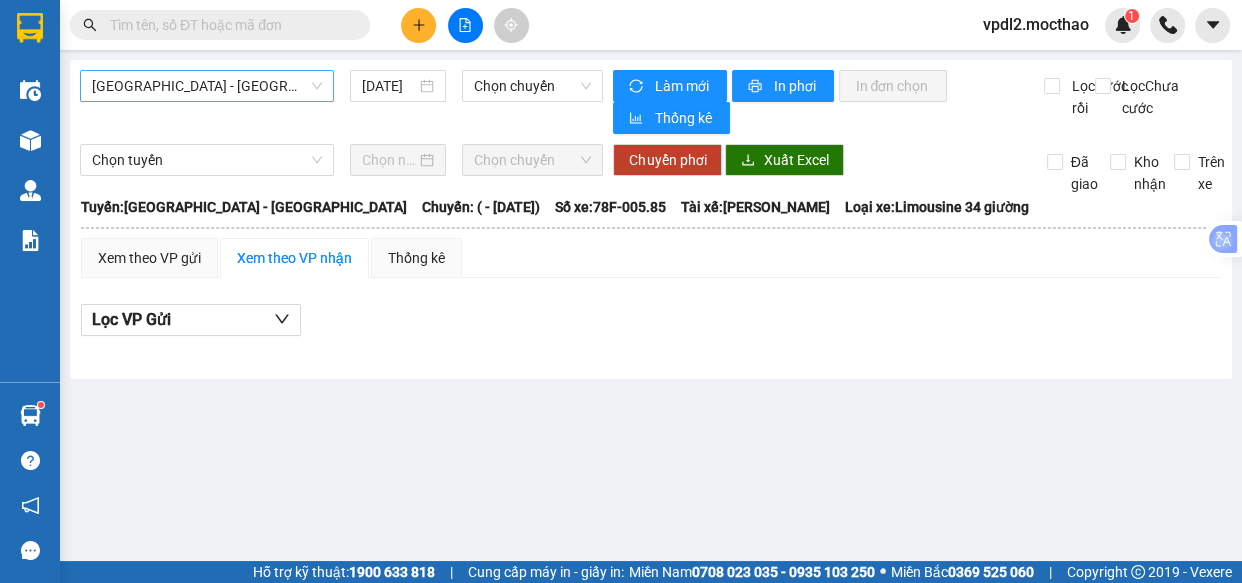 click on "[GEOGRAPHIC_DATA] - [GEOGRAPHIC_DATA]" at bounding box center (207, 86) 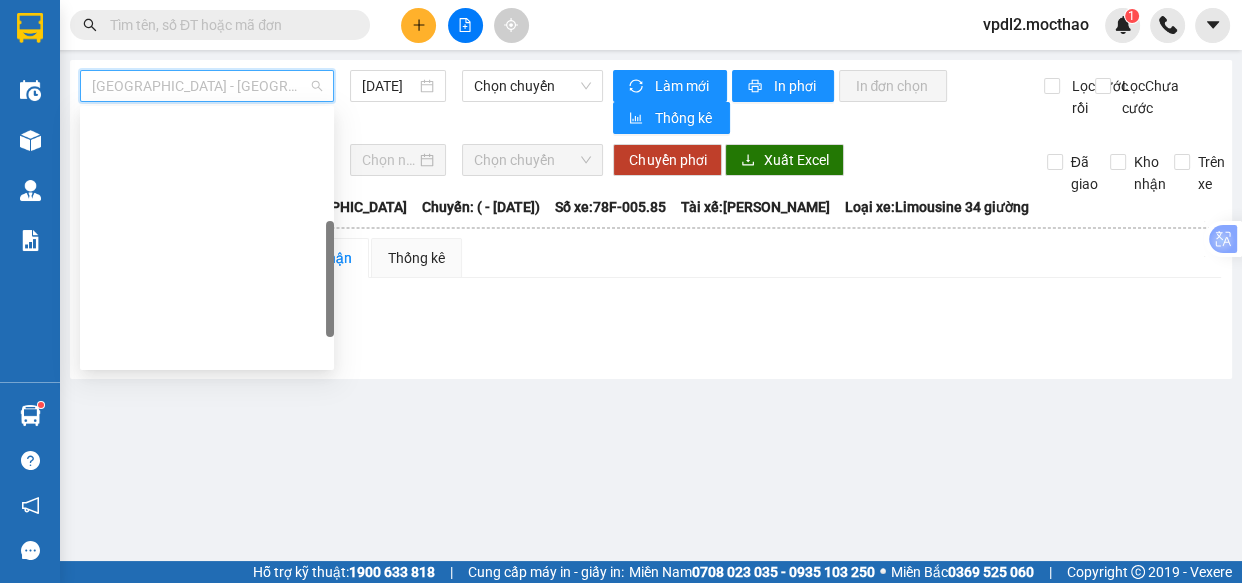 click on "Quy Nhơn - [GEOGRAPHIC_DATA]" at bounding box center (207, 606) 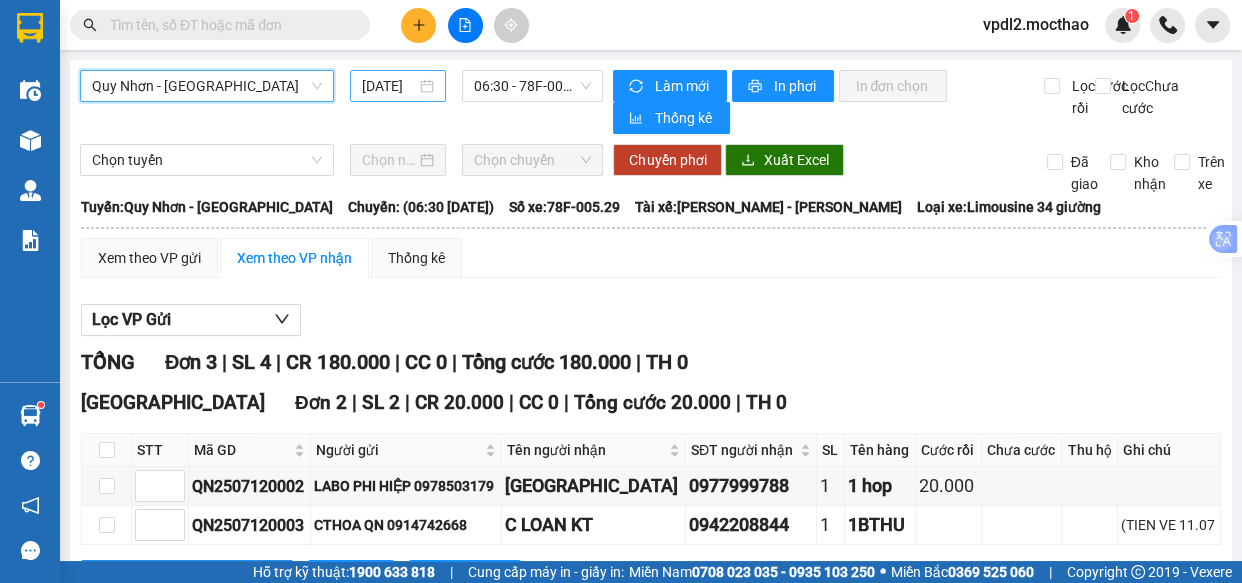 click on "[DATE]" at bounding box center (398, 86) 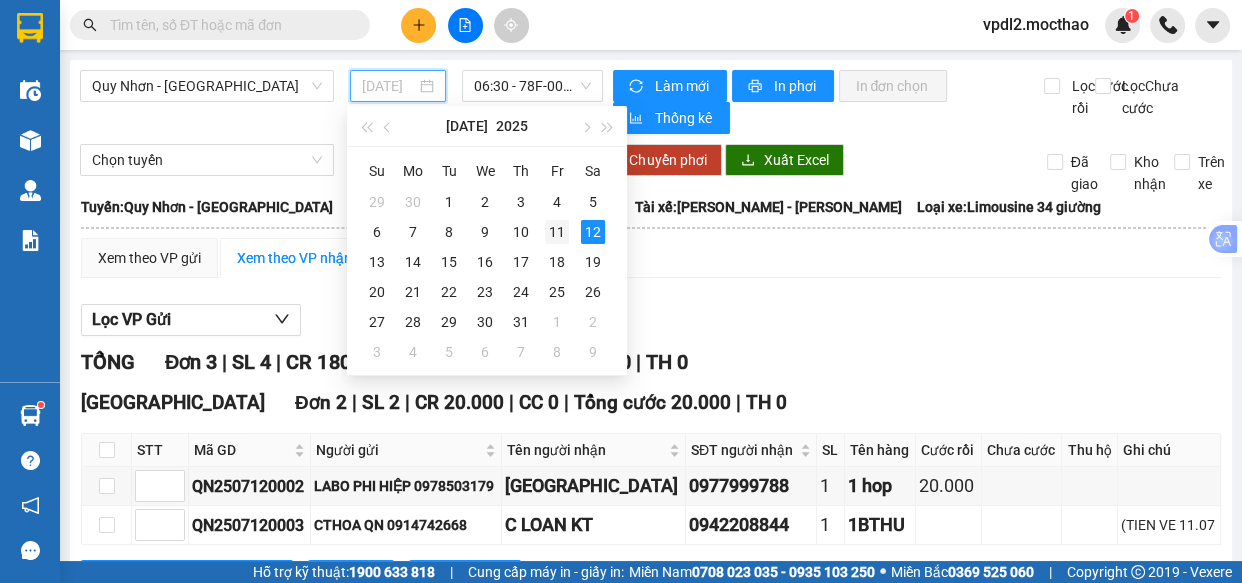 click on "11" at bounding box center (557, 232) 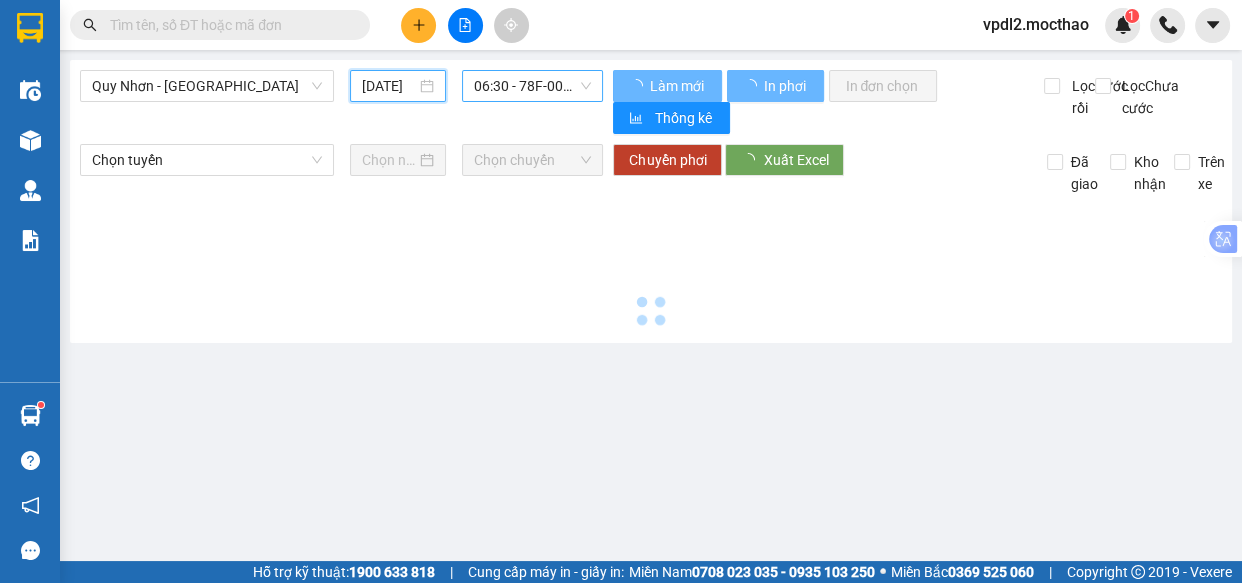 type on "[DATE]" 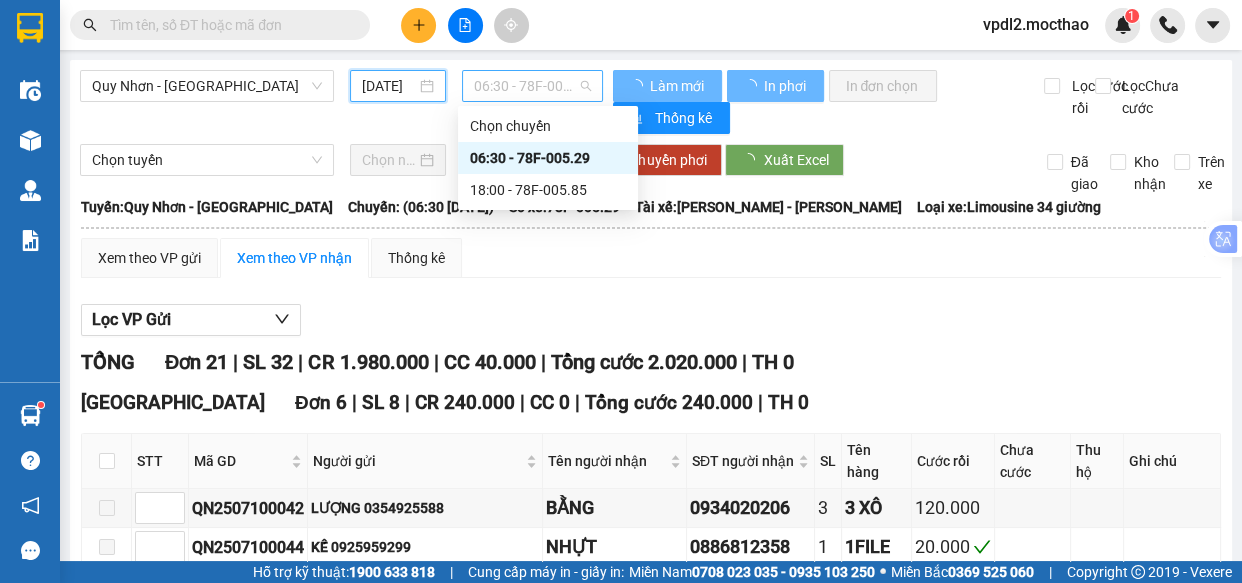 click on "06:30     - 78F-005.29" at bounding box center (532, 86) 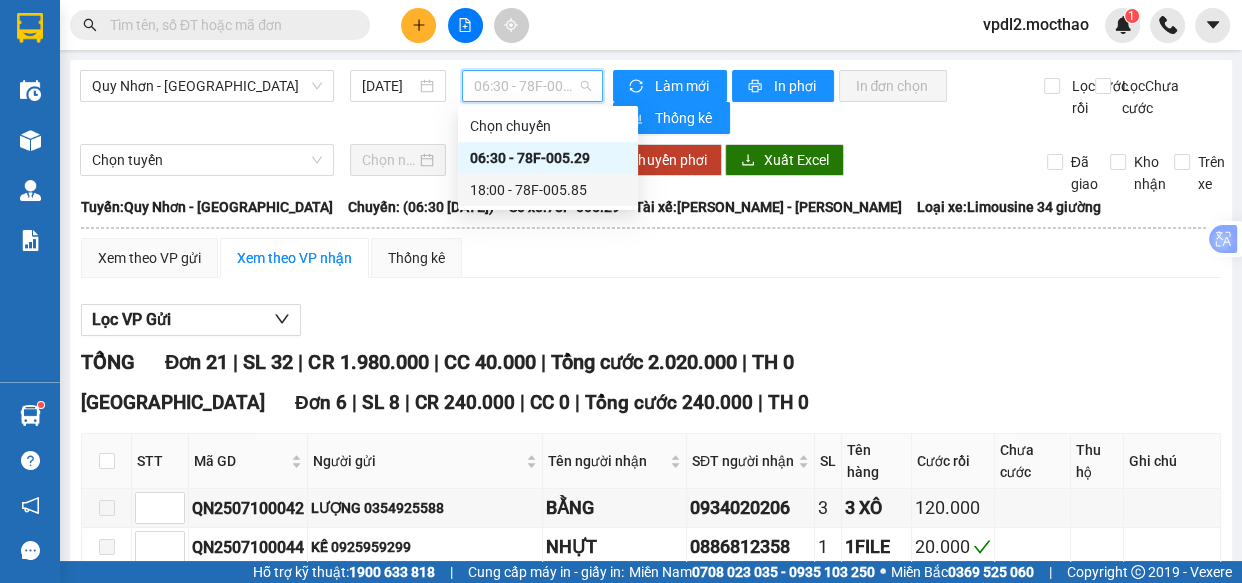click on "18:00     - 78F-005.85" at bounding box center [548, 190] 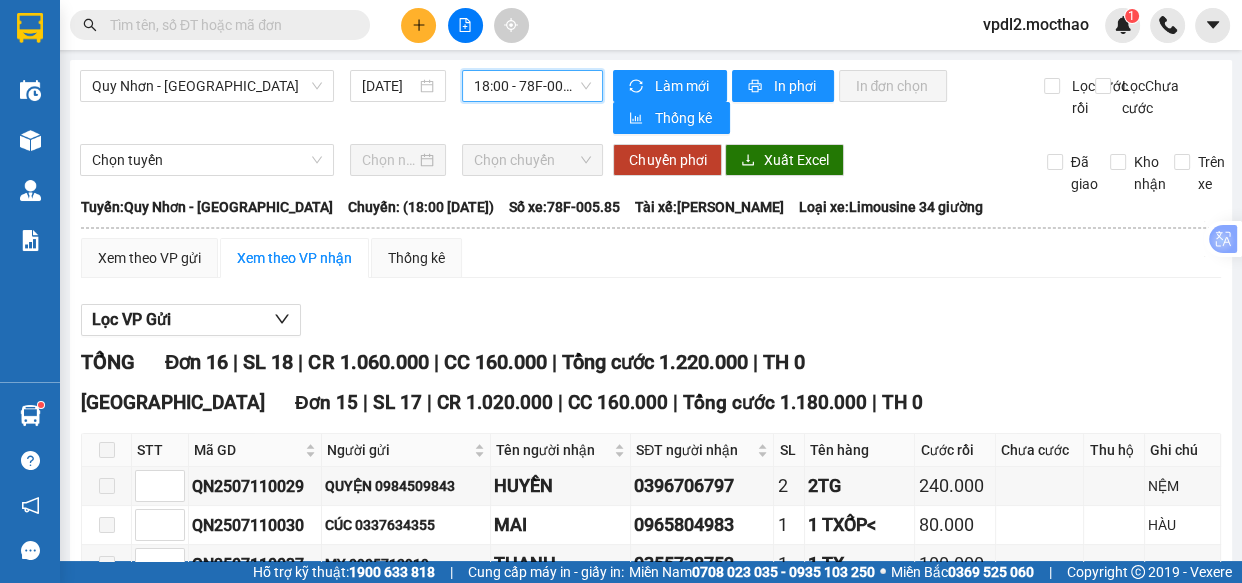 click on "In DS" at bounding box center [526, 1083] 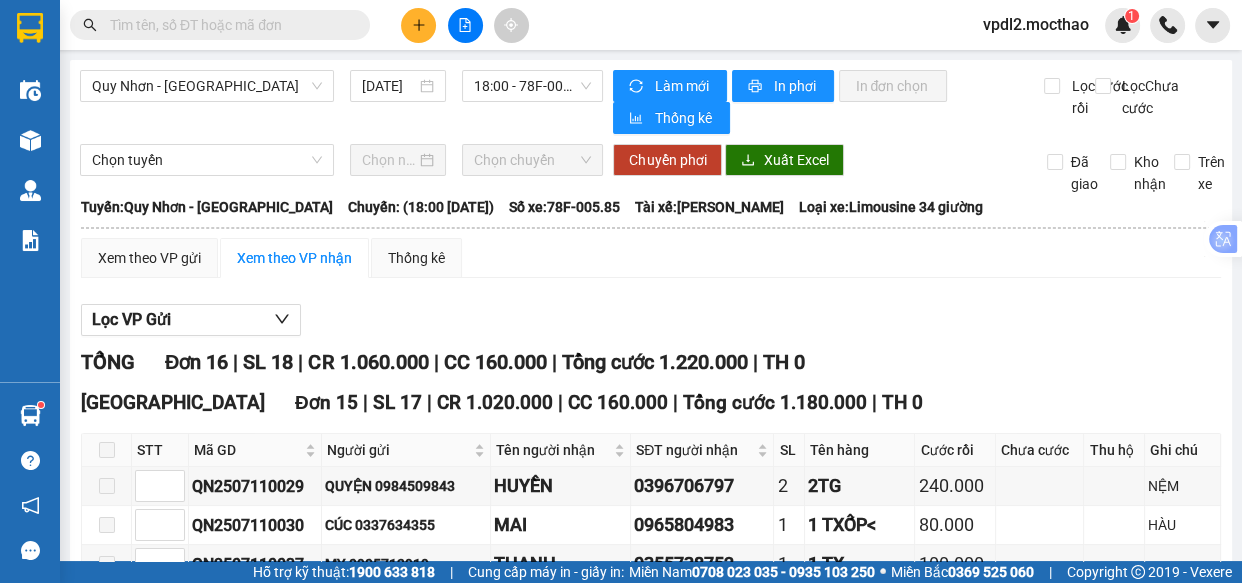 click at bounding box center [465, 25] 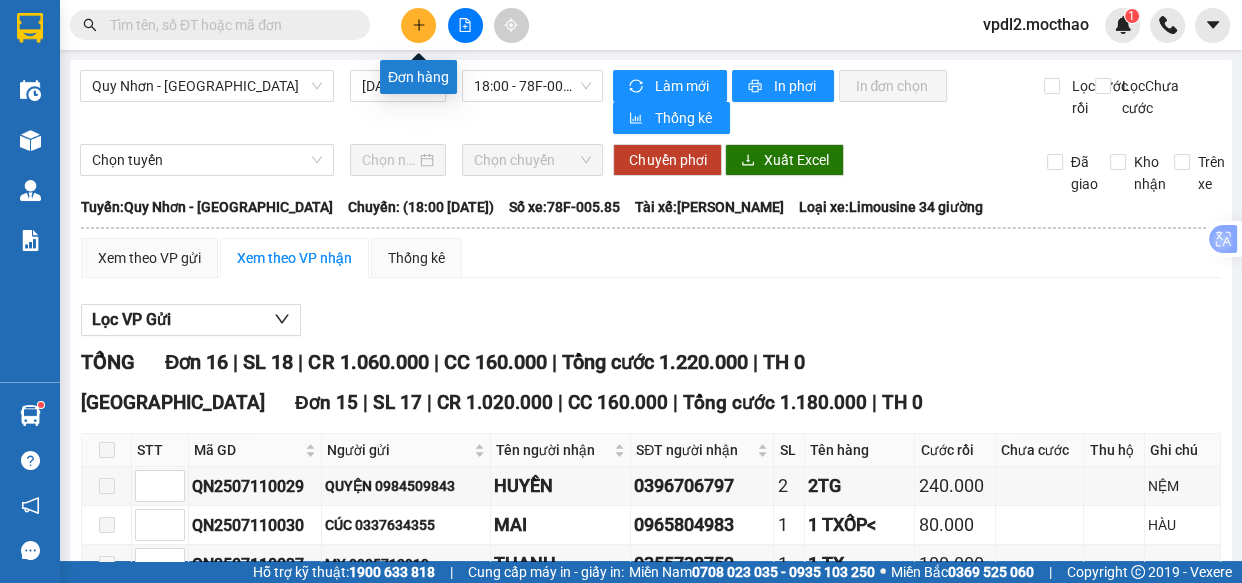 click 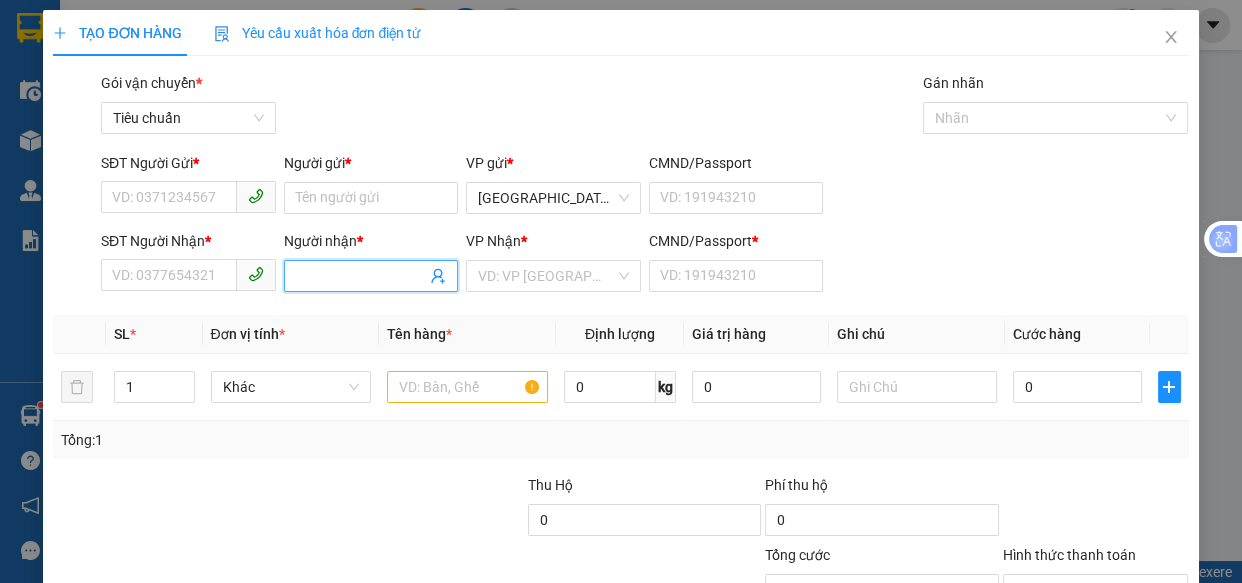 click on "Người nhận  *" at bounding box center [361, 276] 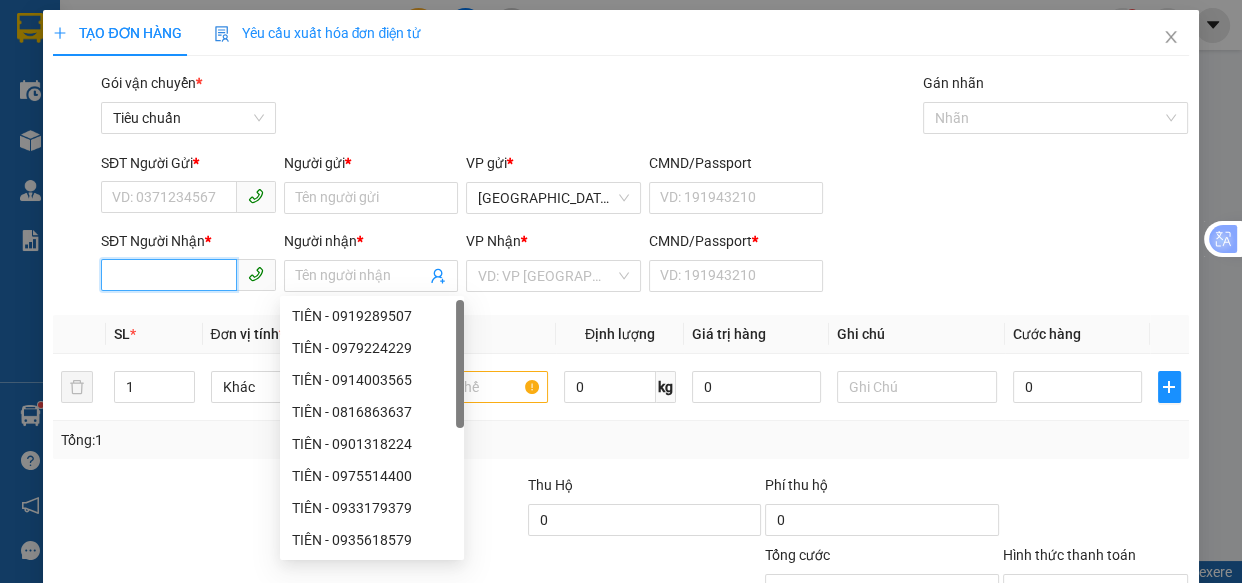 click on "SĐT Người Nhận  *" at bounding box center [169, 275] 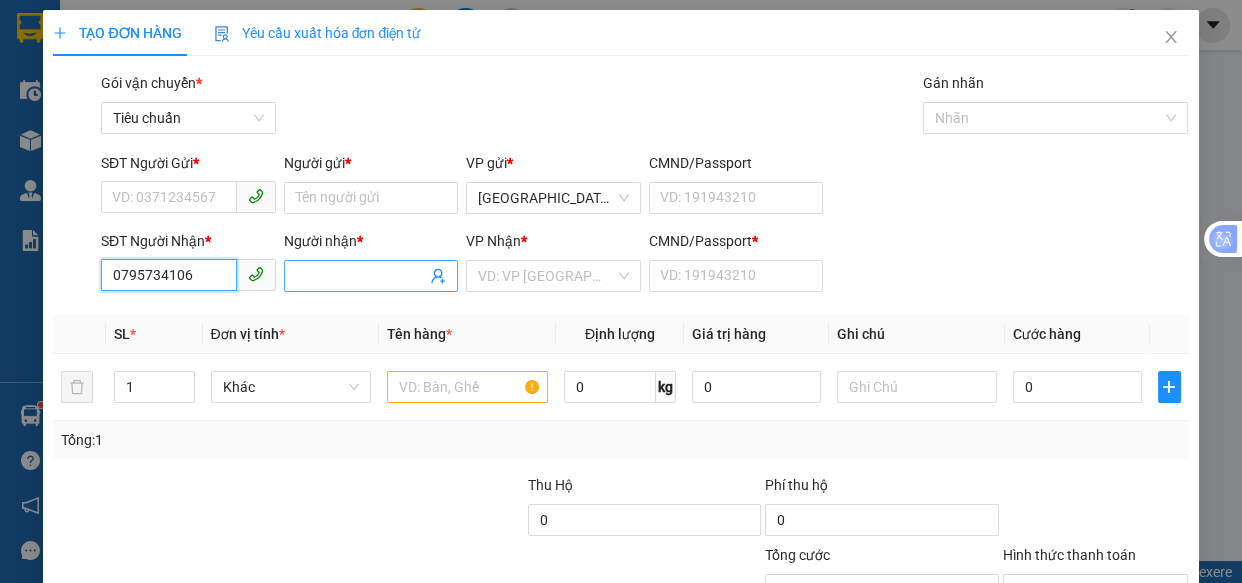 type on "0795734106" 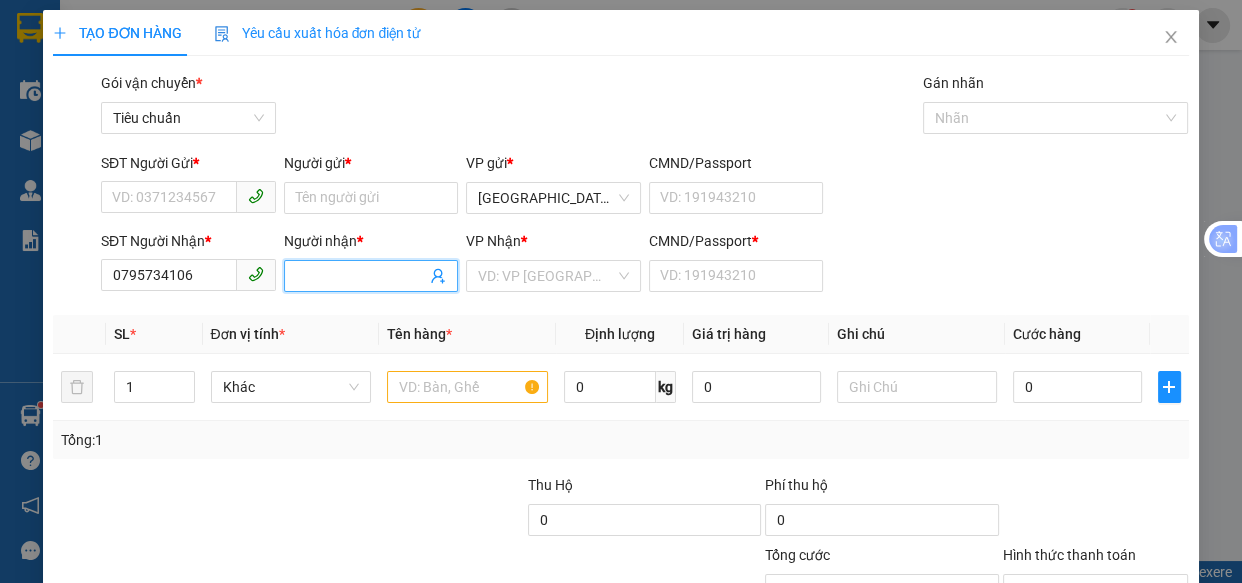 click on "Người nhận  *" at bounding box center (361, 276) 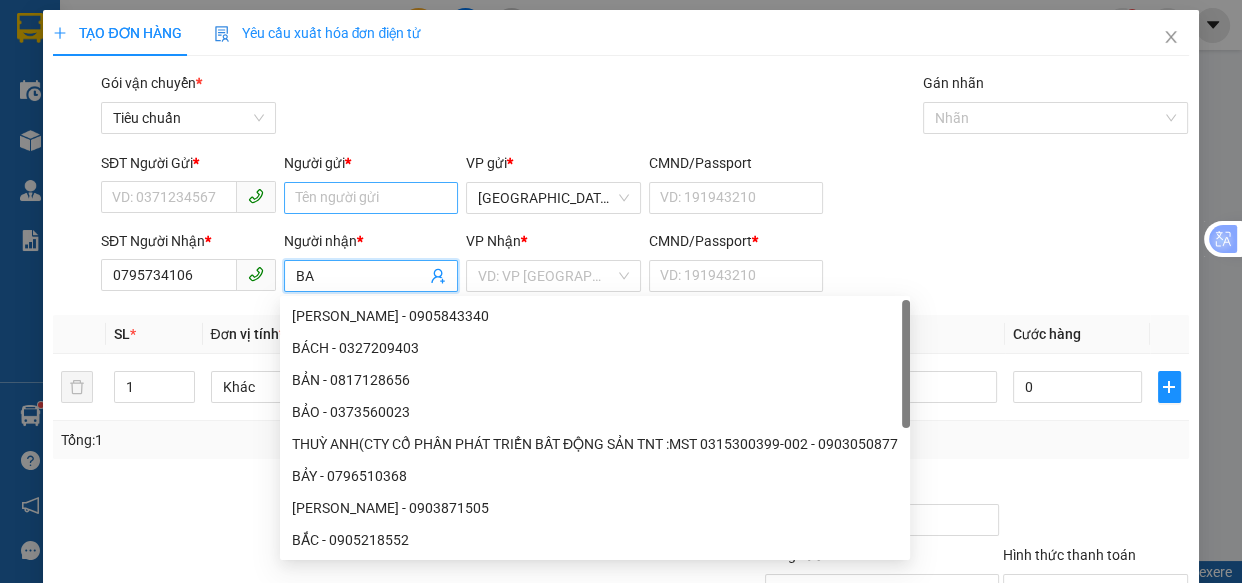 type on "BA" 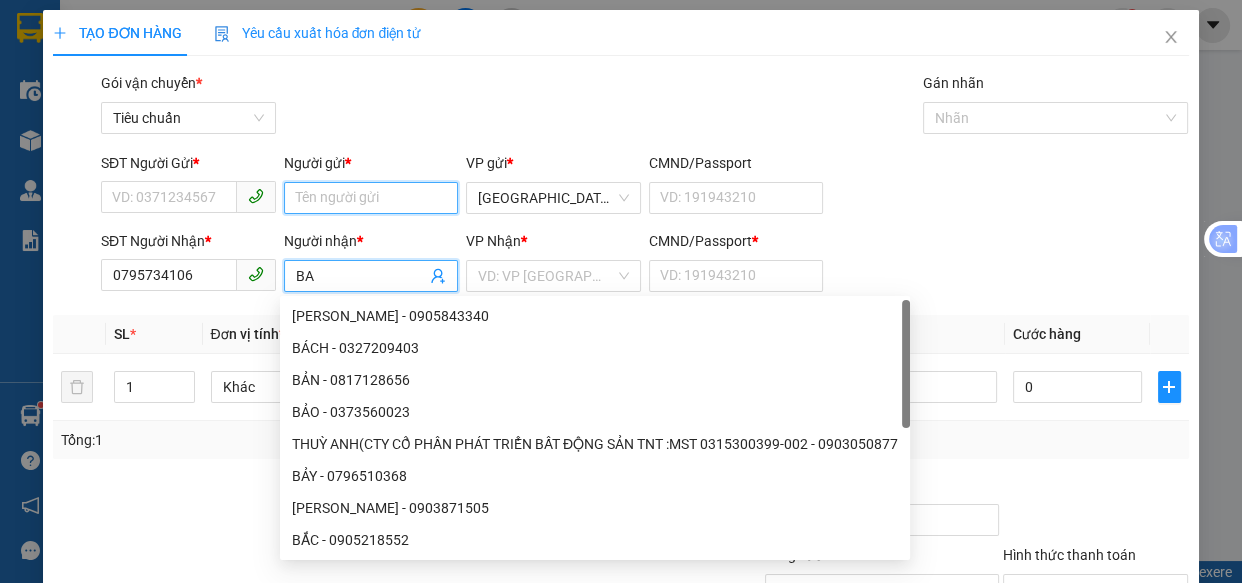 click on "Người gửi  *" at bounding box center [371, 198] 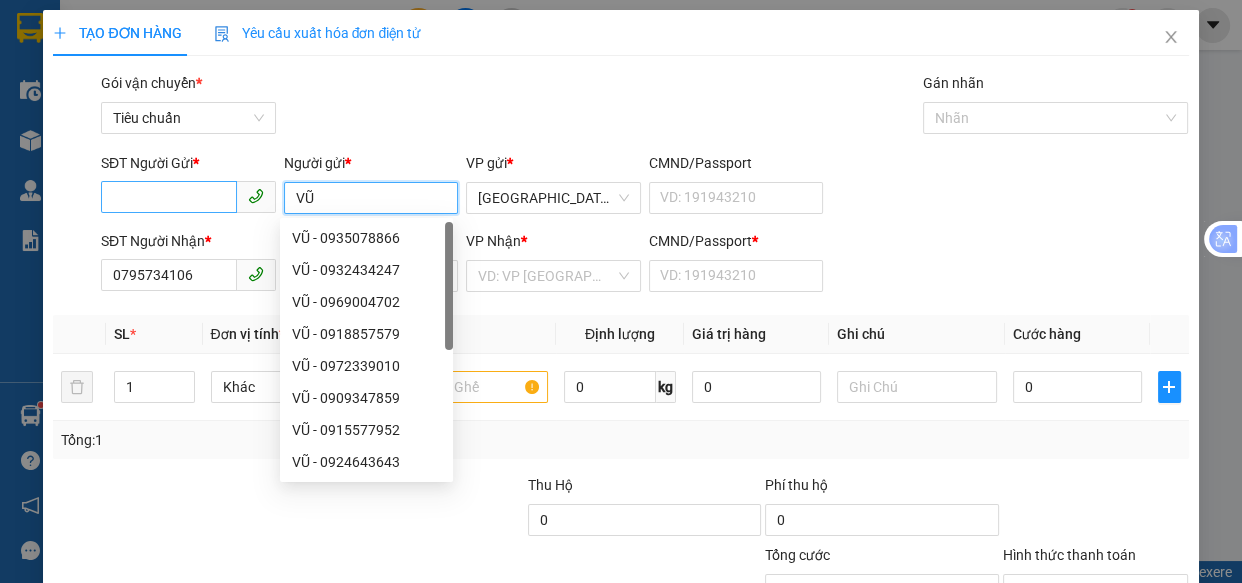 type on "VŨ" 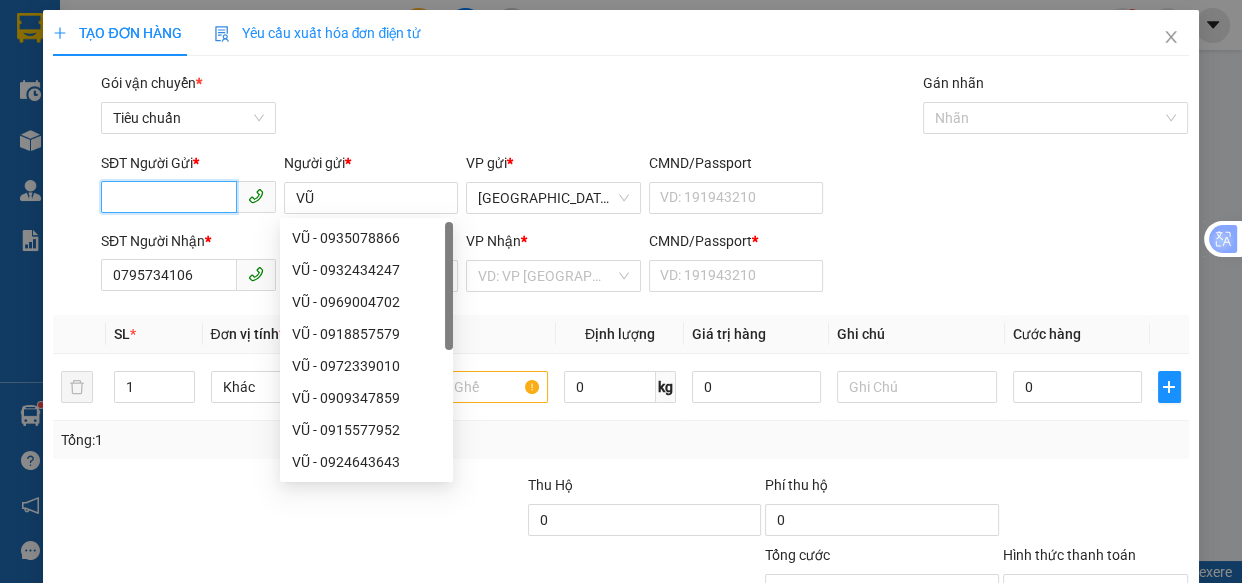 click on "SĐT Người Gửi  *" at bounding box center [169, 197] 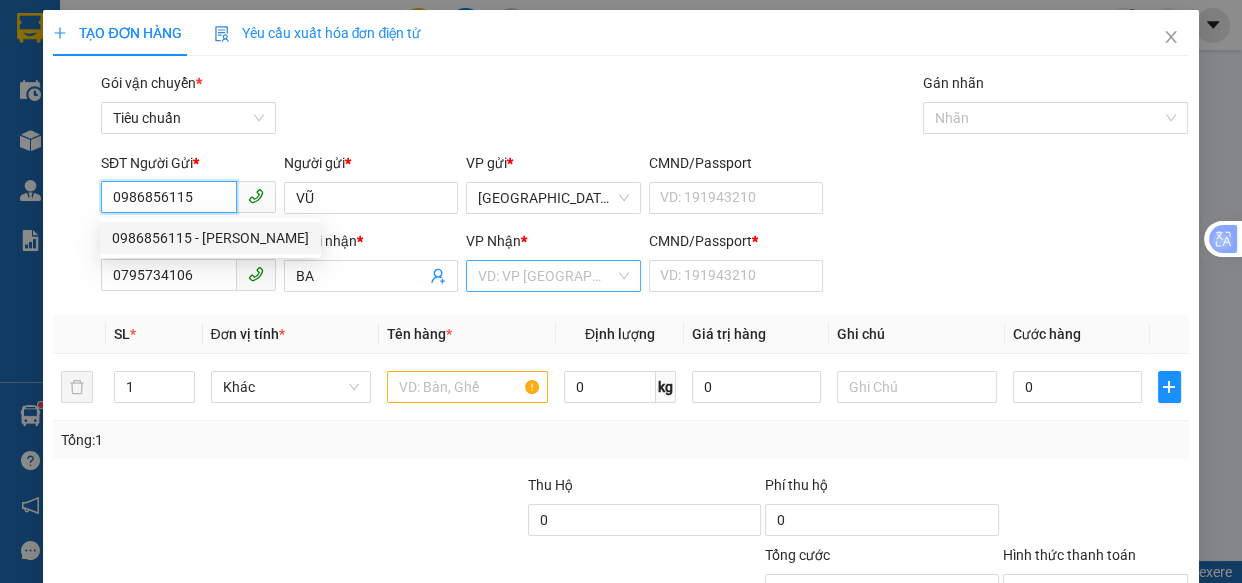 type on "0986856115" 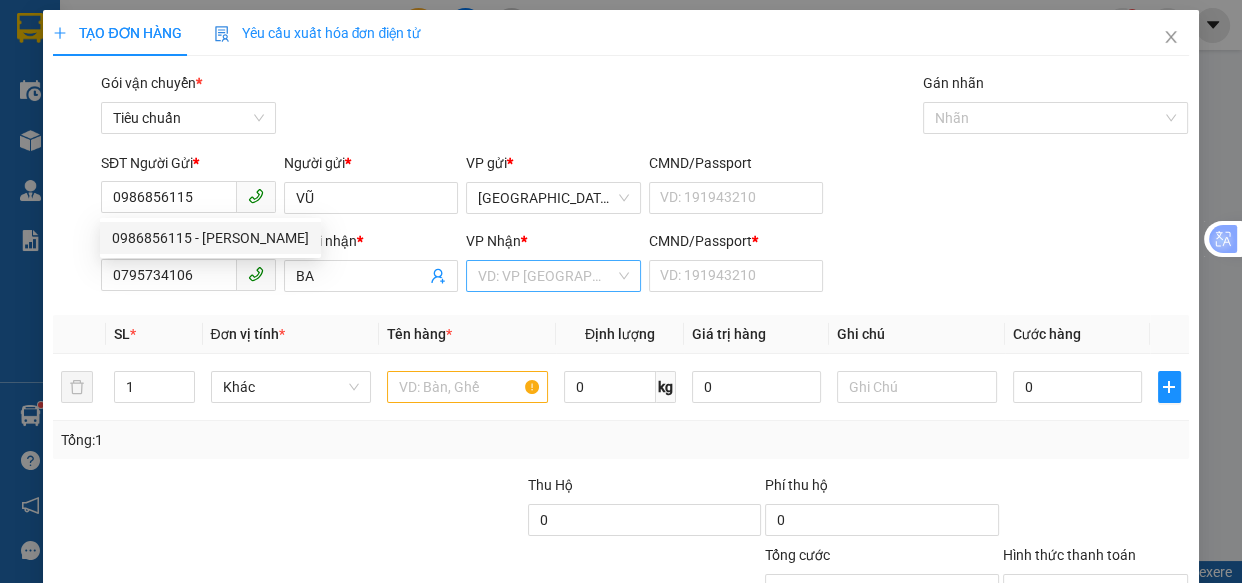 drag, startPoint x: 502, startPoint y: 287, endPoint x: 514, endPoint y: 287, distance: 12 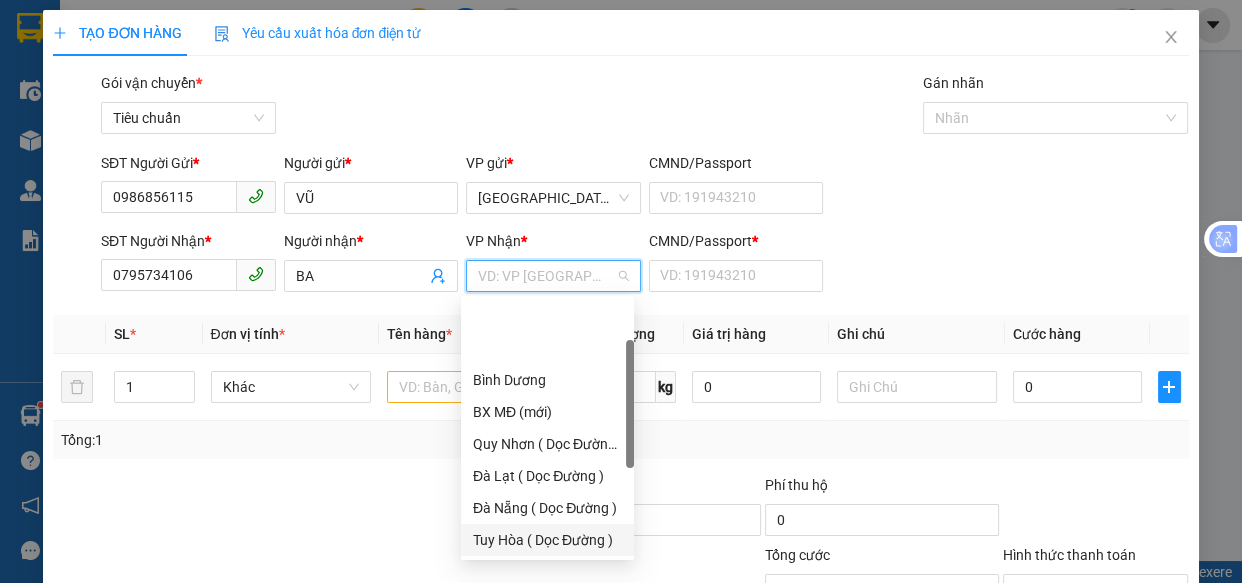 click on "Tuy Hòa ( Dọc Đường )" at bounding box center (547, 540) 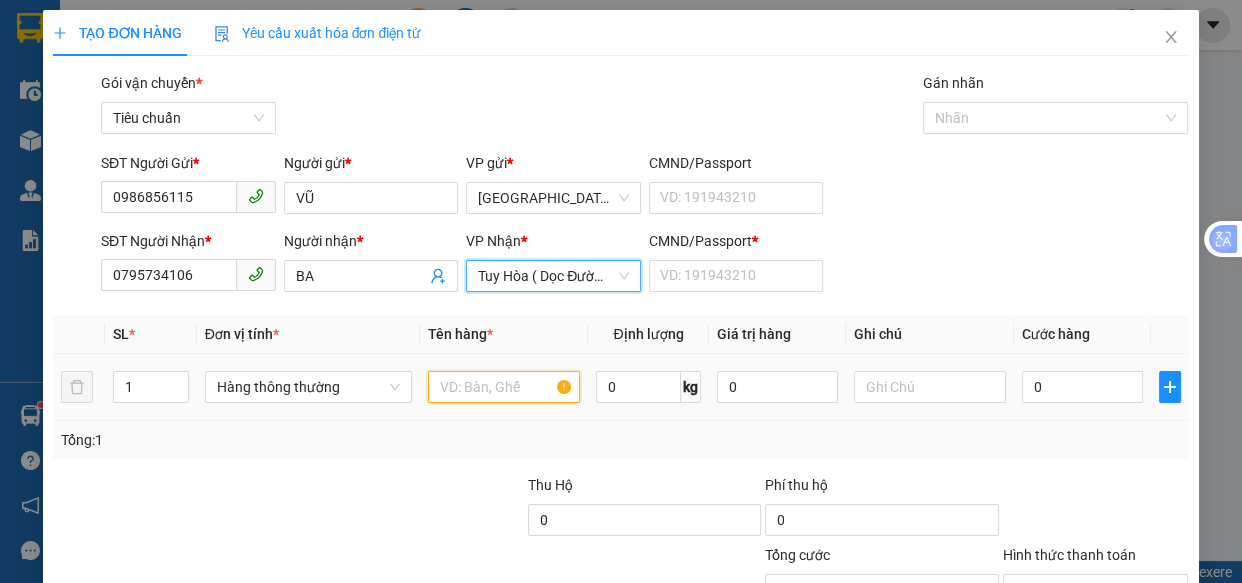 click at bounding box center (503, 387) 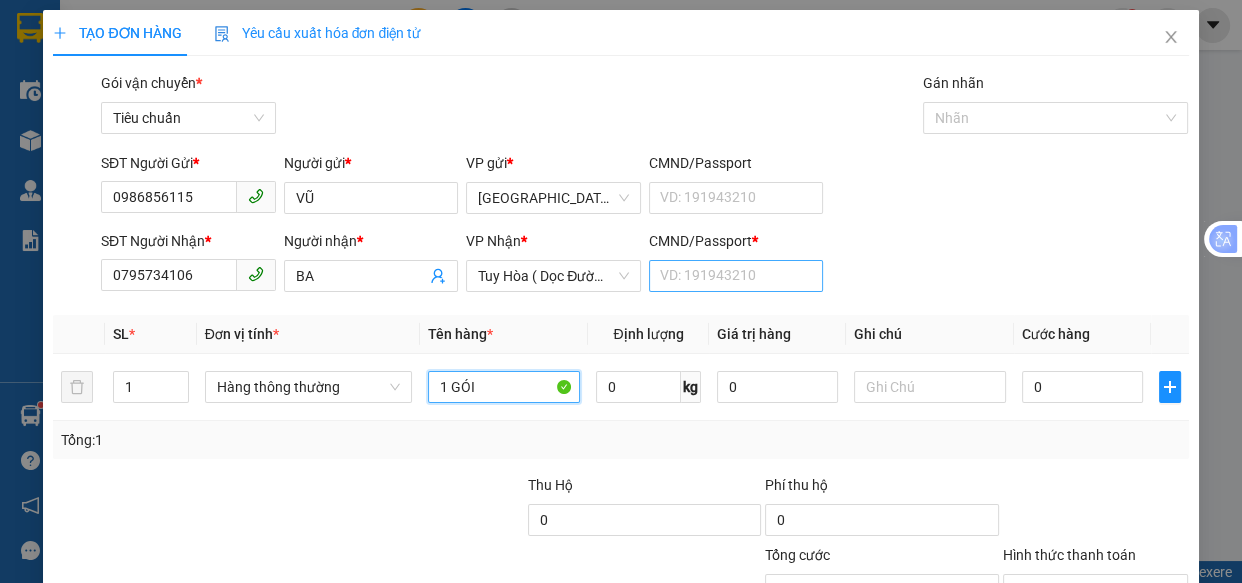 type on "1 GÓI" 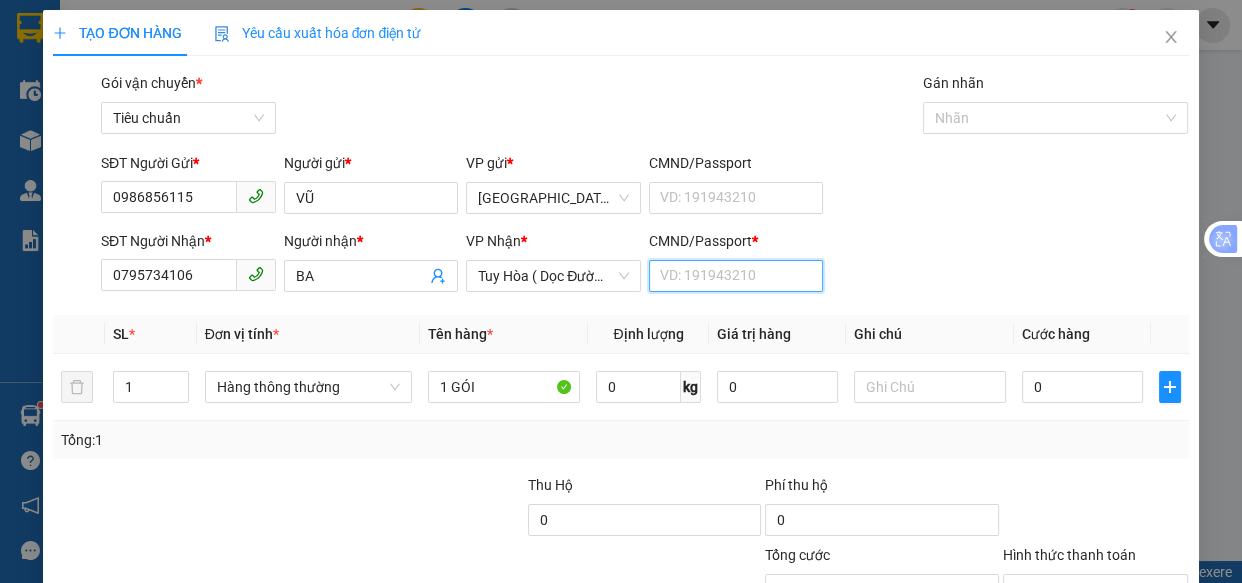drag, startPoint x: 700, startPoint y: 187, endPoint x: 364, endPoint y: 74, distance: 354.49258 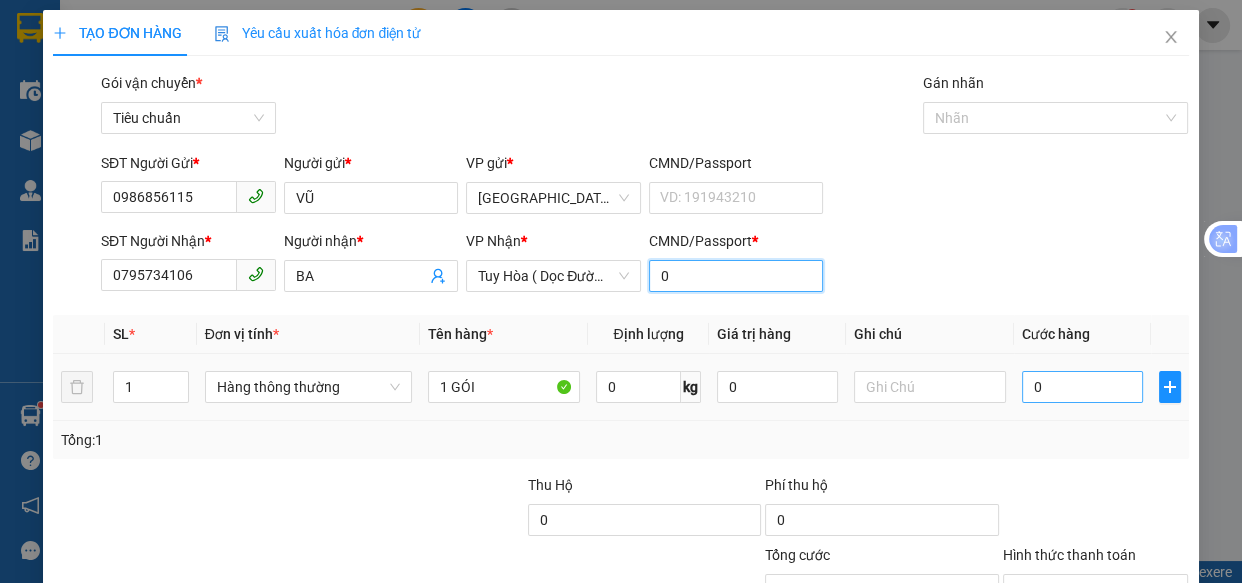 type on "0" 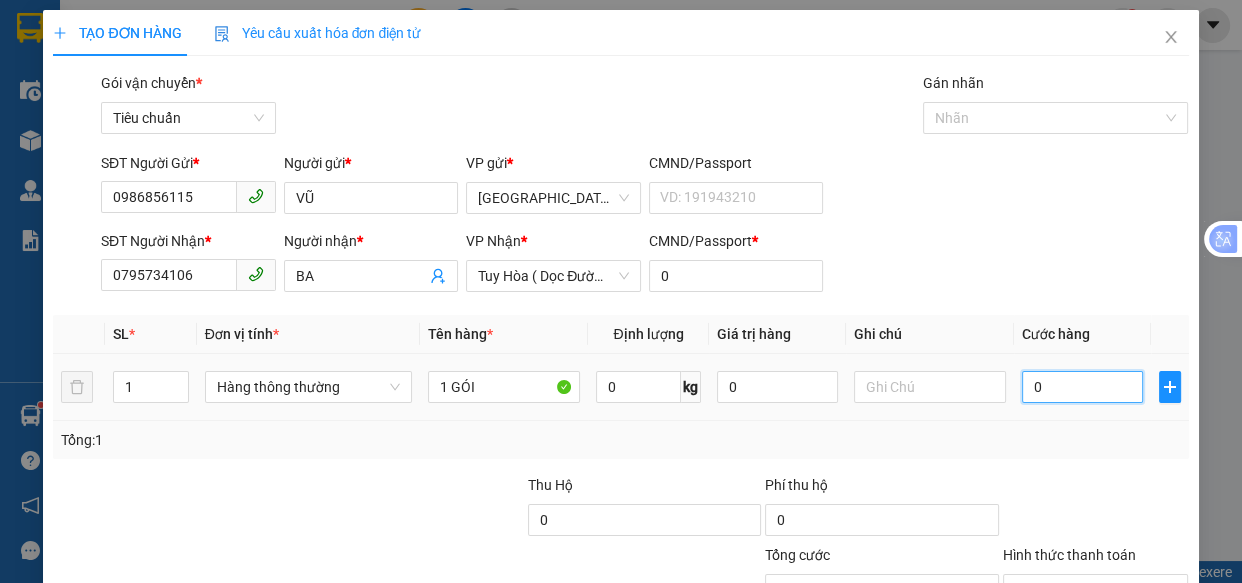 click on "0" at bounding box center (1082, 387) 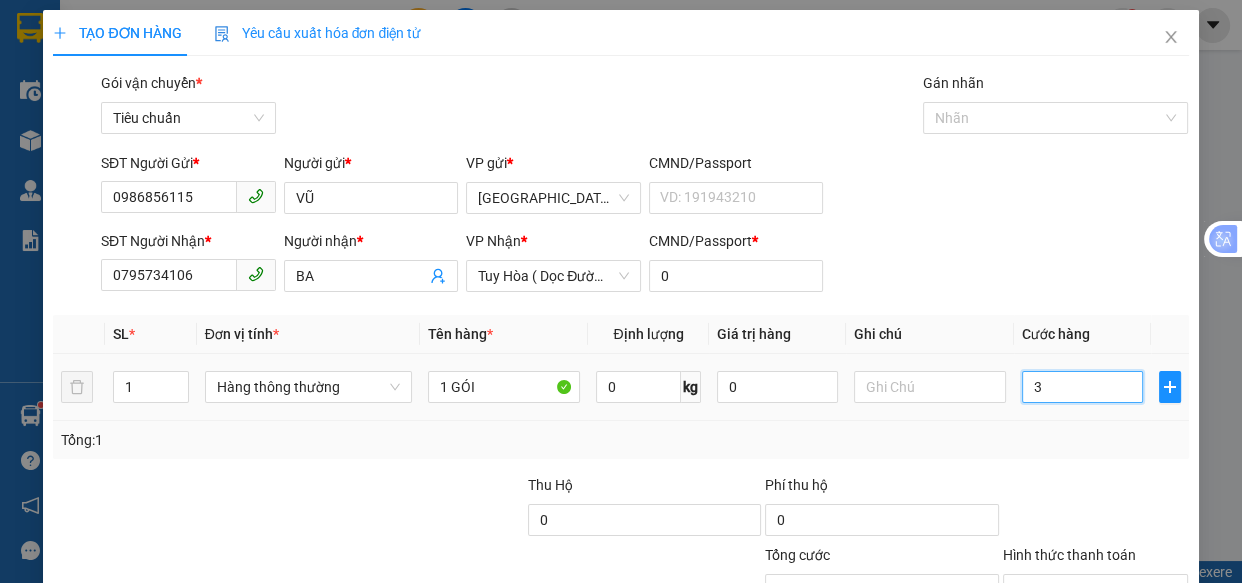 type on "3" 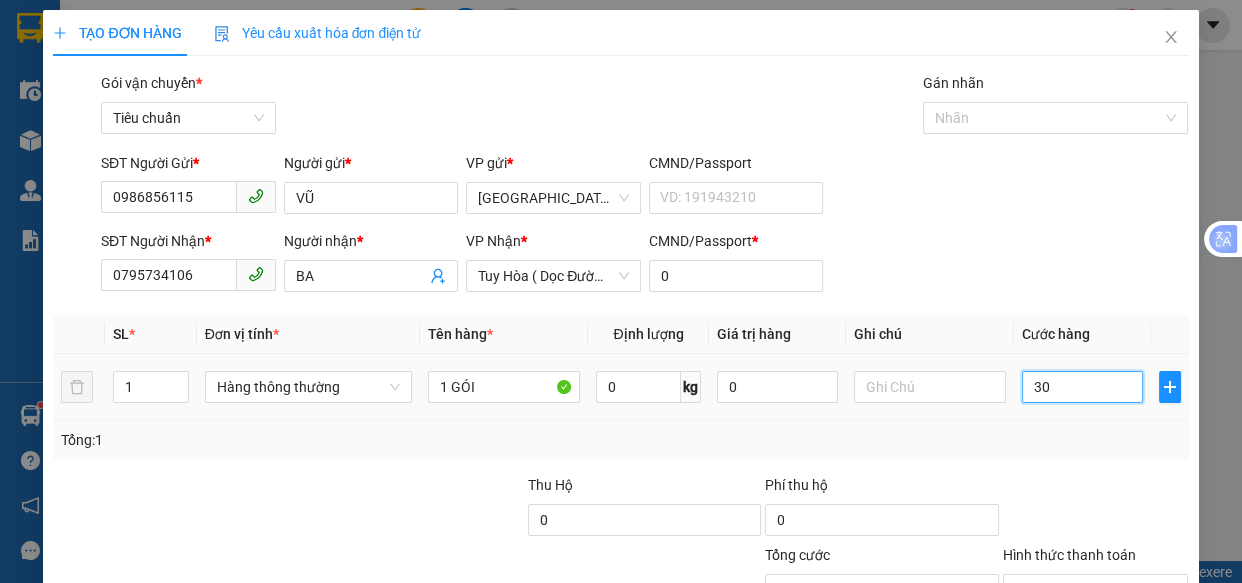 type on "30" 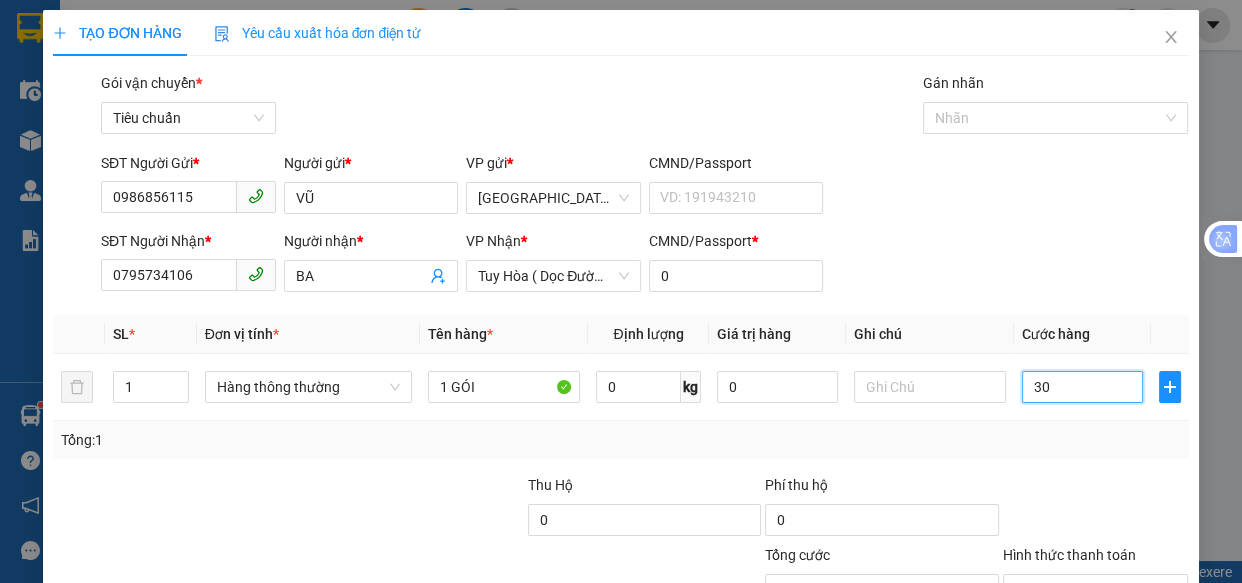 type on "3" 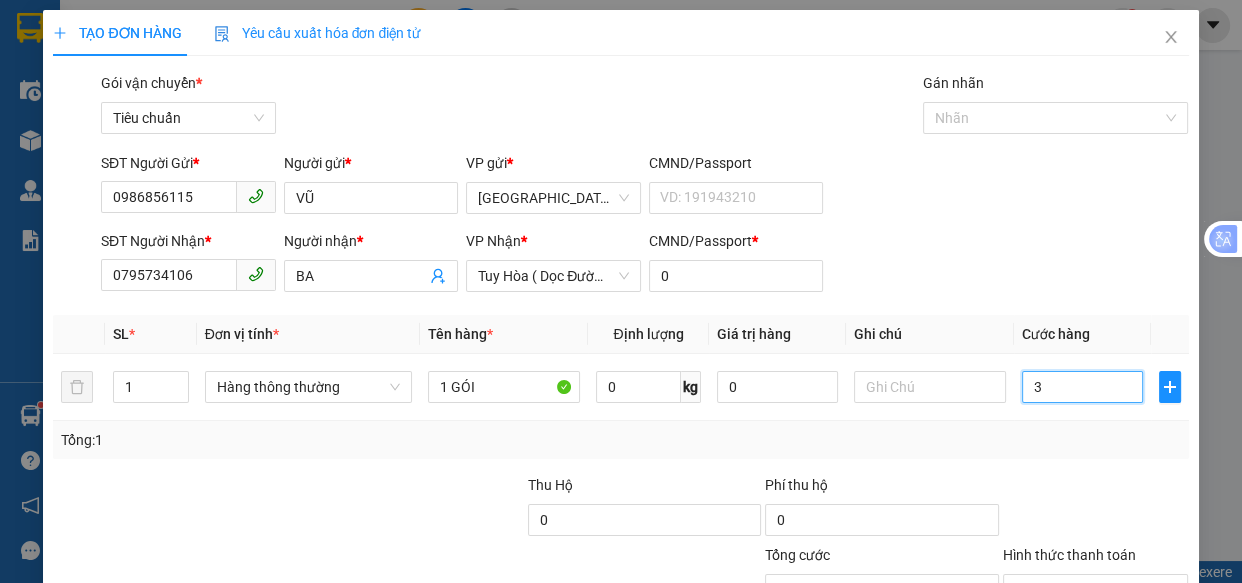 type on "3" 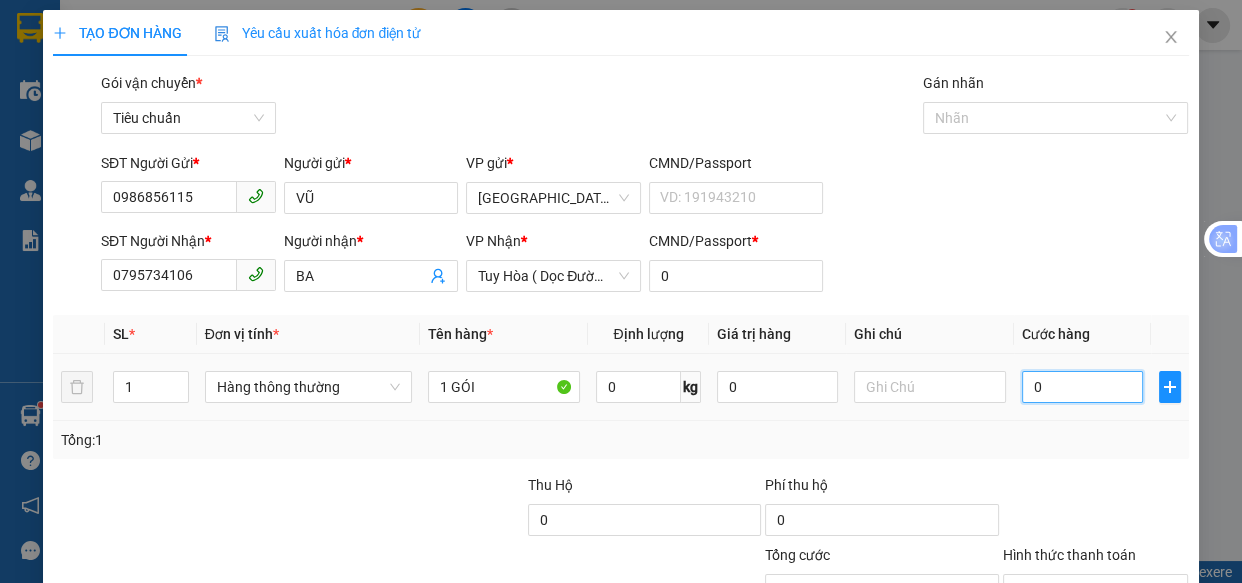 click on "0" at bounding box center [1082, 387] 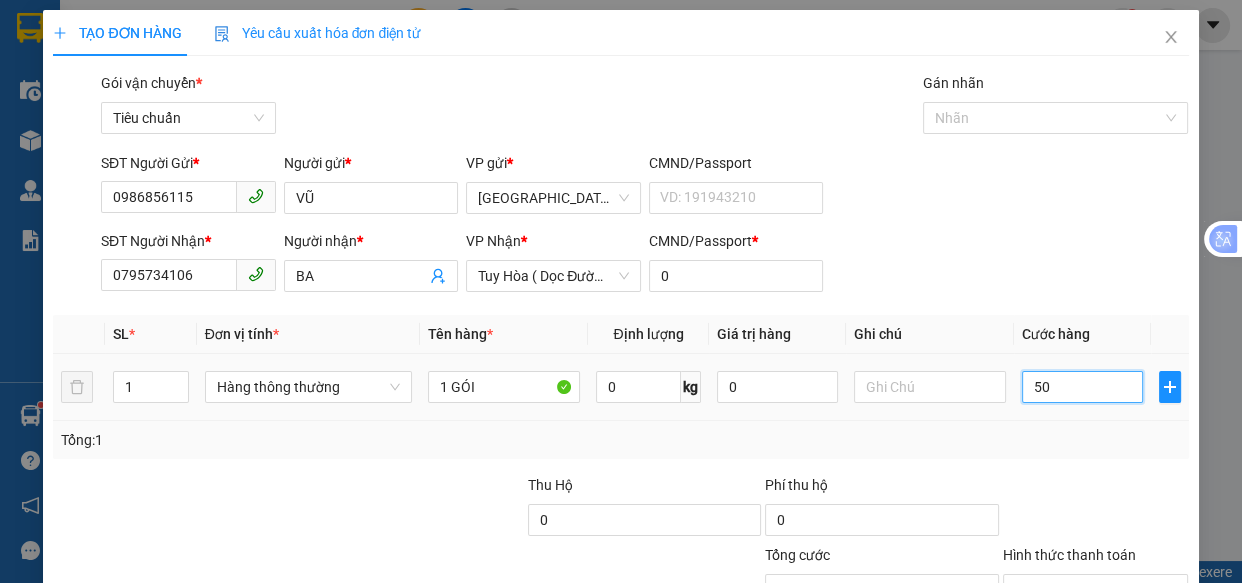 type on "50" 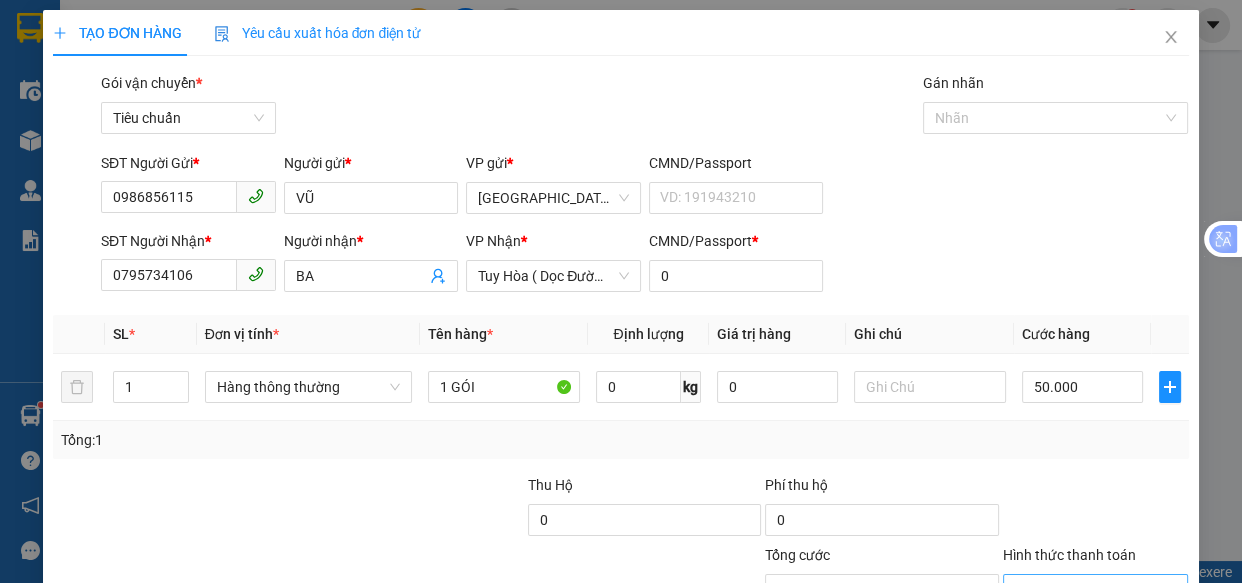 drag, startPoint x: 1044, startPoint y: 436, endPoint x: 1047, endPoint y: 420, distance: 16.27882 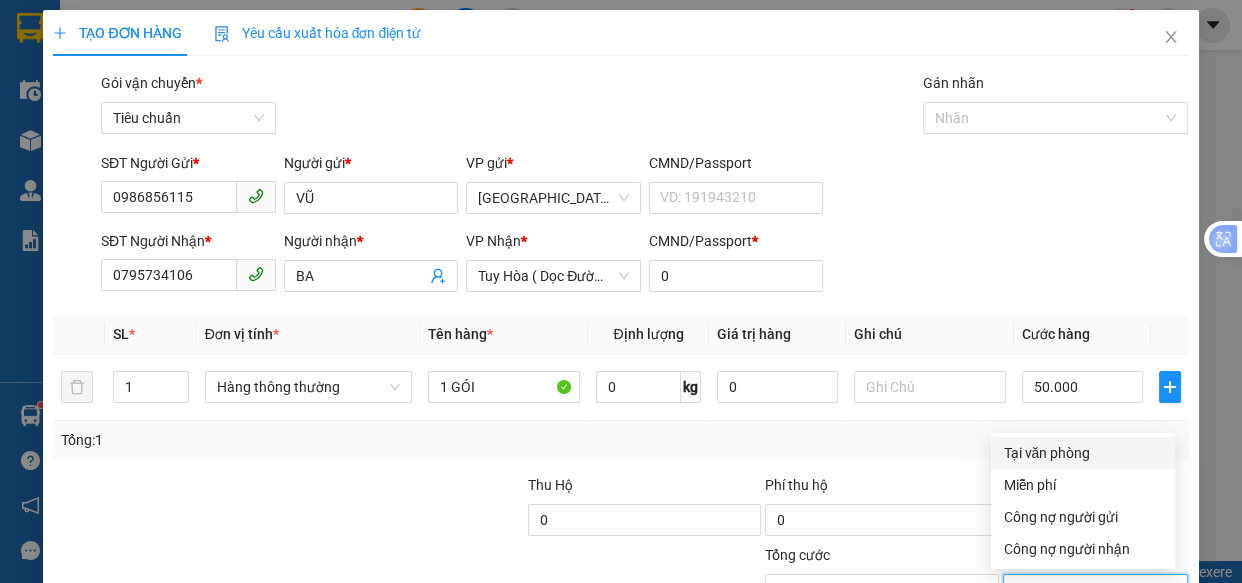 click on "Tại văn phòng" at bounding box center (1083, 453) 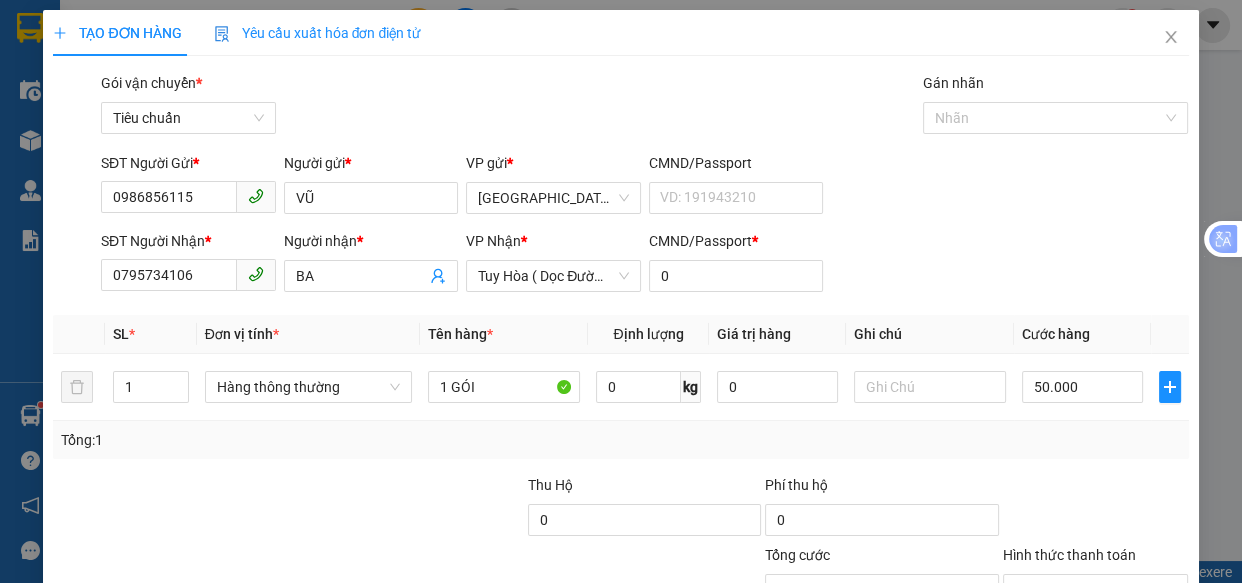 click on "[PERSON_NAME] và In" at bounding box center (1158, 685) 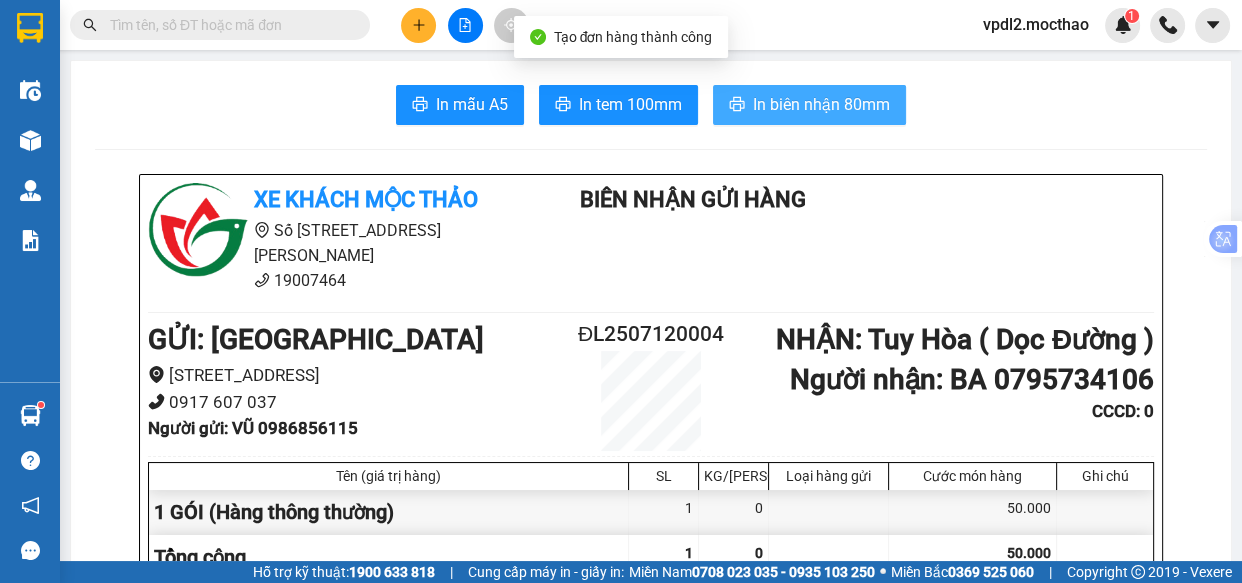 click on "In biên nhận 80mm" at bounding box center (821, 104) 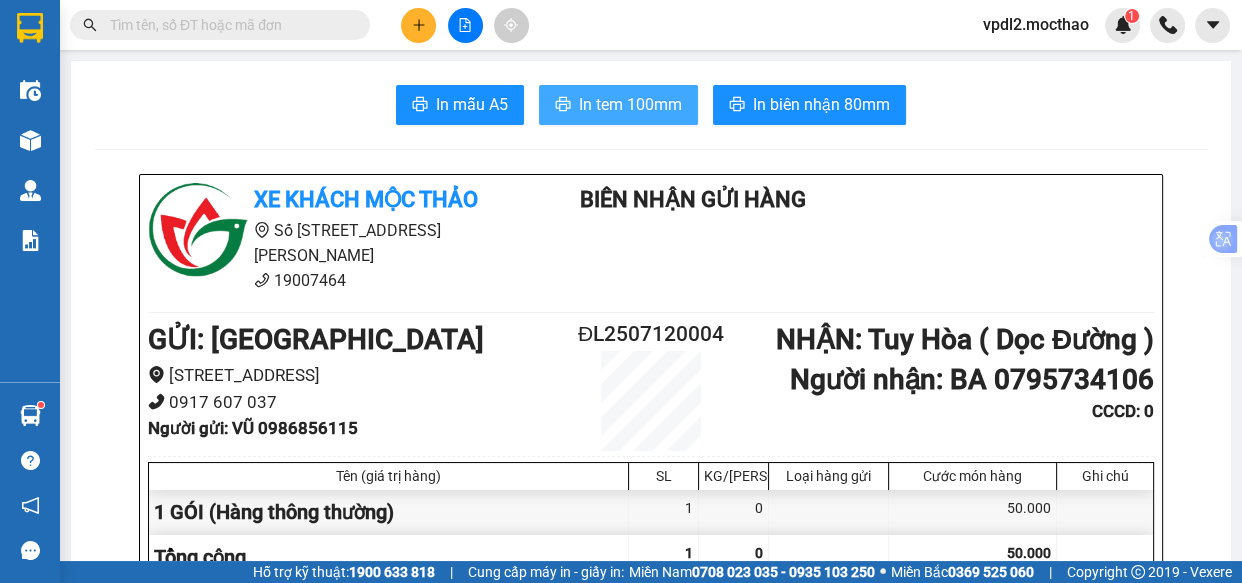 click on "In tem 100mm" at bounding box center [630, 104] 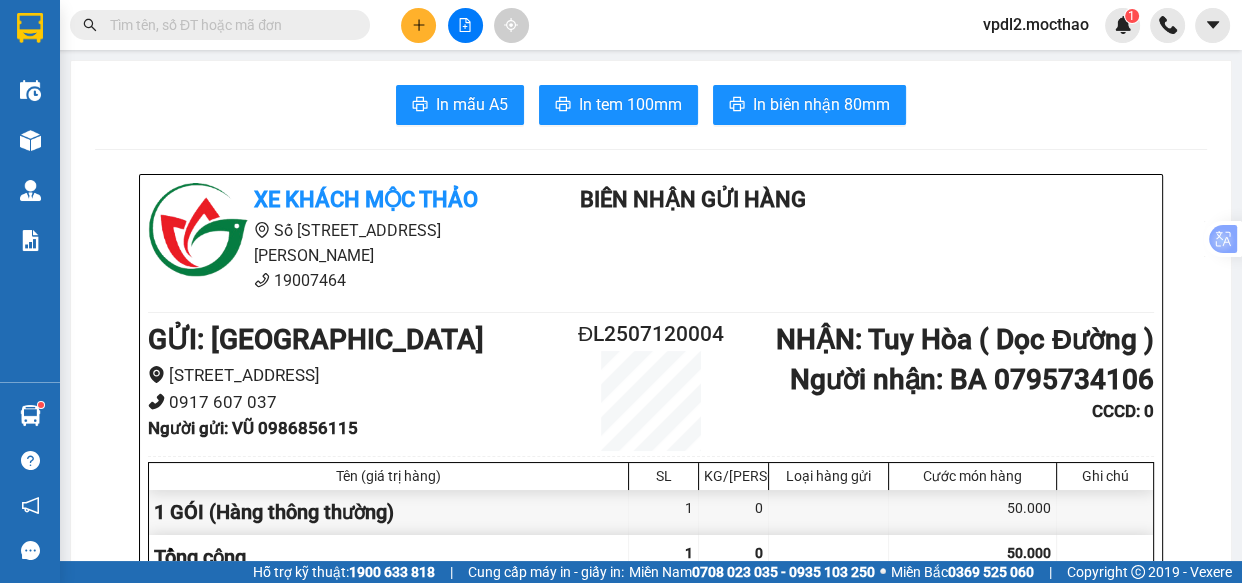 click 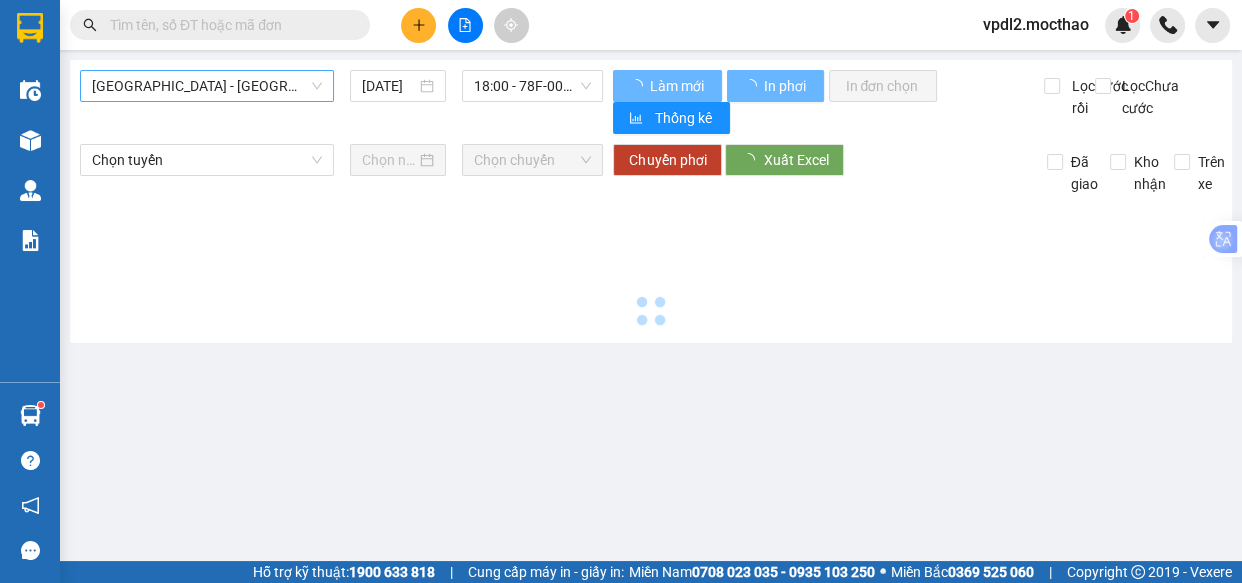 type on "[DATE]" 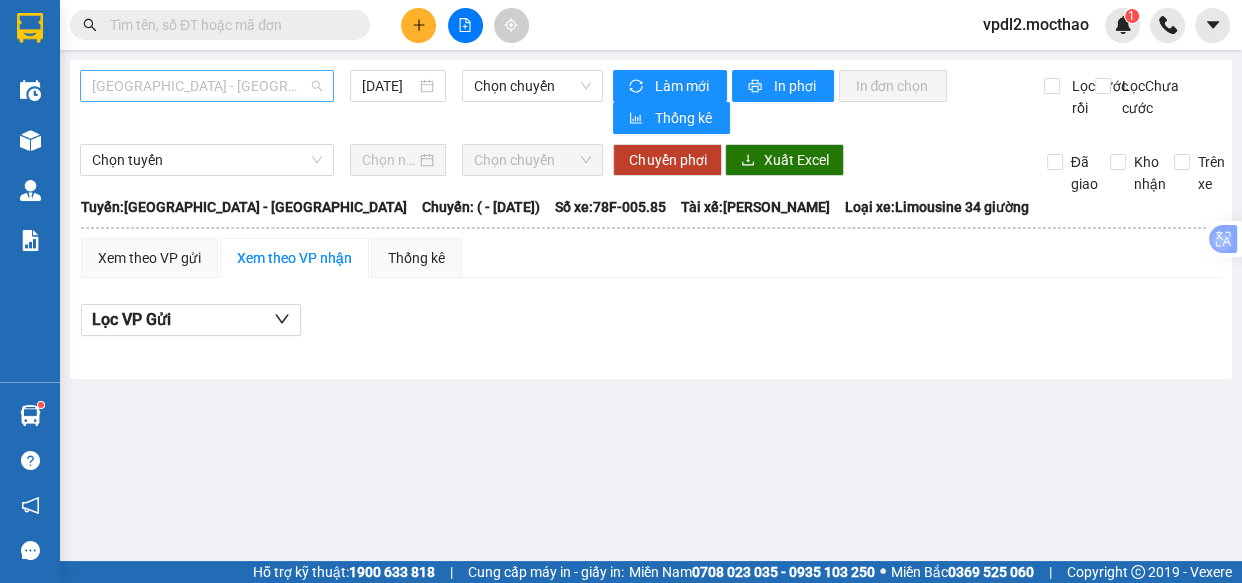 click on "[GEOGRAPHIC_DATA] - [GEOGRAPHIC_DATA]" at bounding box center (207, 86) 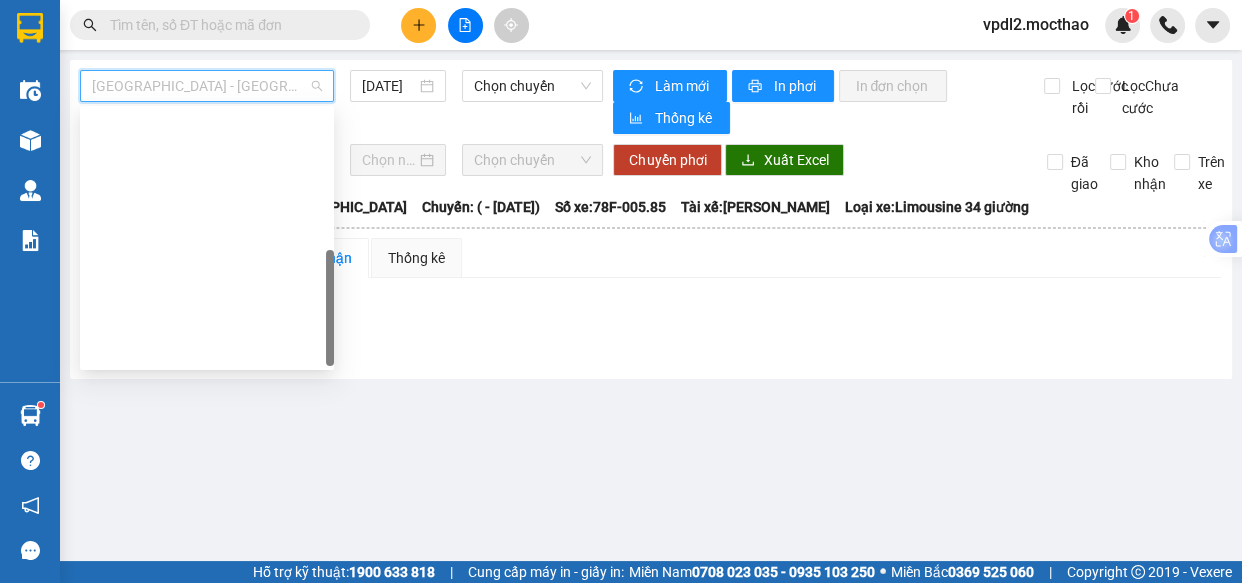 click on "Quy Nhơn - [GEOGRAPHIC_DATA]" at bounding box center [207, 606] 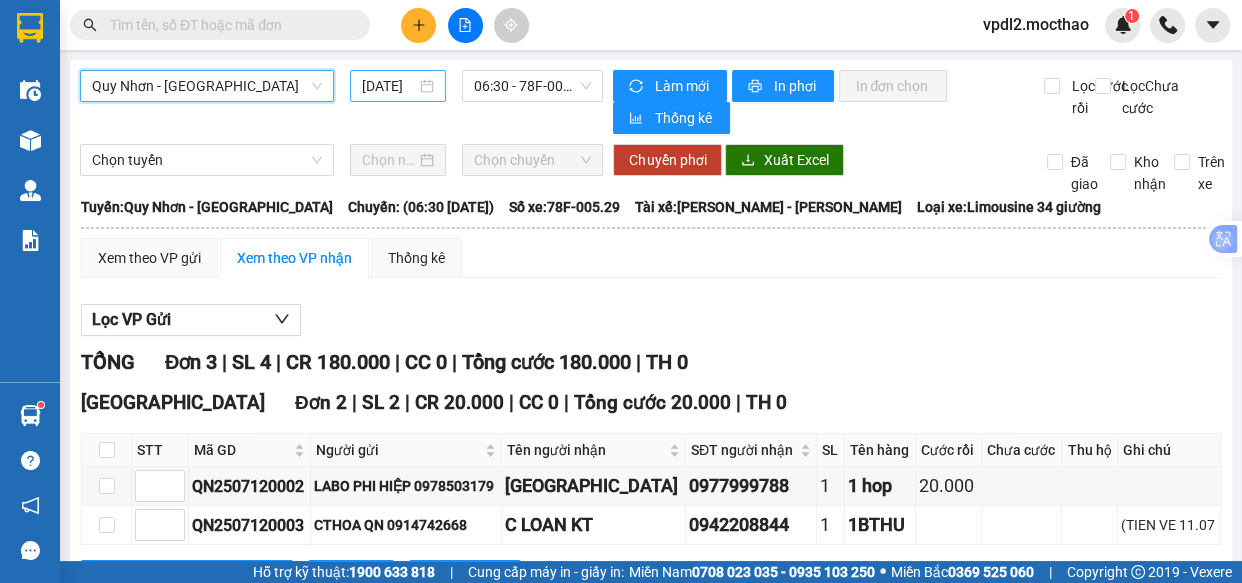 click on "[DATE]" at bounding box center (398, 86) 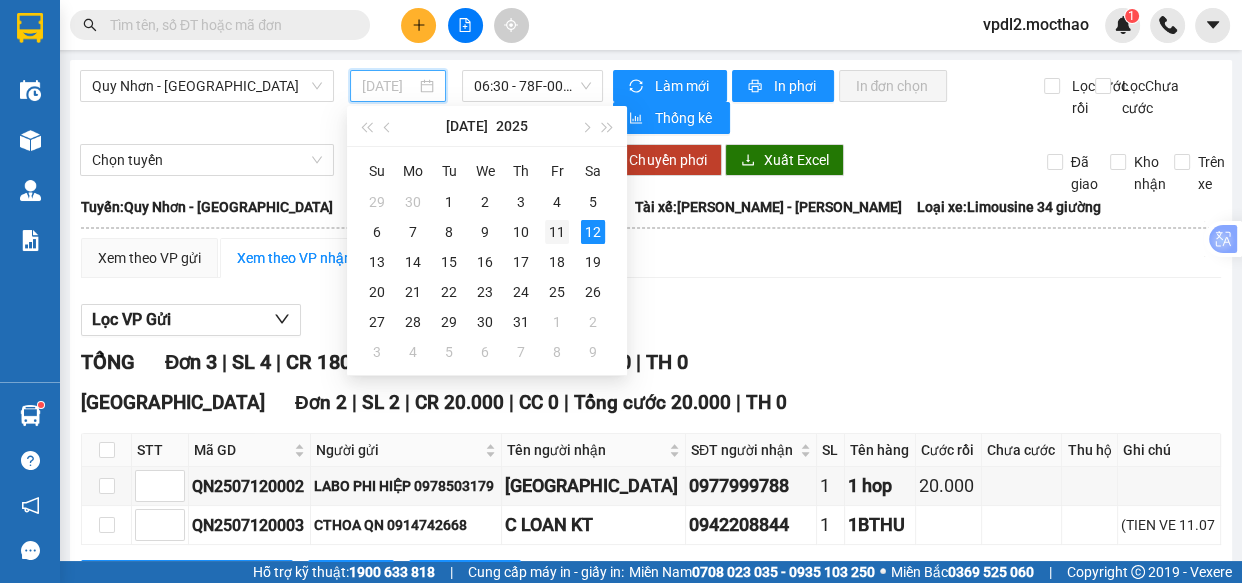 click on "11" at bounding box center [557, 232] 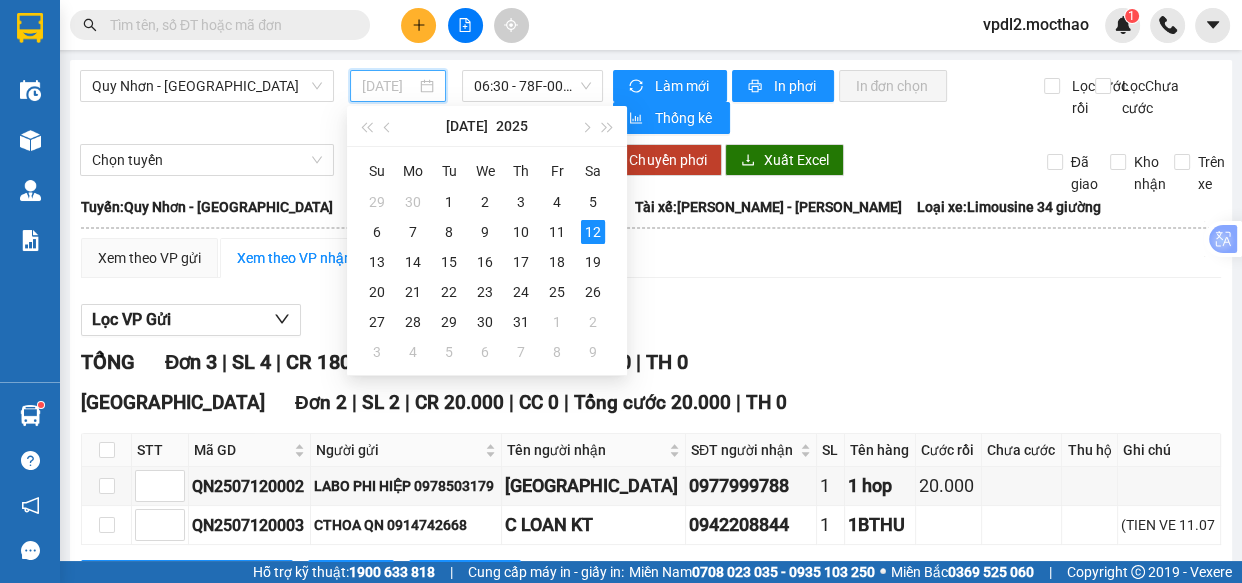 type on "[DATE]" 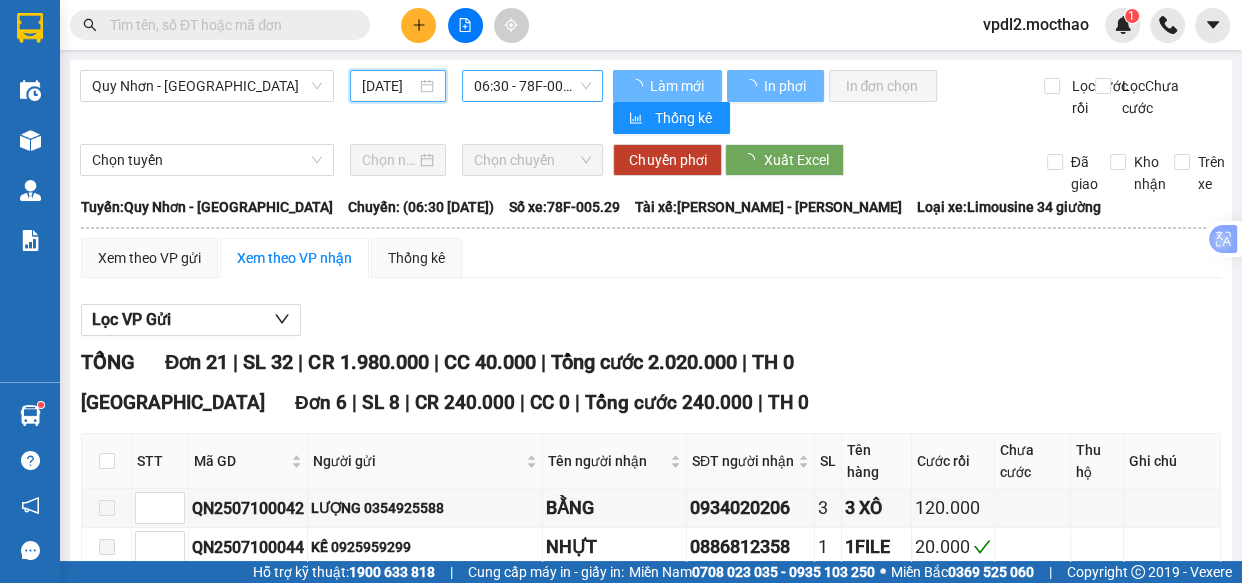click on "06:30     - 78F-005.29" at bounding box center (532, 86) 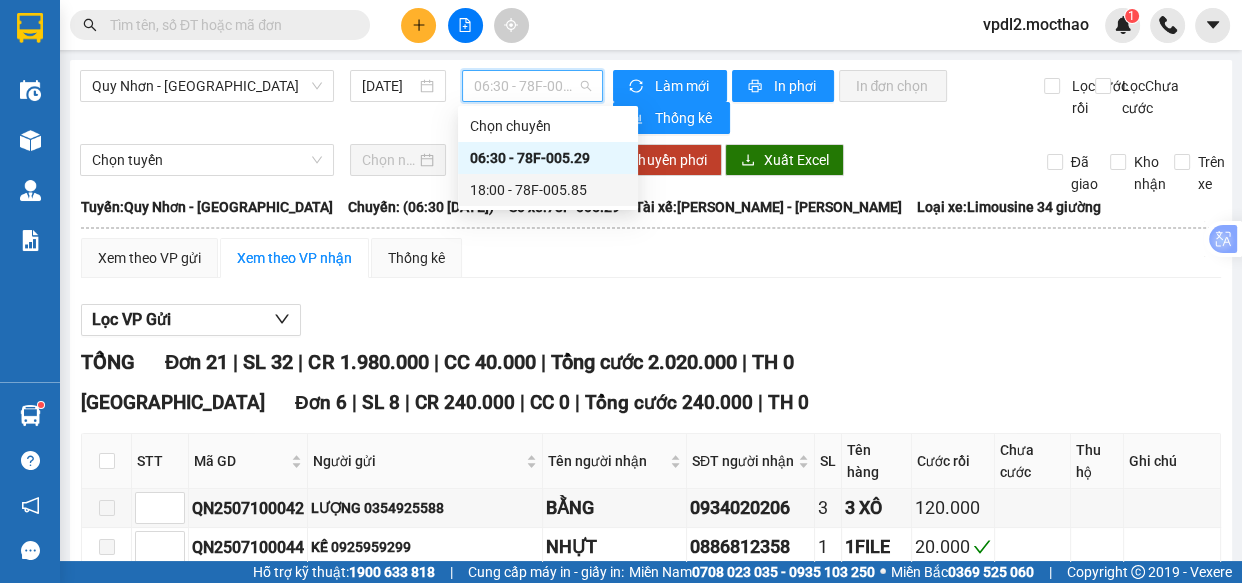 click on "18:00     - 78F-005.85" at bounding box center (548, 190) 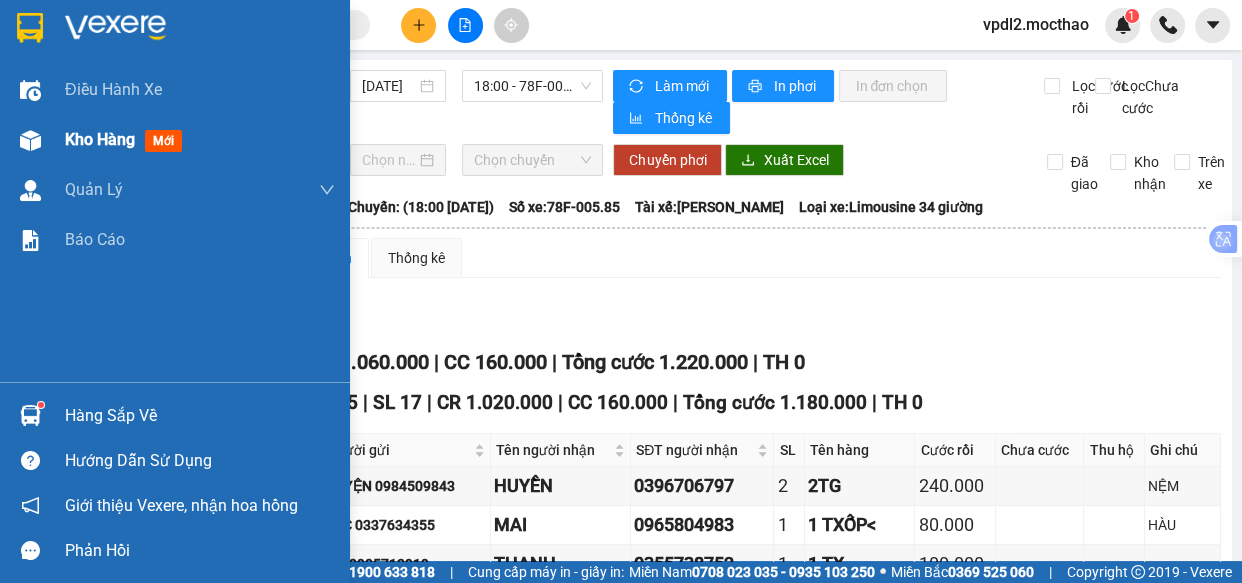 click on "Kho hàng" at bounding box center [100, 139] 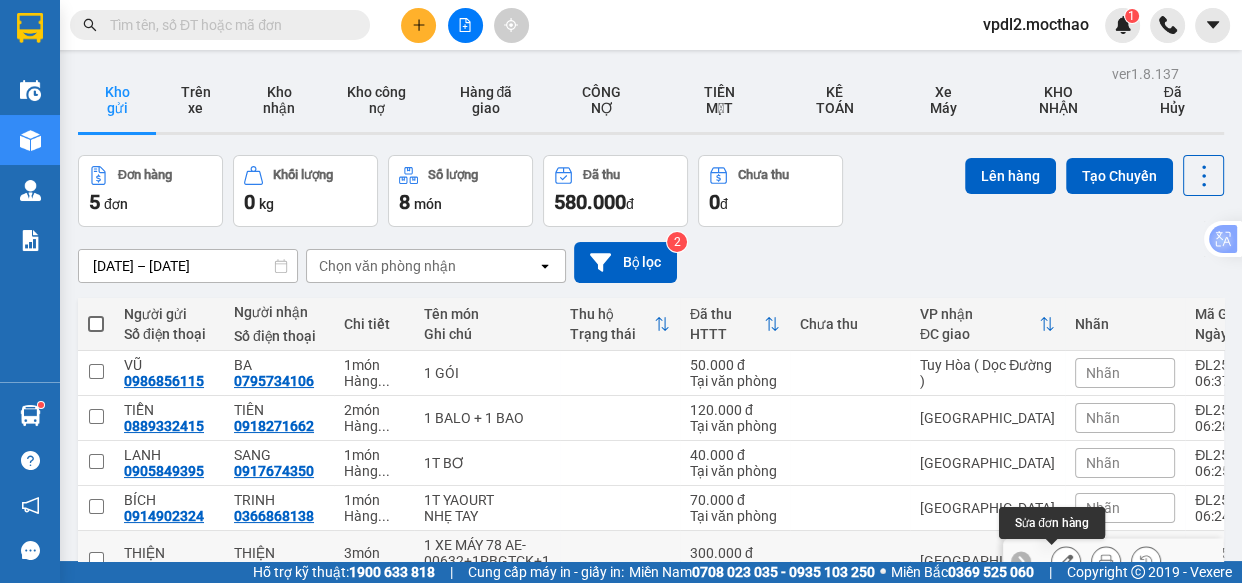 click 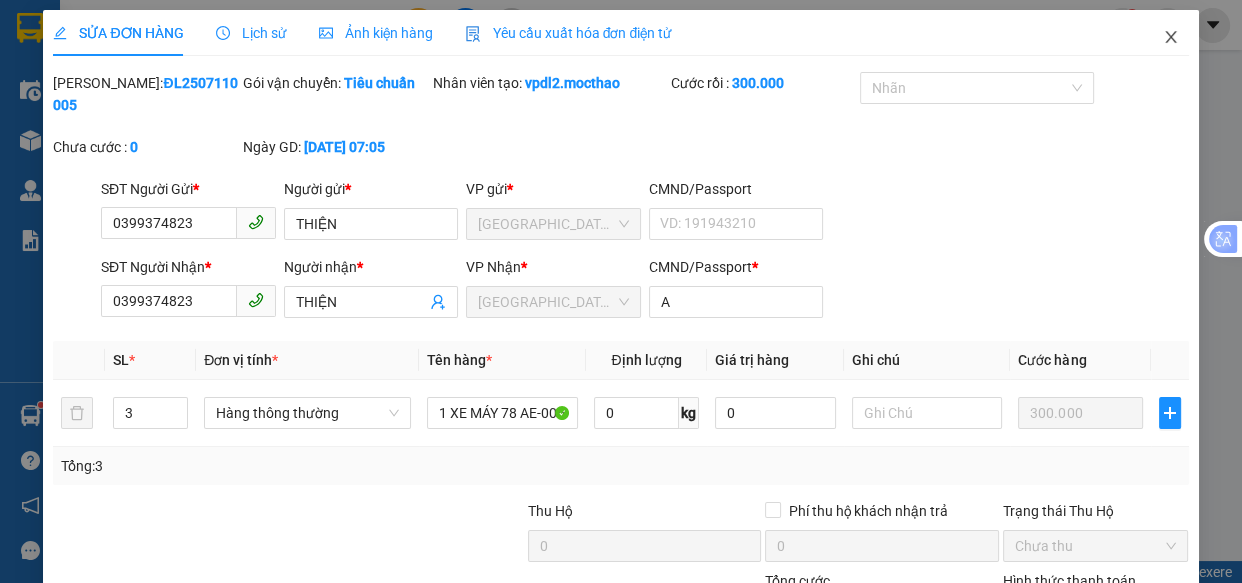 click 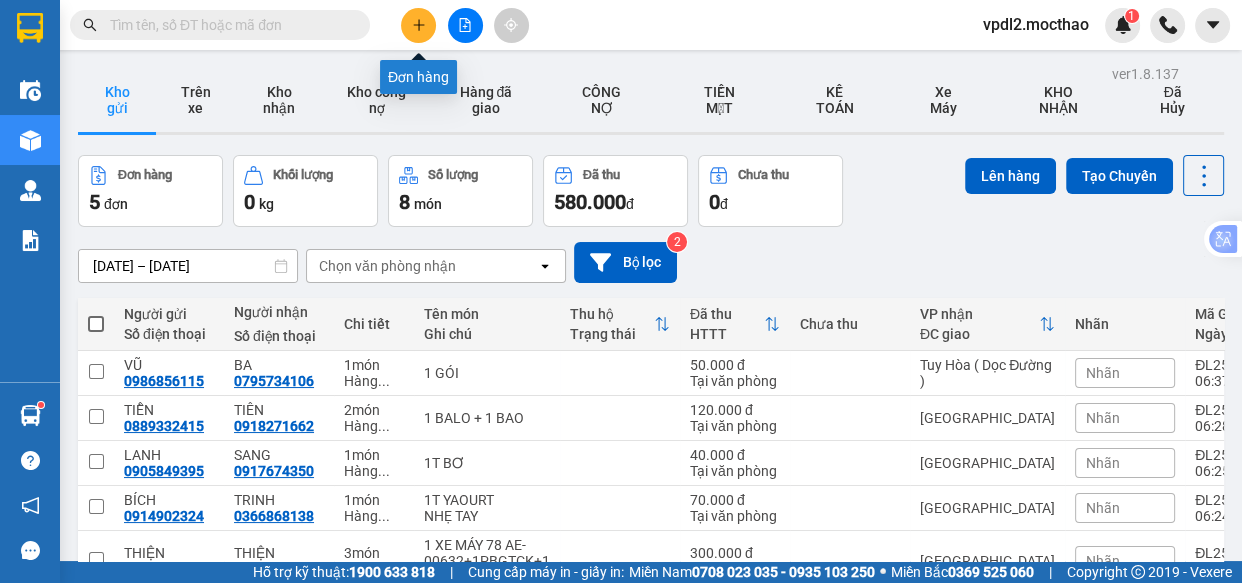 click 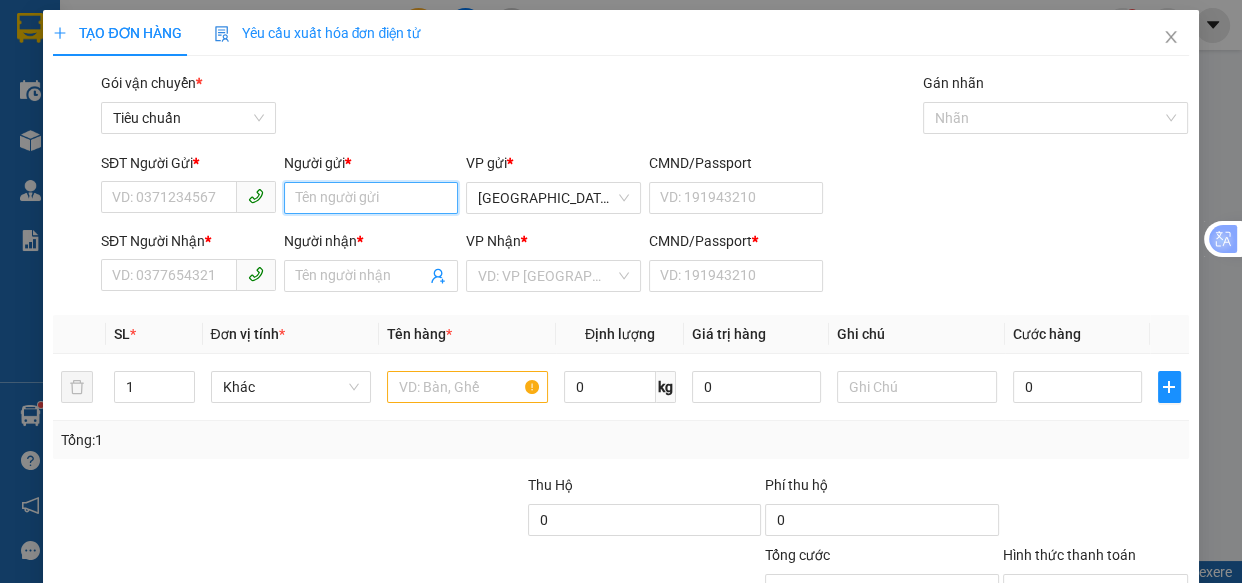 click on "Người gửi  *" at bounding box center (371, 198) 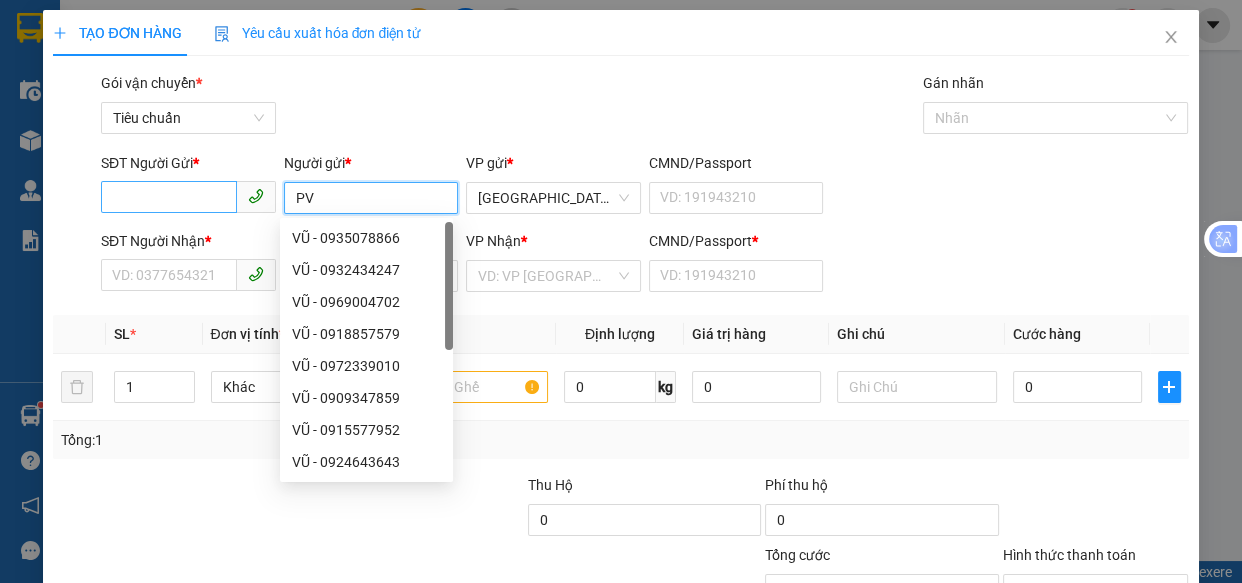 type on "PV" 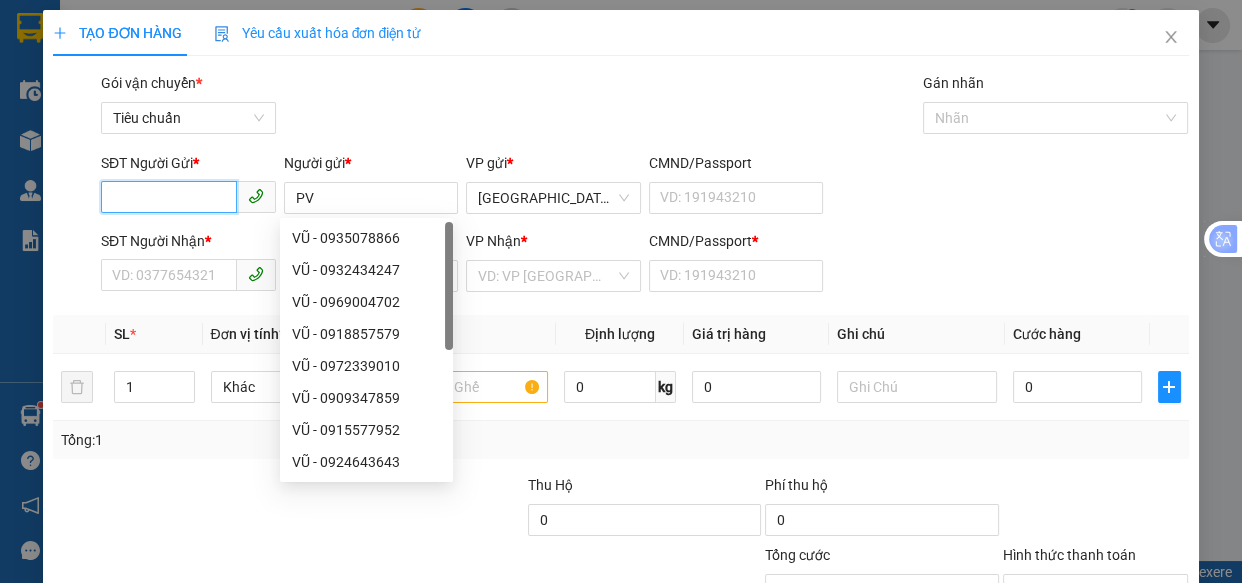 drag, startPoint x: 146, startPoint y: 199, endPoint x: 66, endPoint y: 96, distance: 130.41856 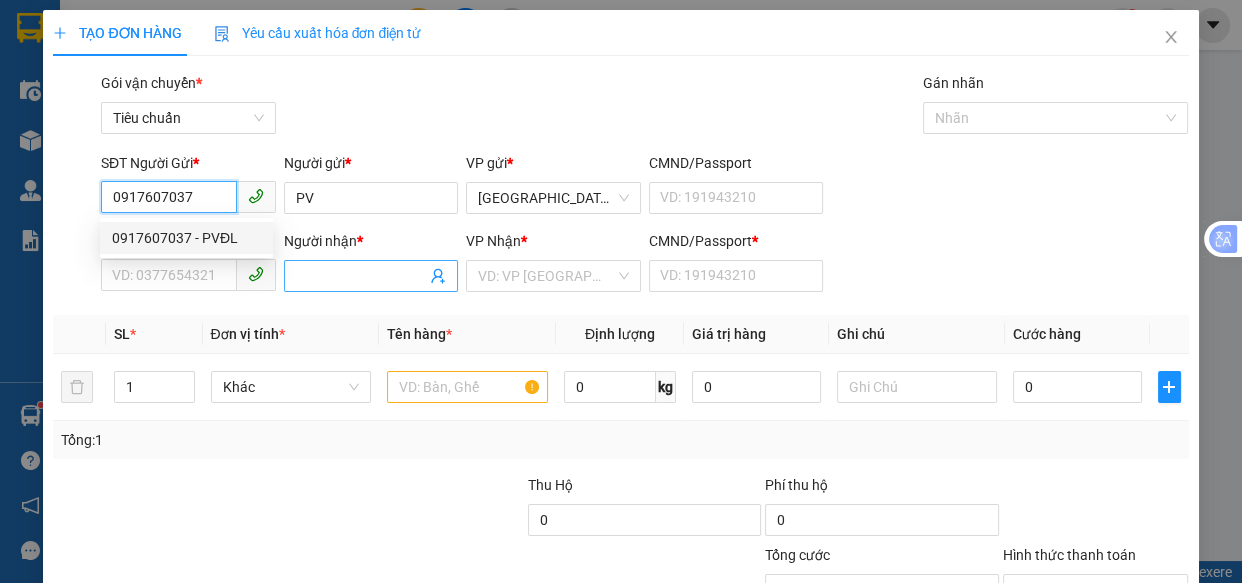 type on "0917607037" 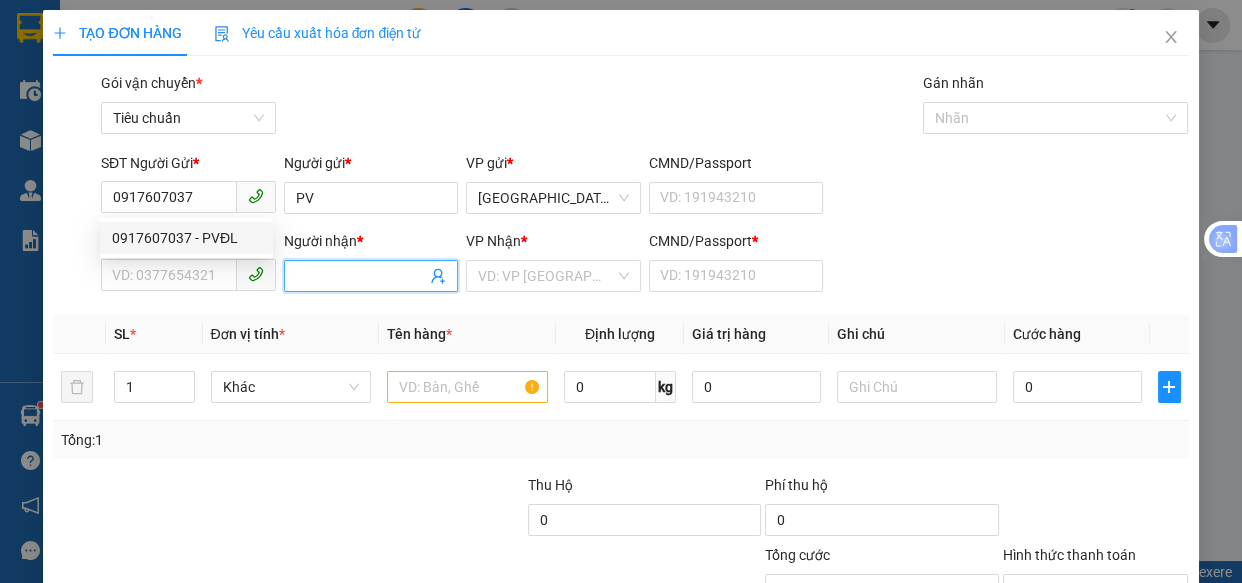 click at bounding box center (371, 276) 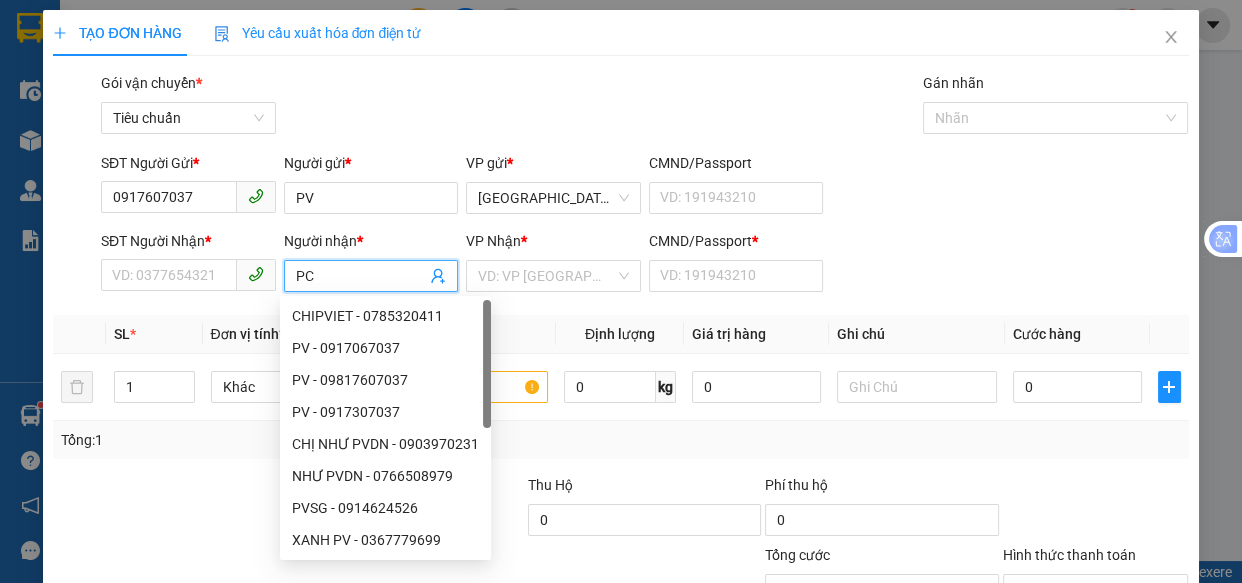 type on "P" 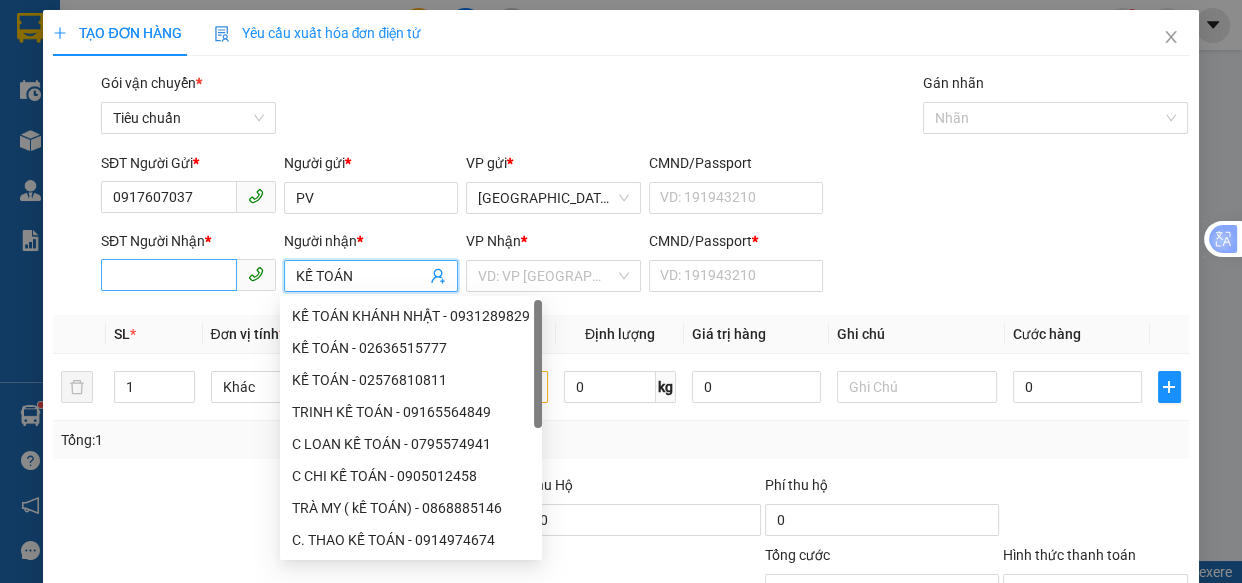 type on "KẾ TOÁN" 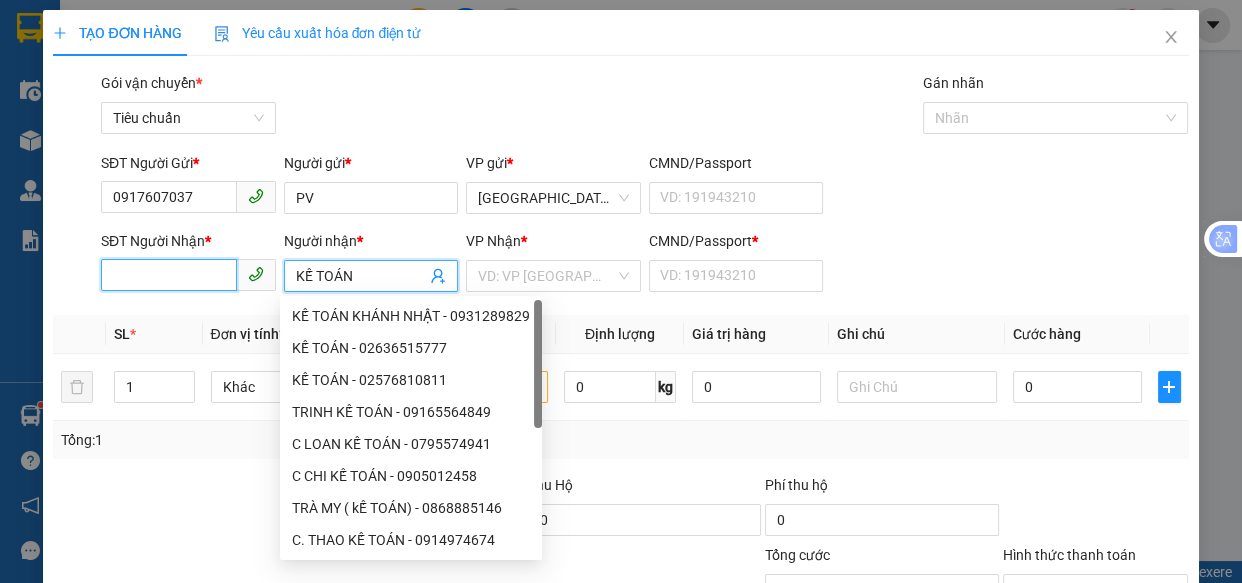 click on "SĐT Người Nhận  *" at bounding box center (169, 275) 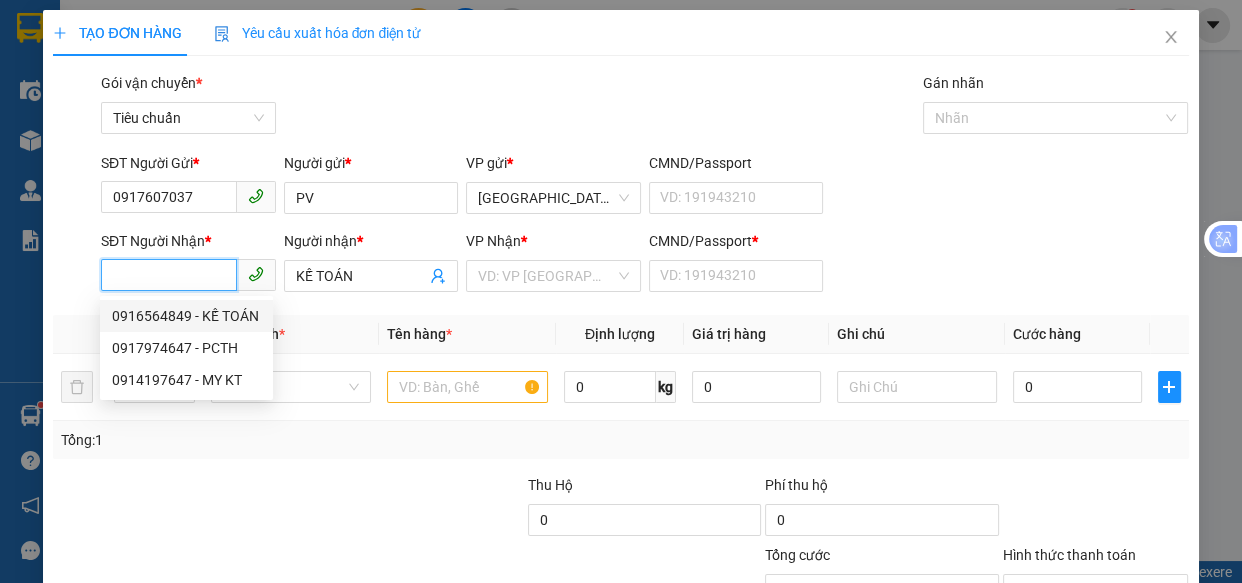 click on "0916564849 - KẾ TOÁN" at bounding box center [186, 316] 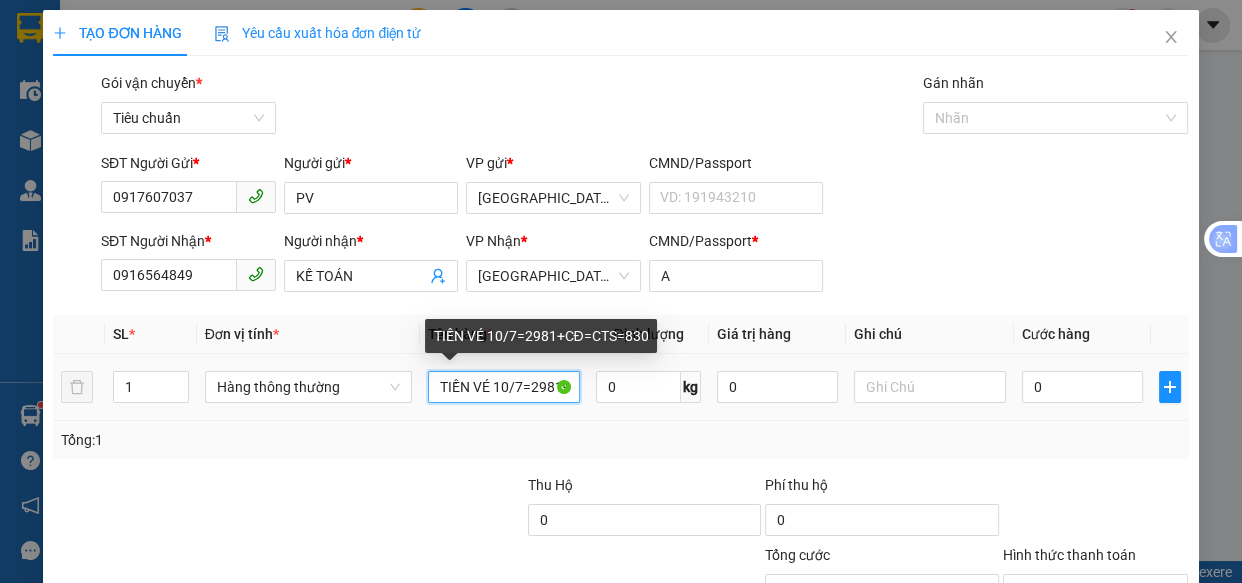 drag, startPoint x: 570, startPoint y: 389, endPoint x: 476, endPoint y: 393, distance: 94.08507 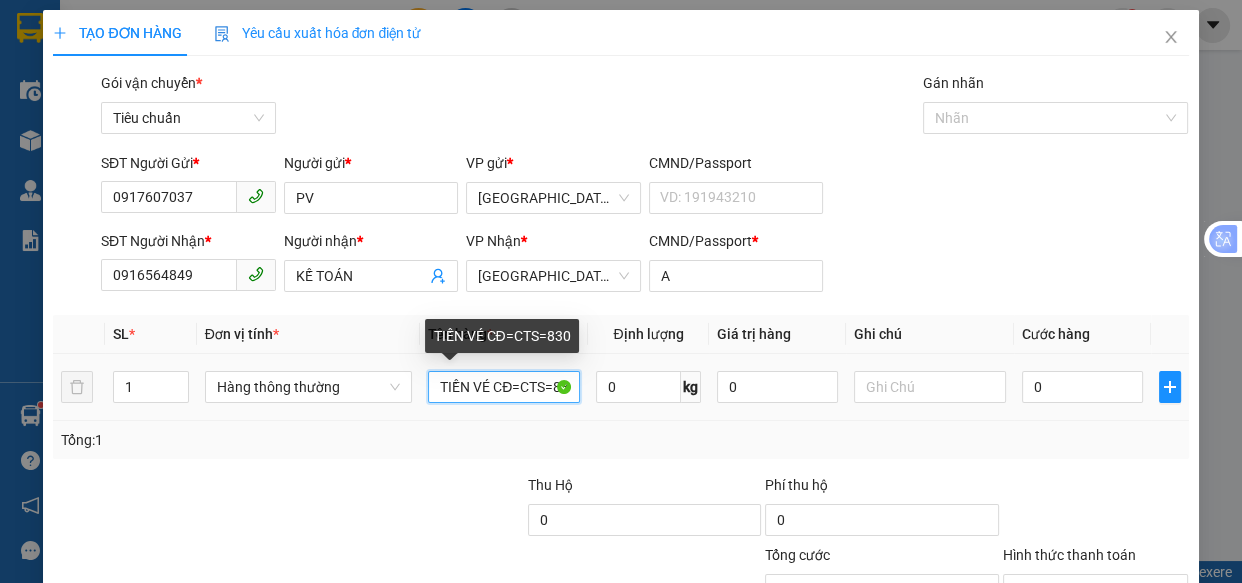 drag, startPoint x: 567, startPoint y: 388, endPoint x: 475, endPoint y: 389, distance: 92.00543 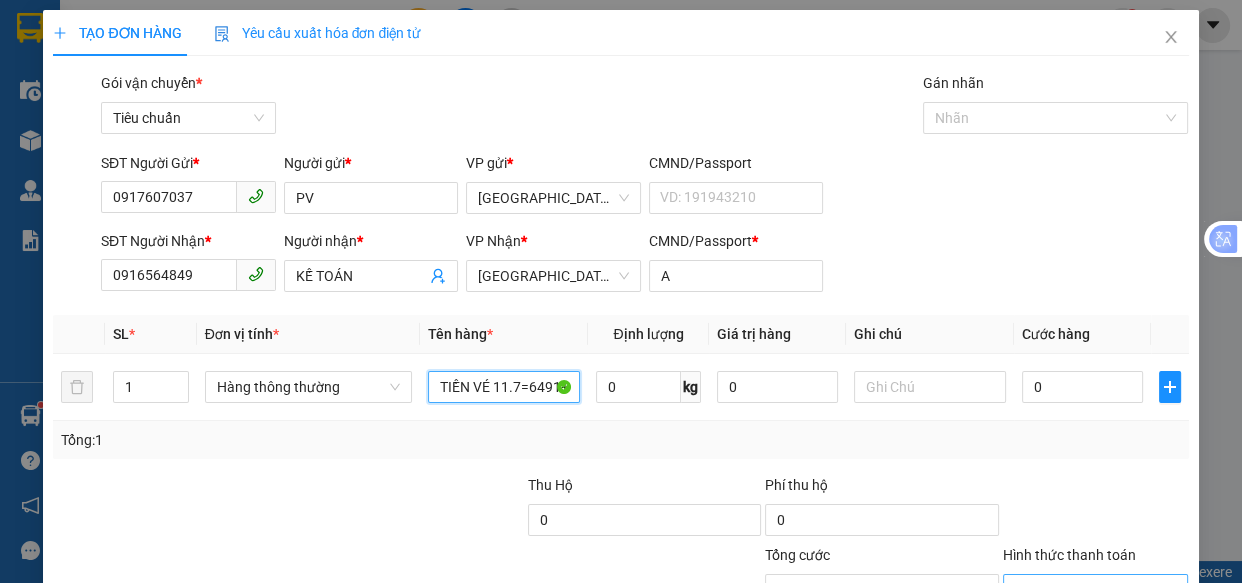 type on "TIỀN VÉ 11.7=6491+CTS=270+CDG=740" 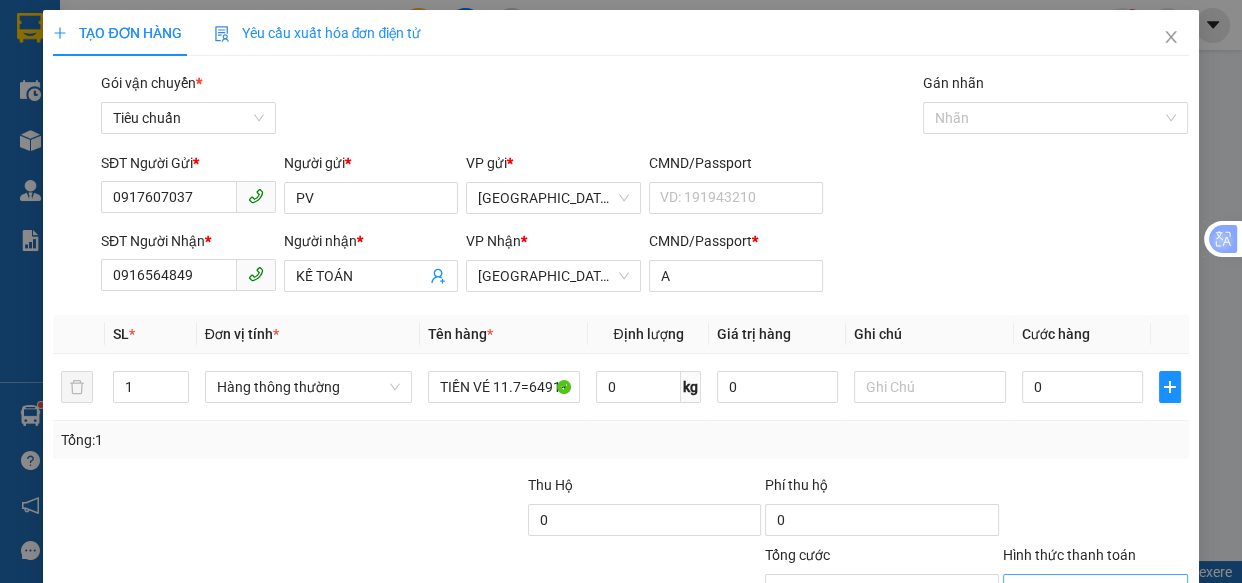 click on "Hình thức thanh toán" at bounding box center [1089, 590] 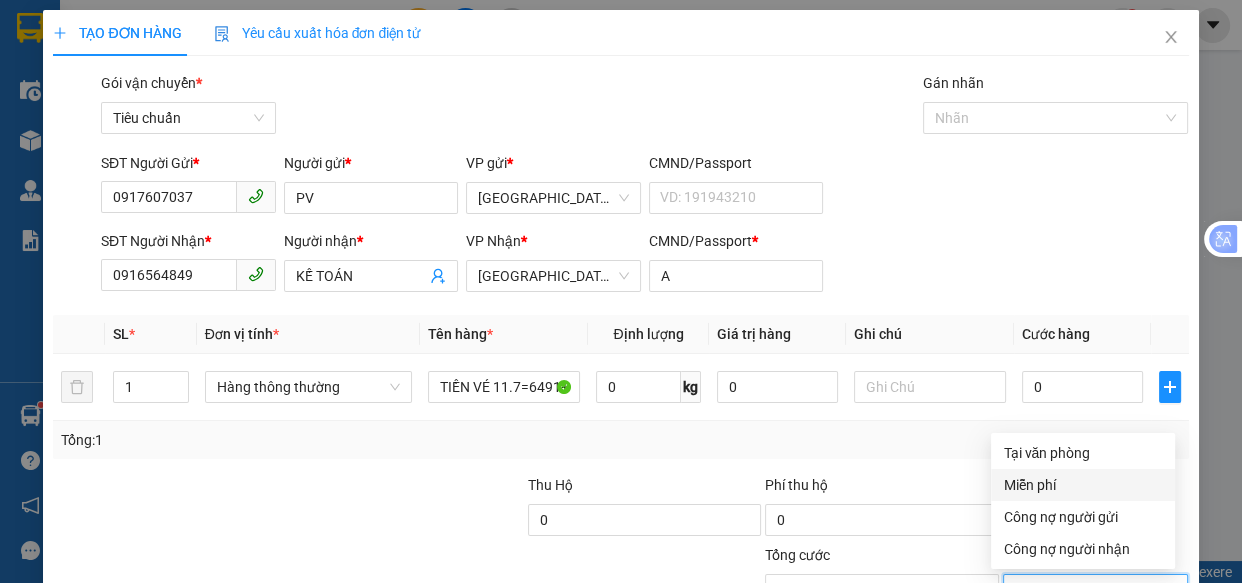click on "Miễn phí" at bounding box center [1083, 485] 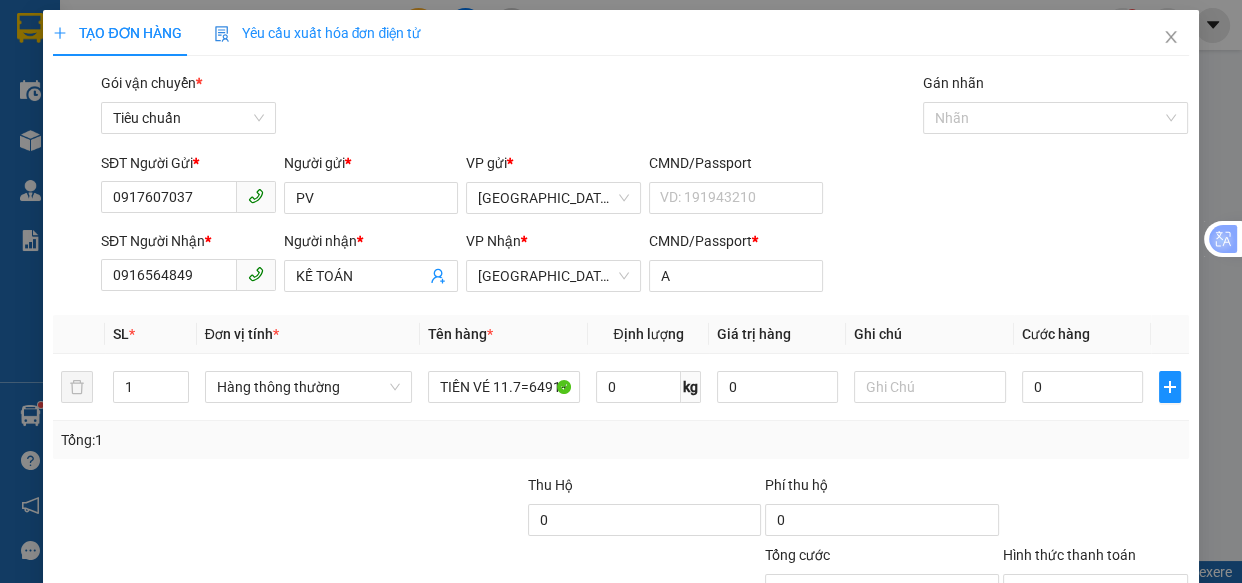 drag, startPoint x: 1085, startPoint y: 531, endPoint x: 1061, endPoint y: 501, distance: 38.418747 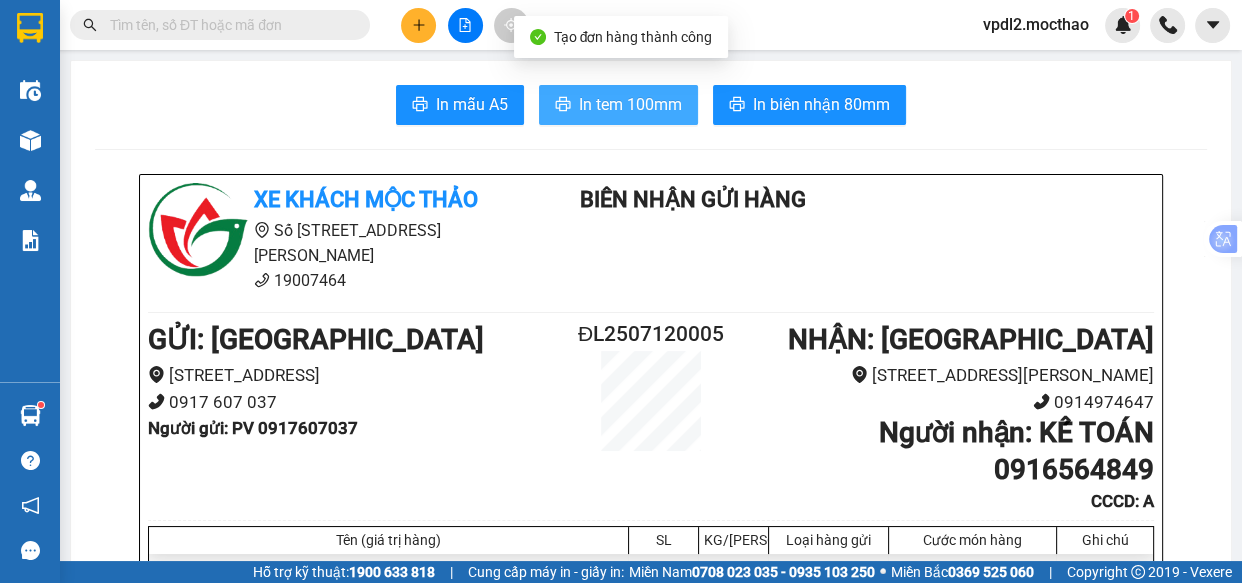 click on "In tem 100mm" at bounding box center [630, 104] 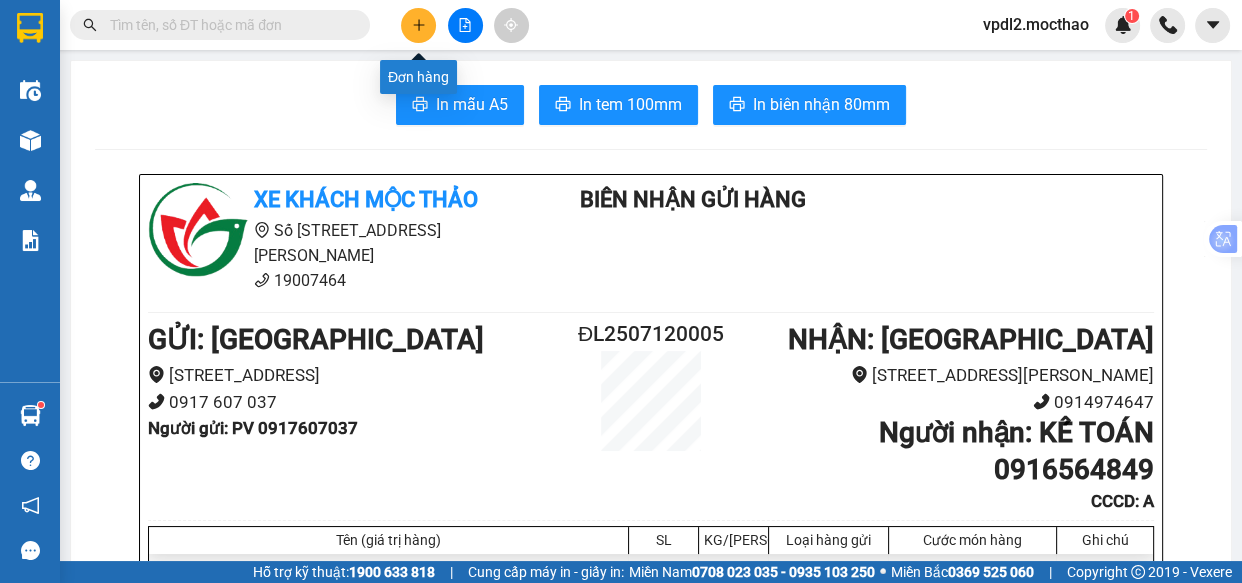 click 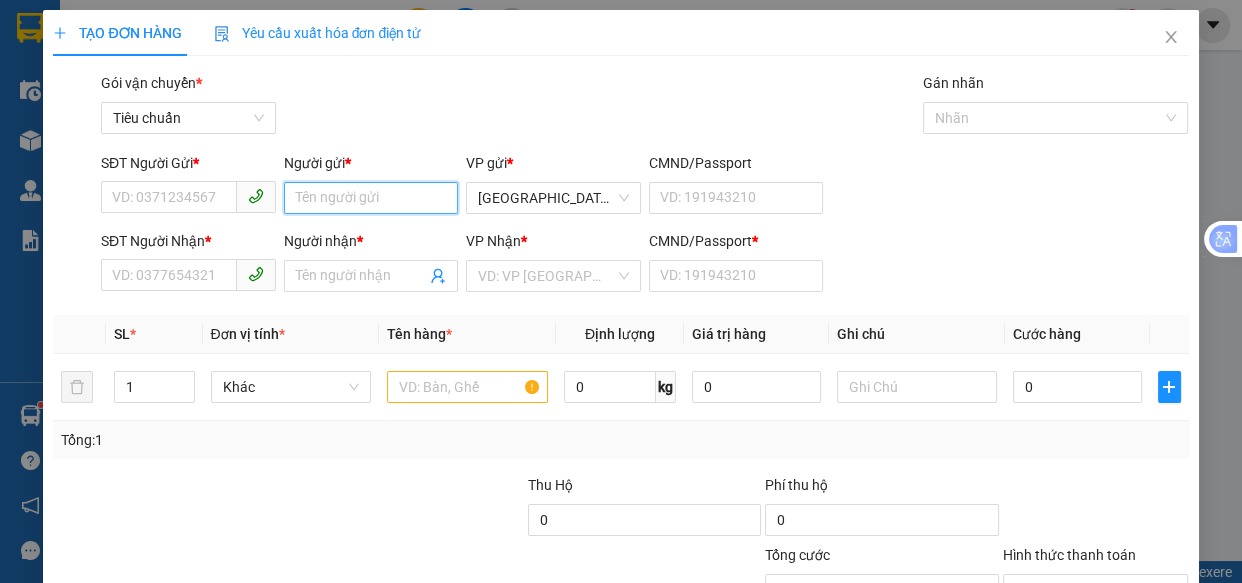 click on "Người gửi  *" at bounding box center (371, 198) 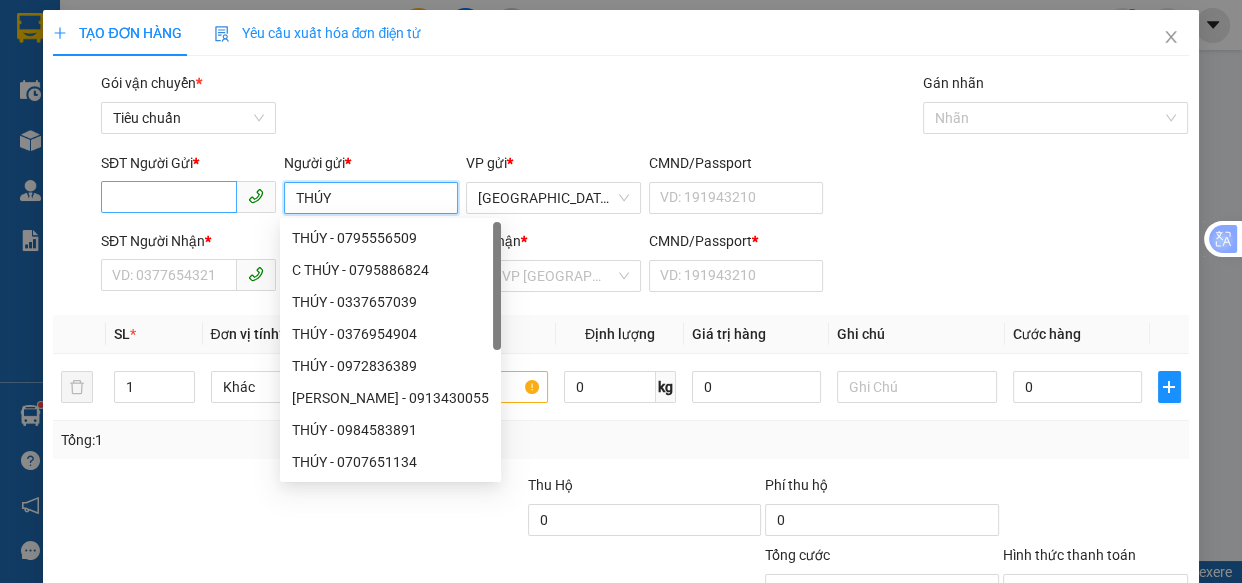 type on "THÚY" 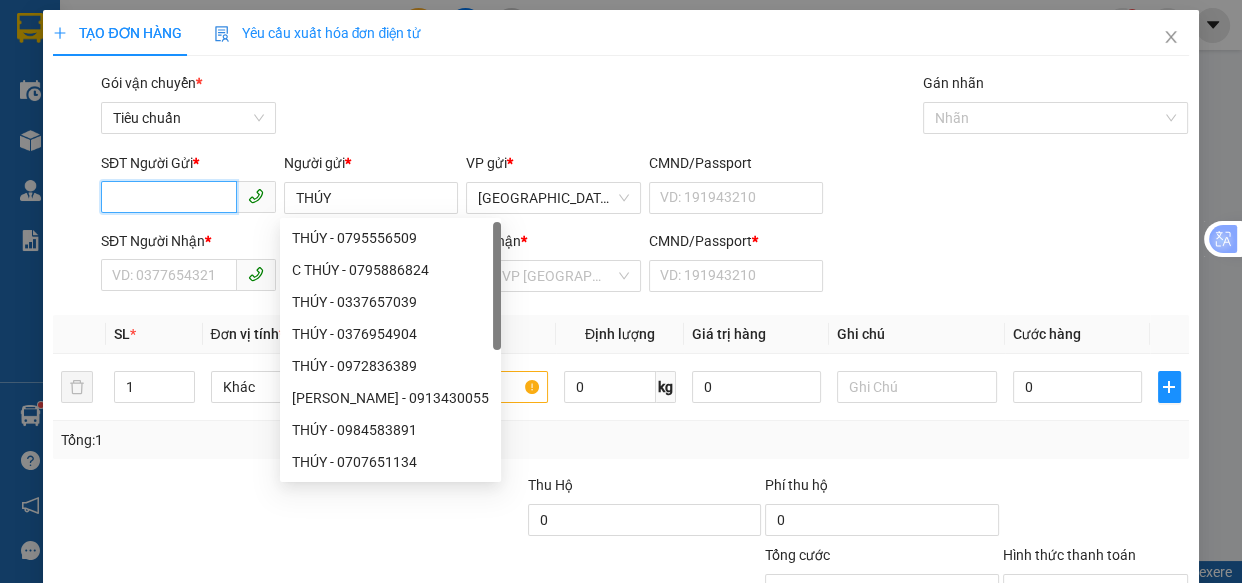 drag, startPoint x: 161, startPoint y: 193, endPoint x: 27, endPoint y: 50, distance: 195.97194 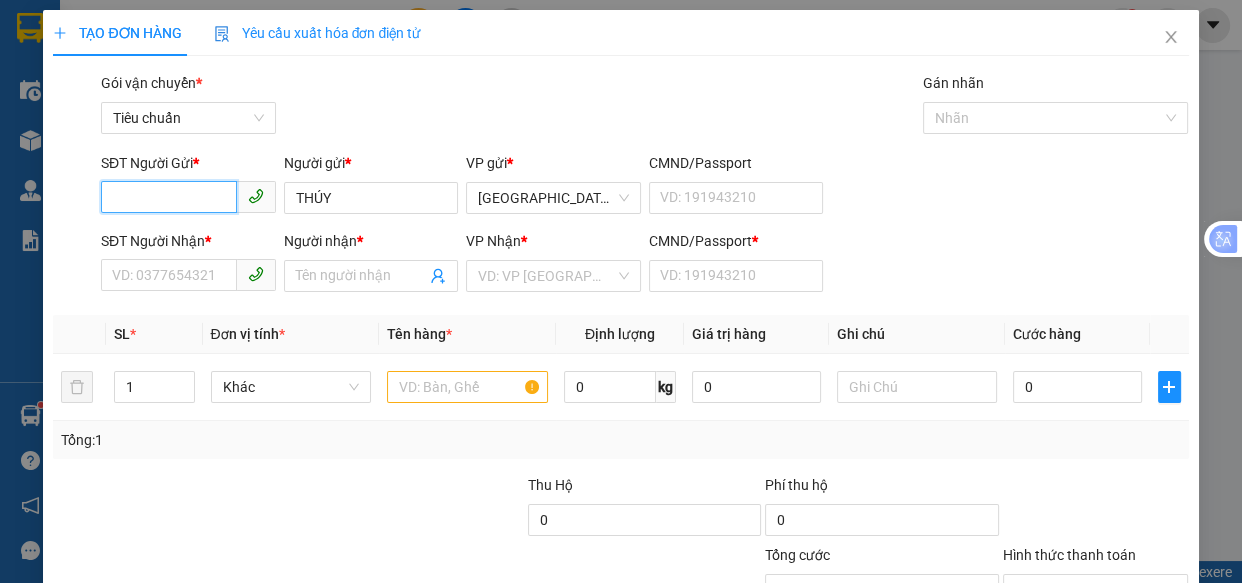 type on "3" 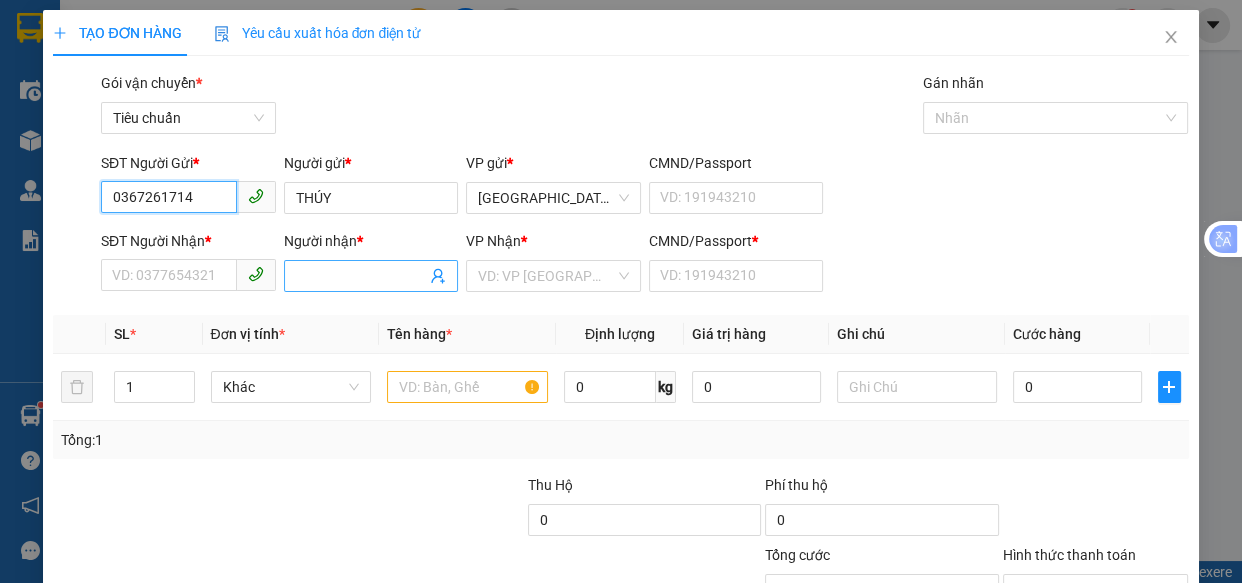 type on "0367261714" 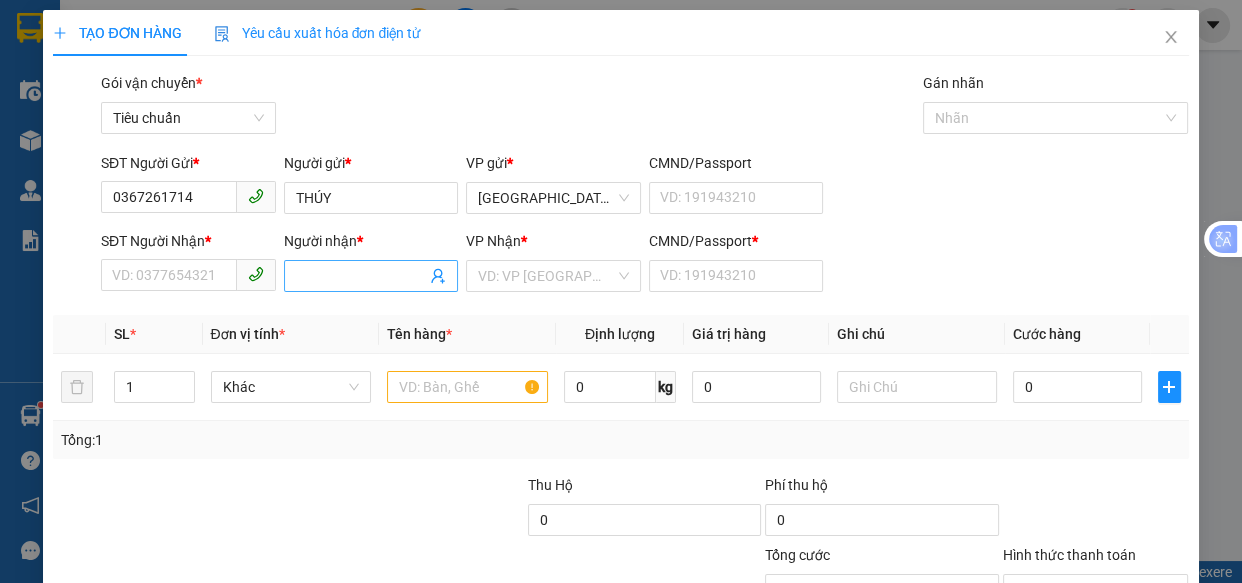 click on "Người nhận  *" at bounding box center (361, 276) 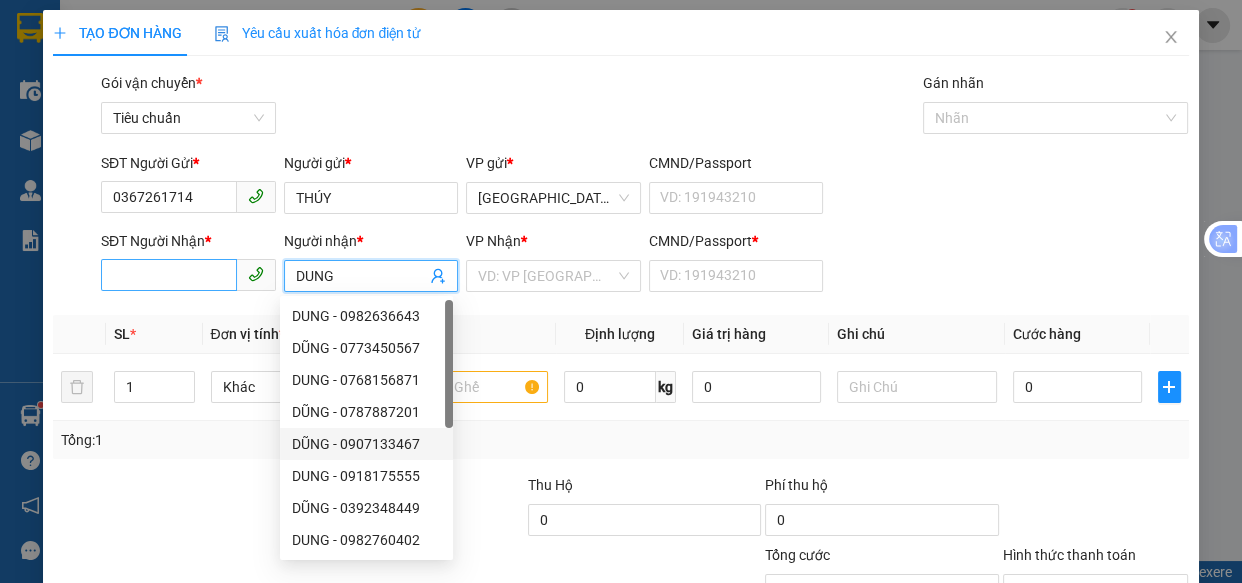 type on "DUNG" 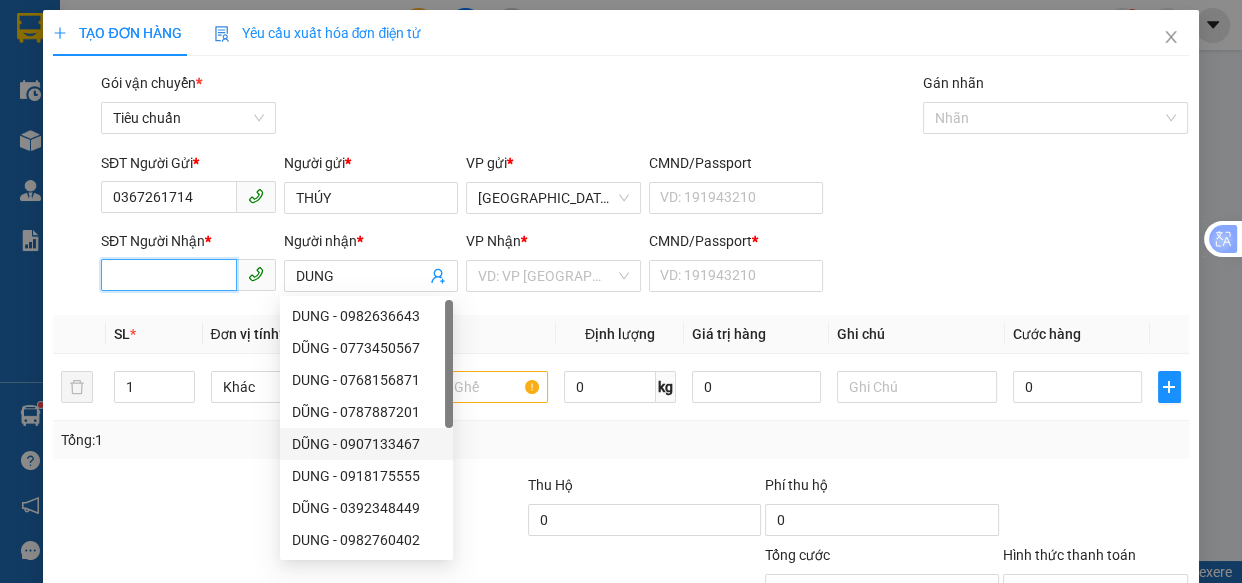 click on "SĐT Người Nhận  *" at bounding box center (169, 275) 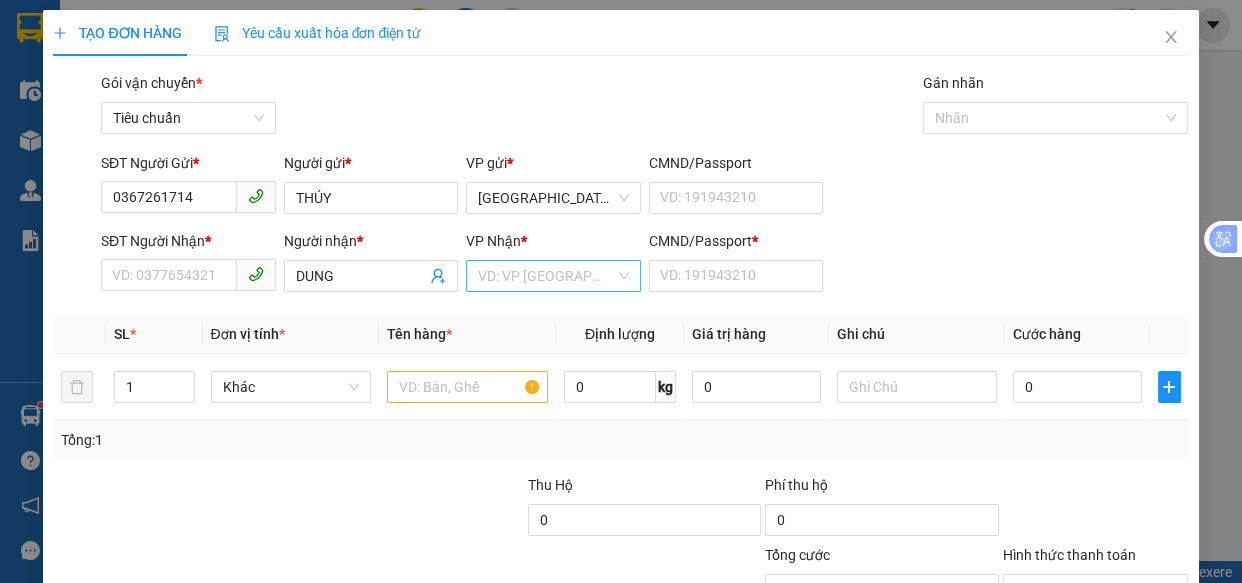 click at bounding box center [546, 276] 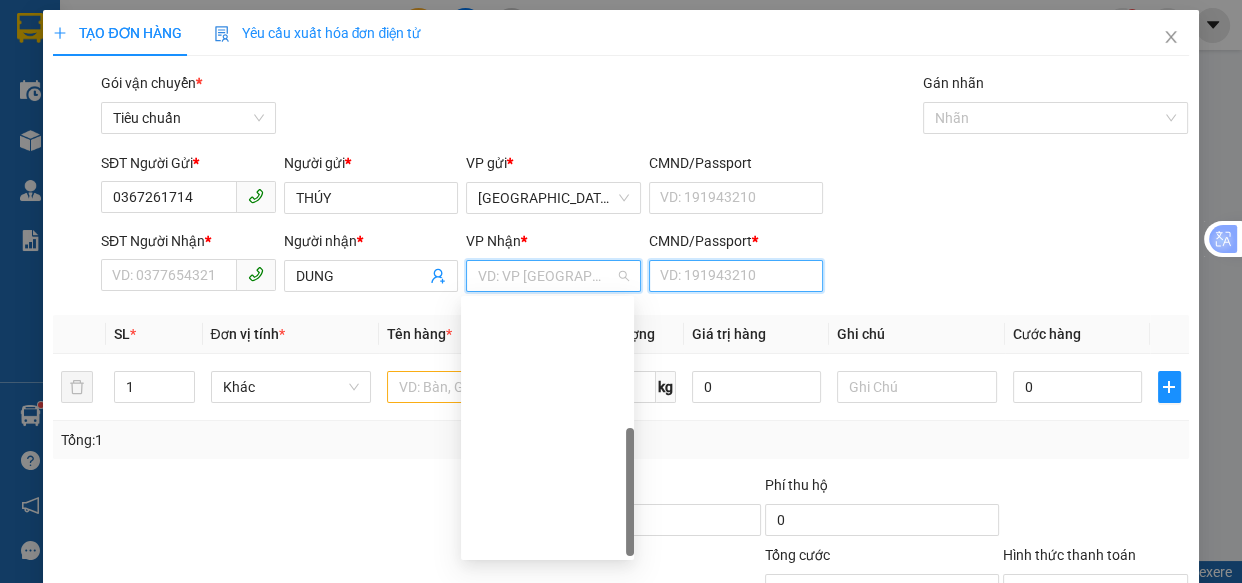 drag, startPoint x: 721, startPoint y: 275, endPoint x: 683, endPoint y: 275, distance: 38 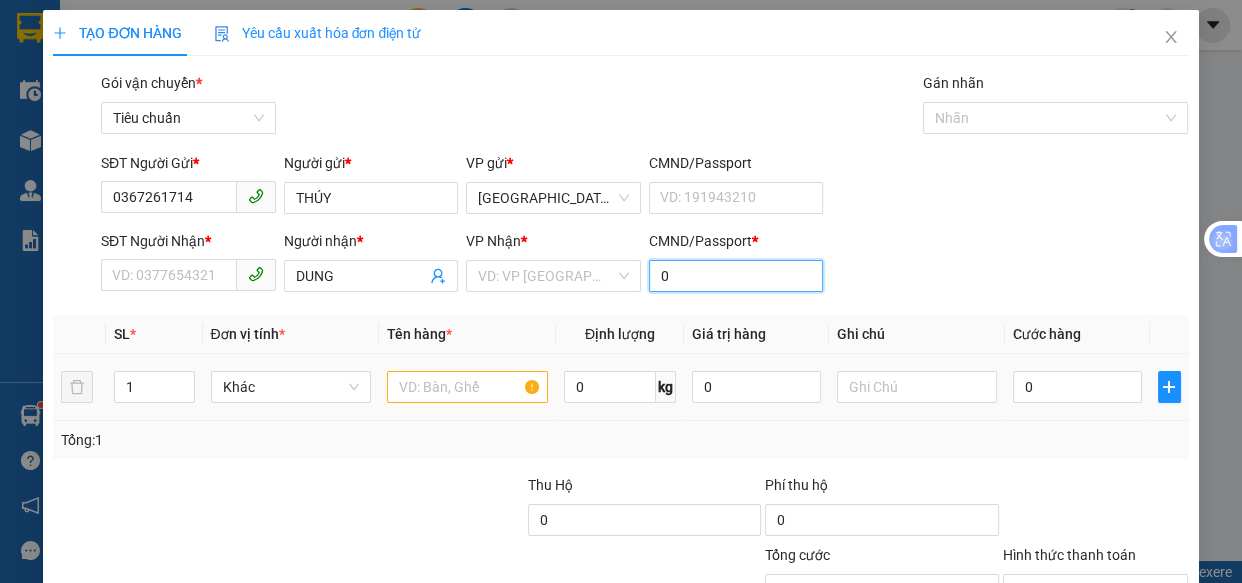 type on "0" 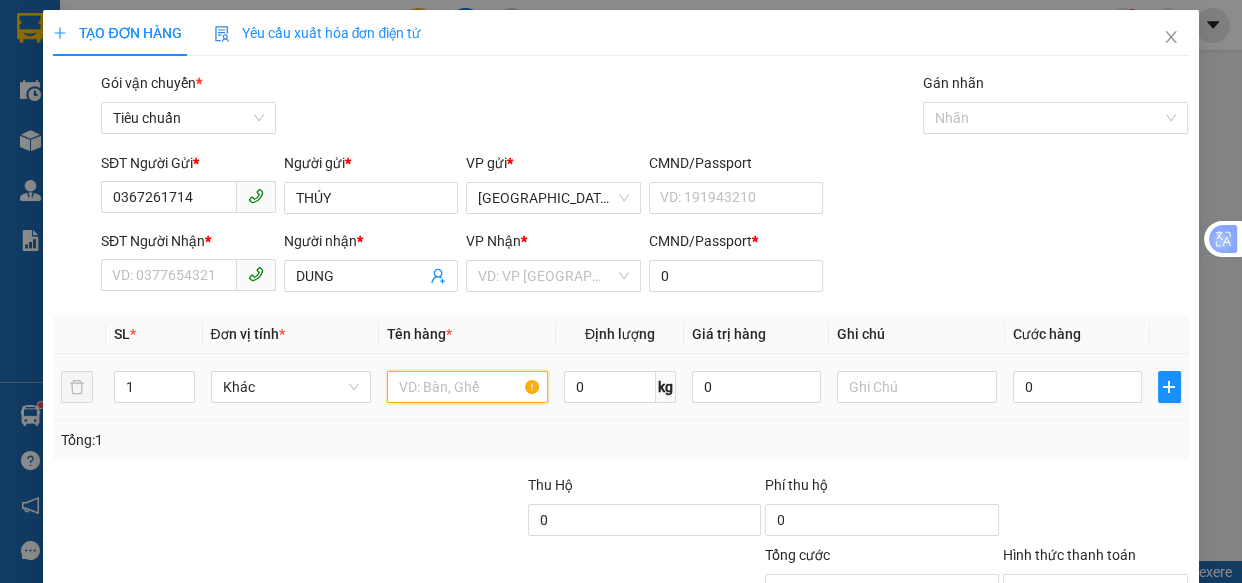 click at bounding box center (467, 387) 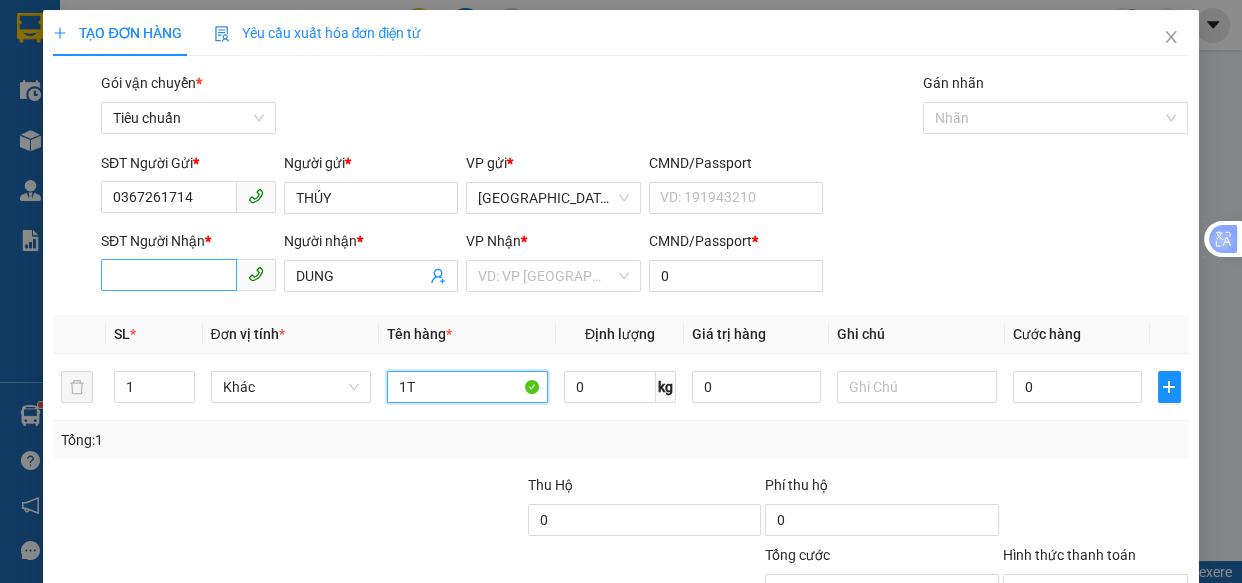 type on "1T" 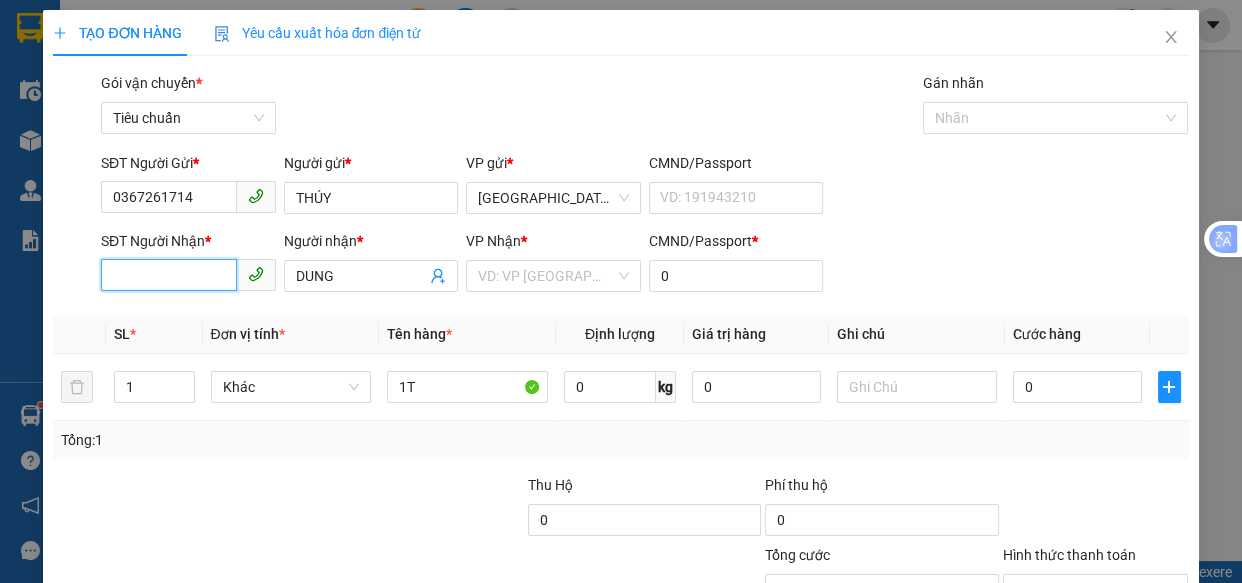 drag, startPoint x: 161, startPoint y: 268, endPoint x: 0, endPoint y: 14, distance: 300.72745 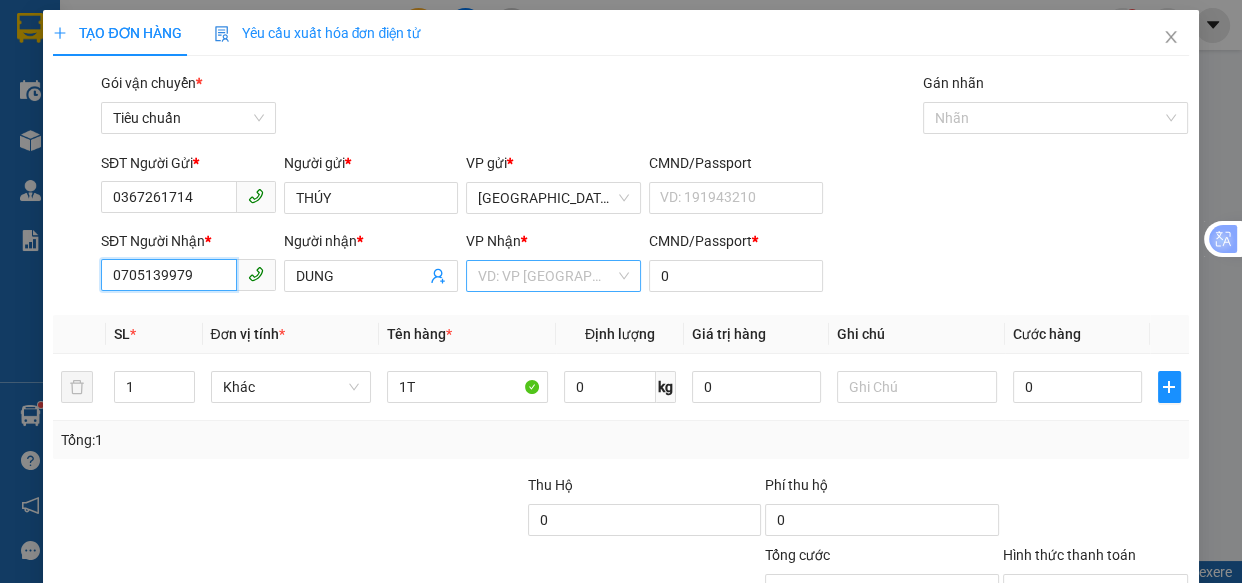 type on "0705139979" 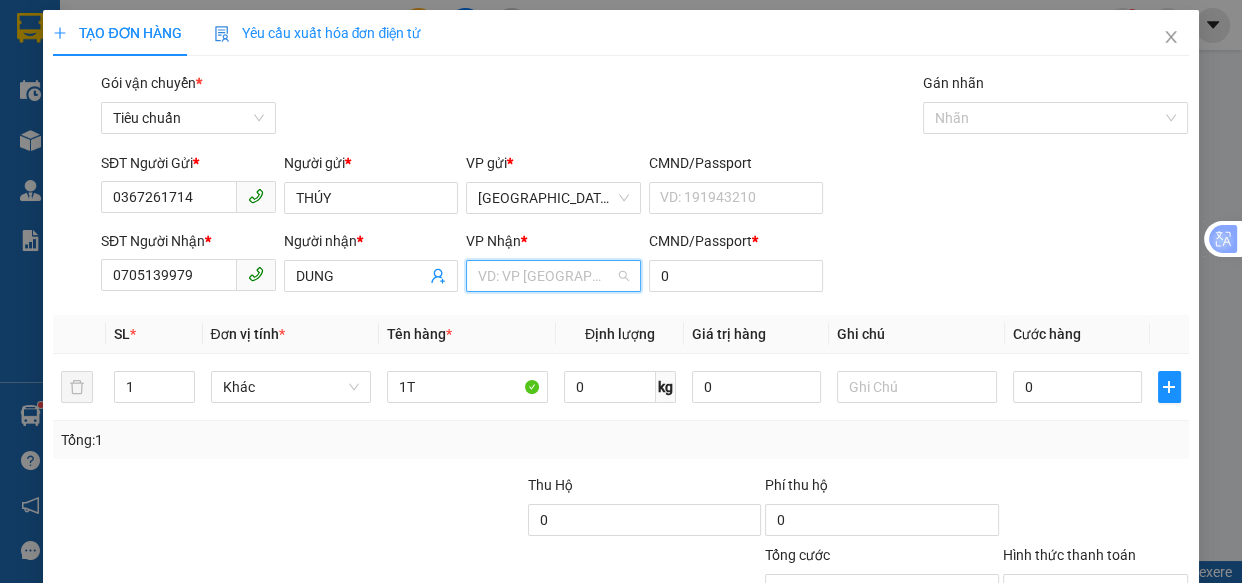 click at bounding box center (546, 276) 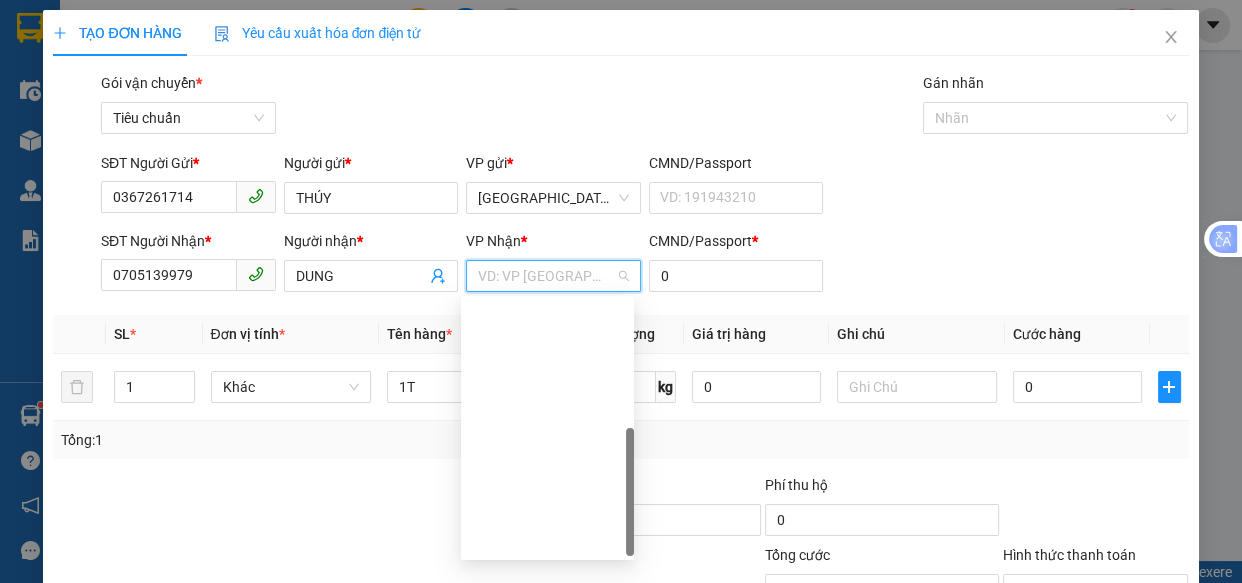 click on "[GEOGRAPHIC_DATA]" at bounding box center (547, 636) 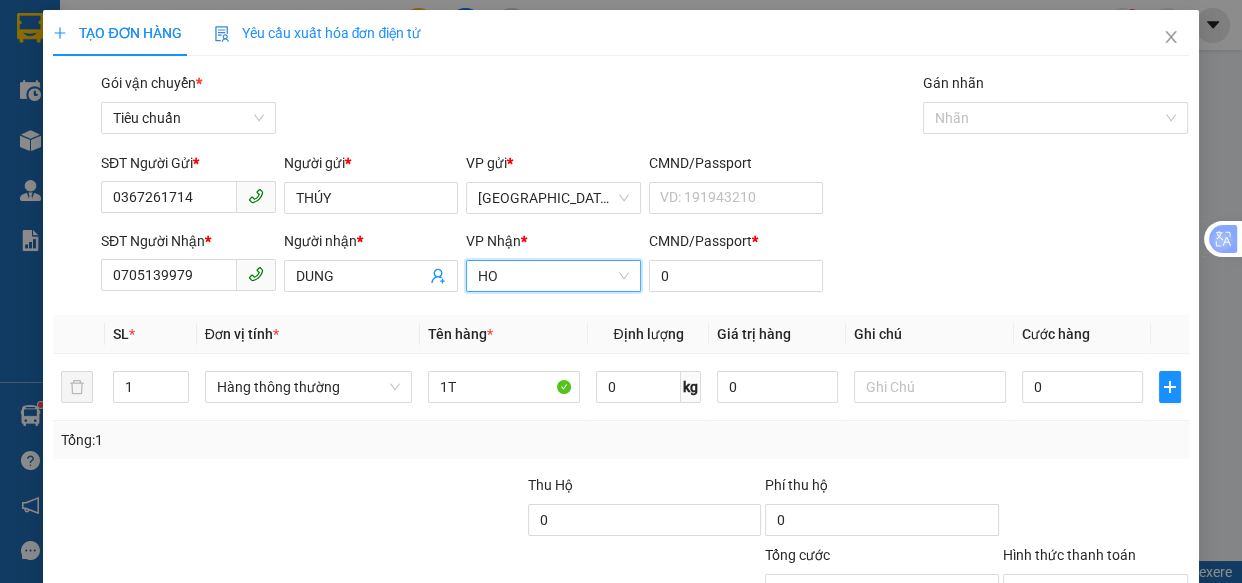type on "H" 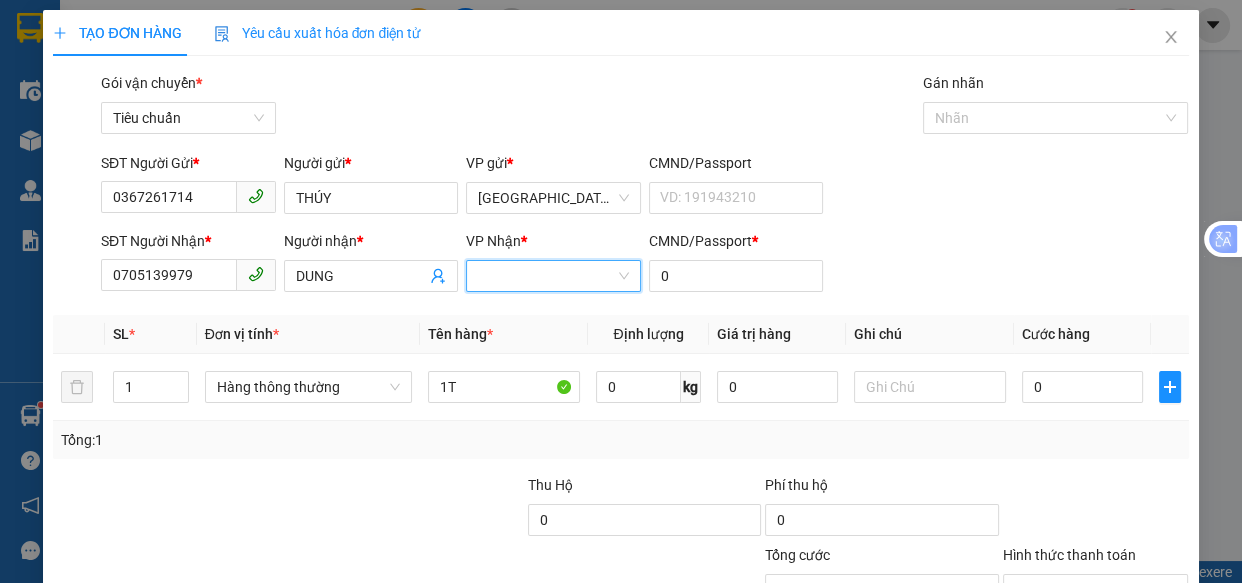 type 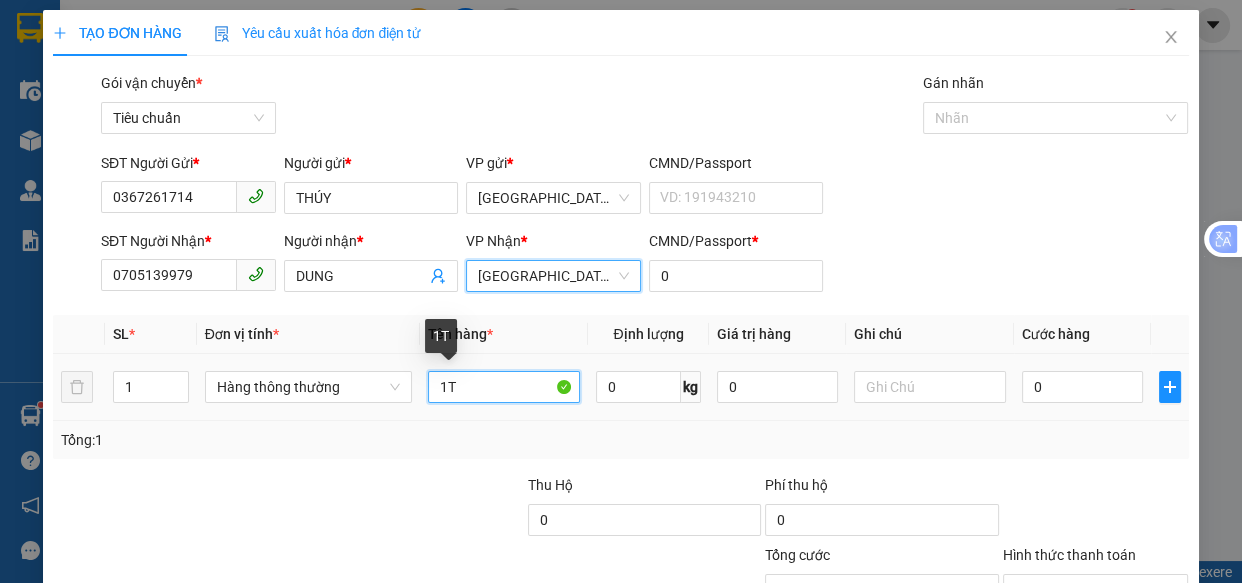 click on "1T" at bounding box center [503, 387] 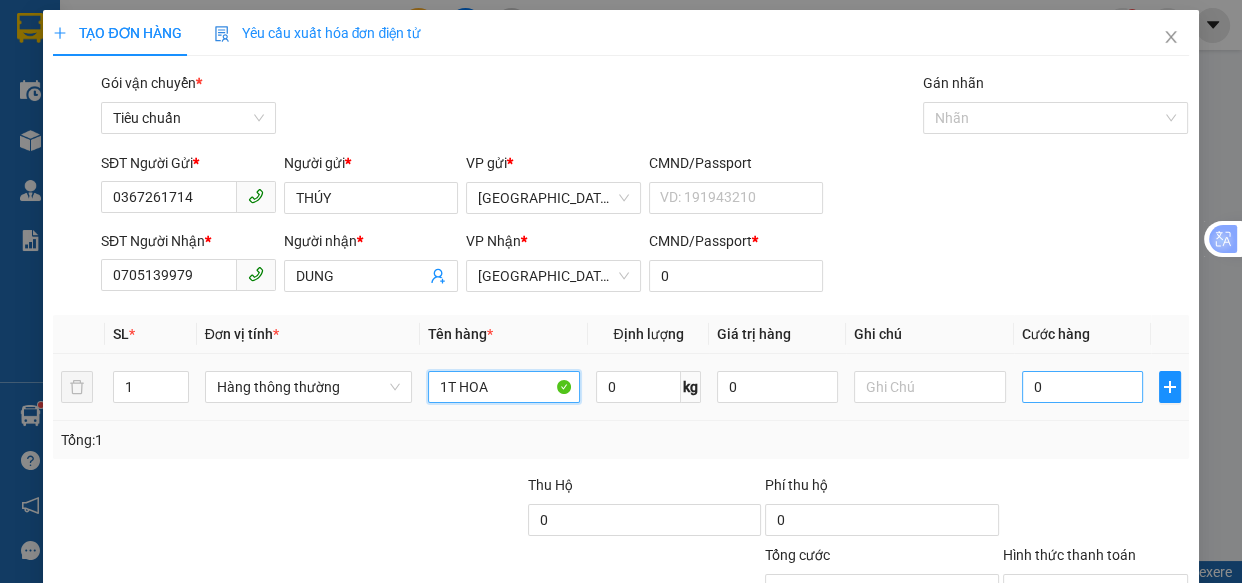 type on "1T HOA" 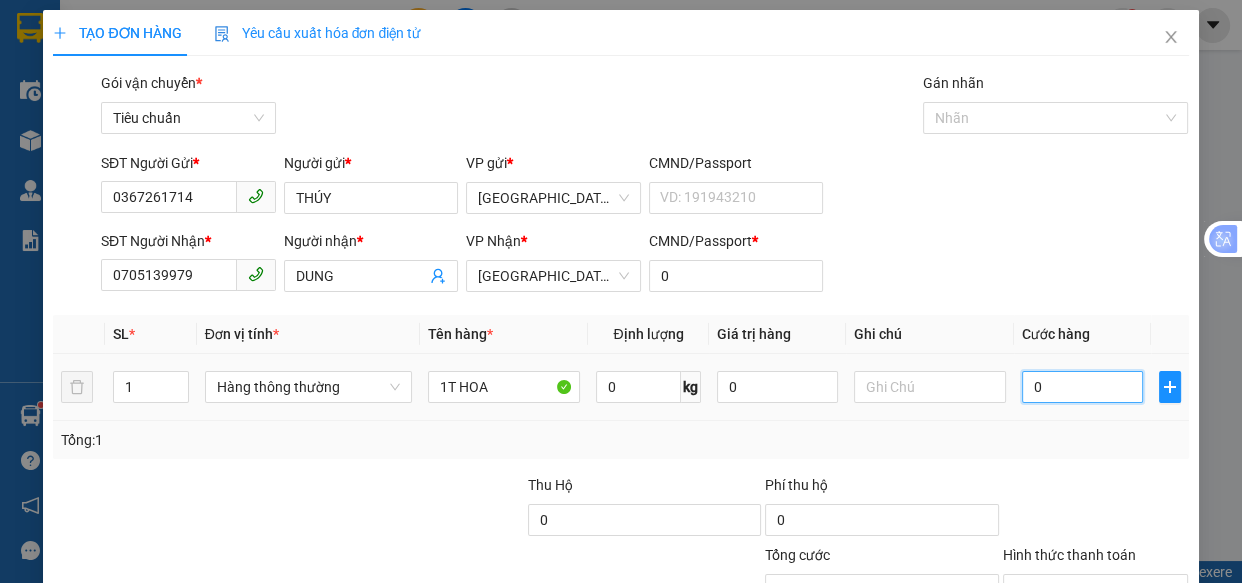 click on "0" at bounding box center [1082, 387] 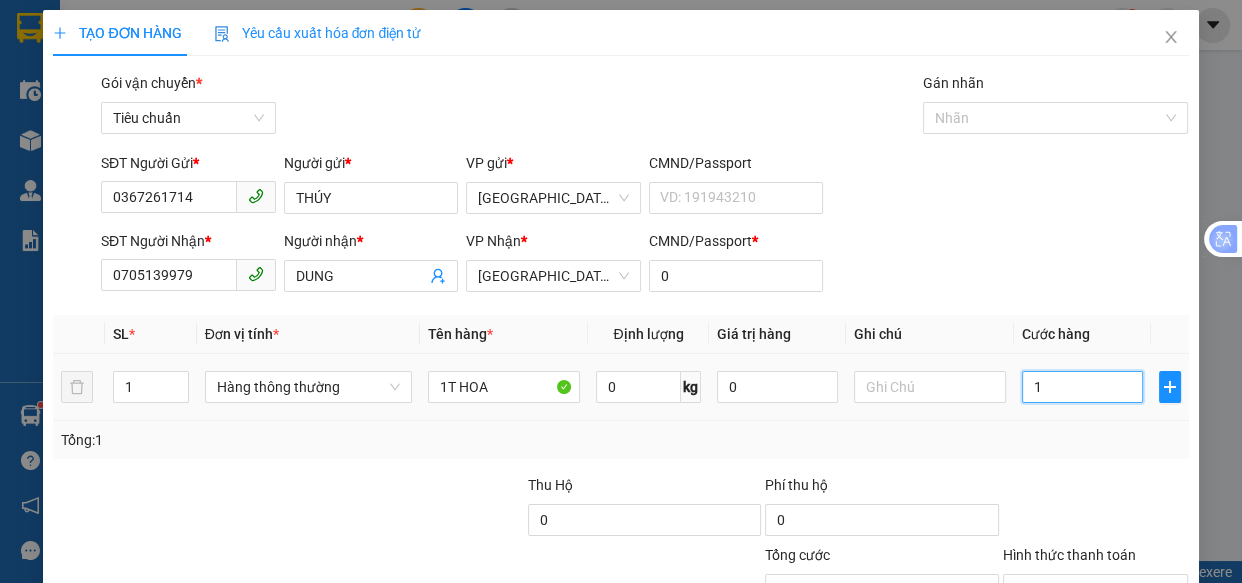 type on "1" 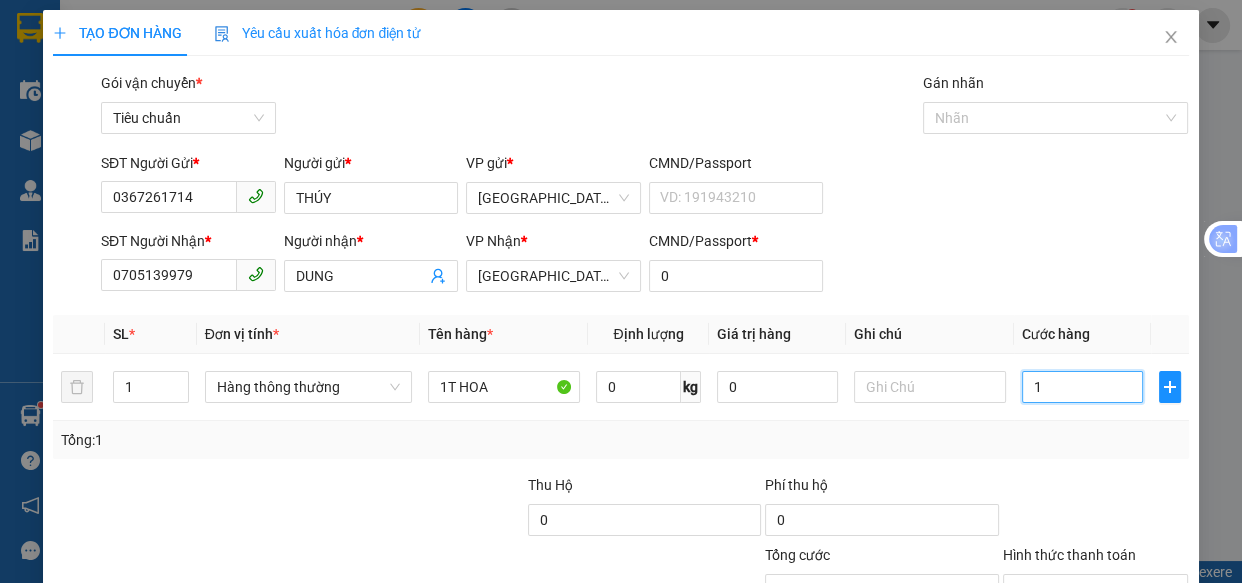 type on "10" 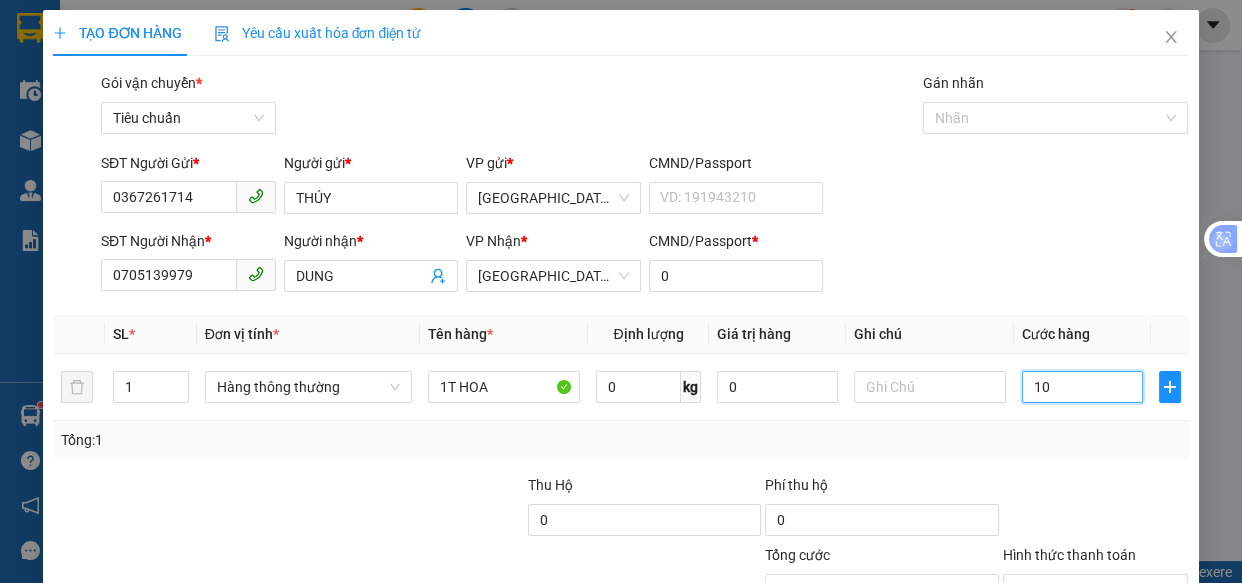 type on "10" 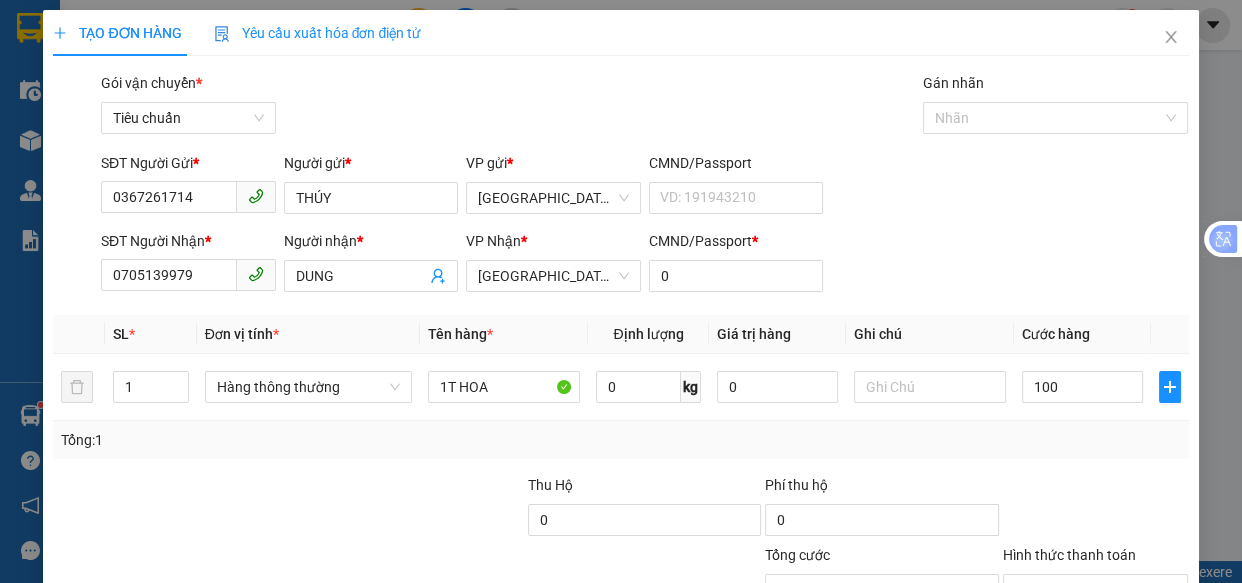 type on "100.000" 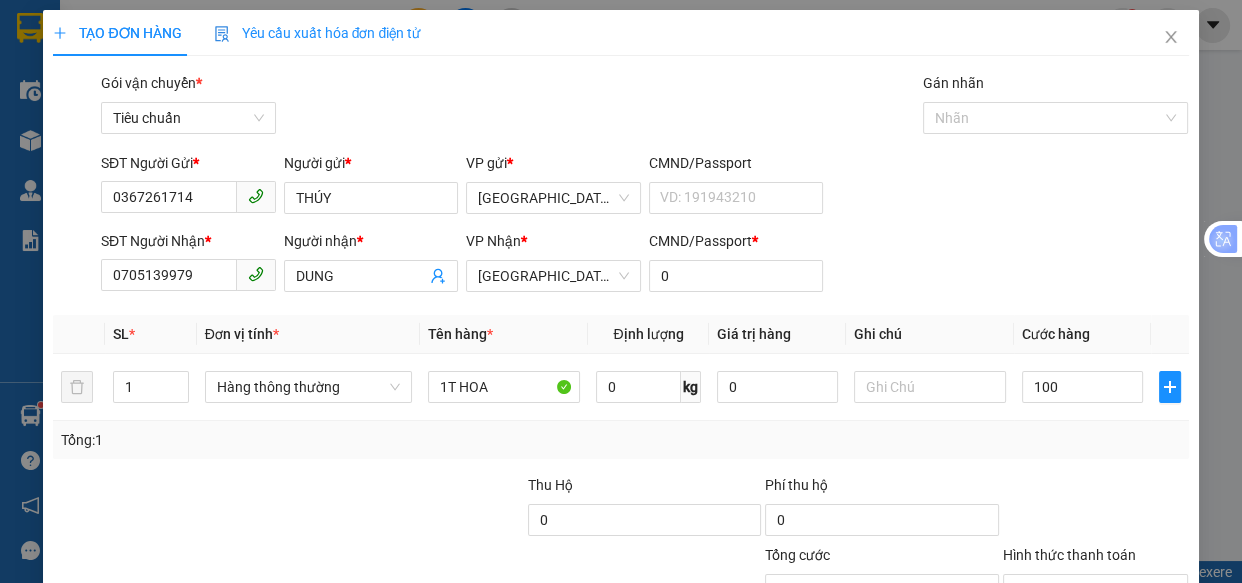 type on "100.000" 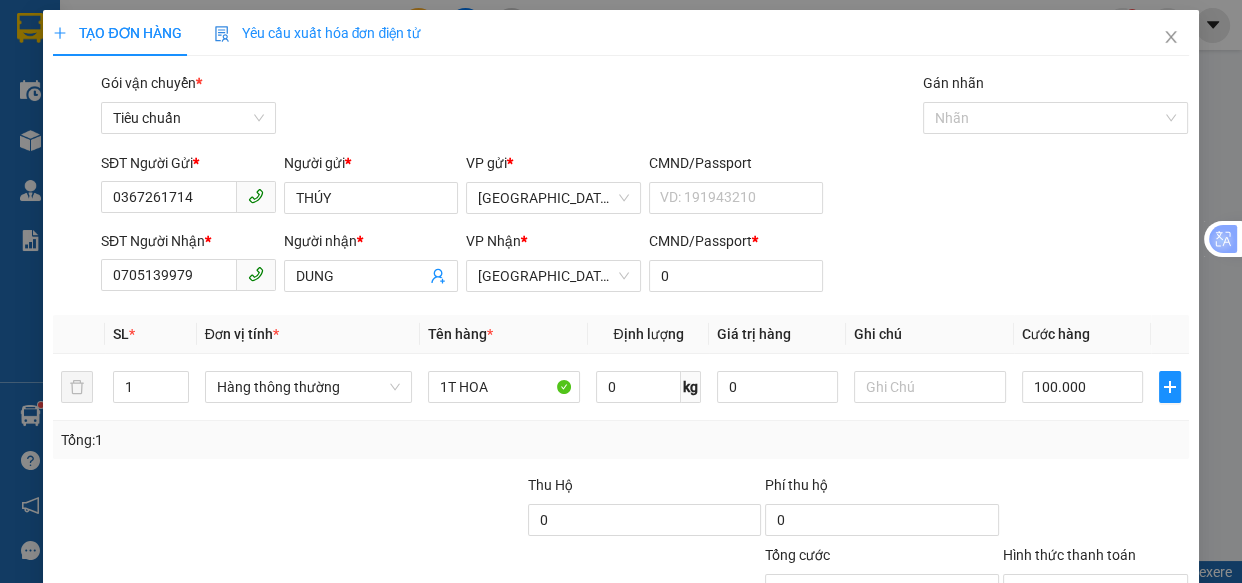 click on "Tổng:  1" at bounding box center [620, 440] 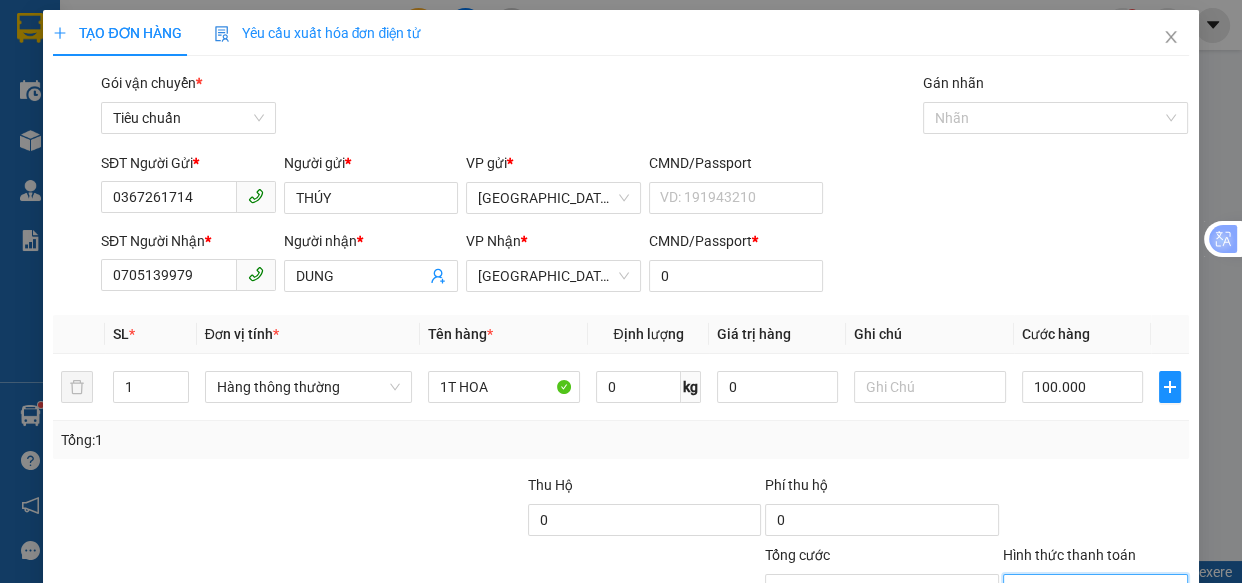 click on "Hình thức thanh toán" at bounding box center [1089, 590] 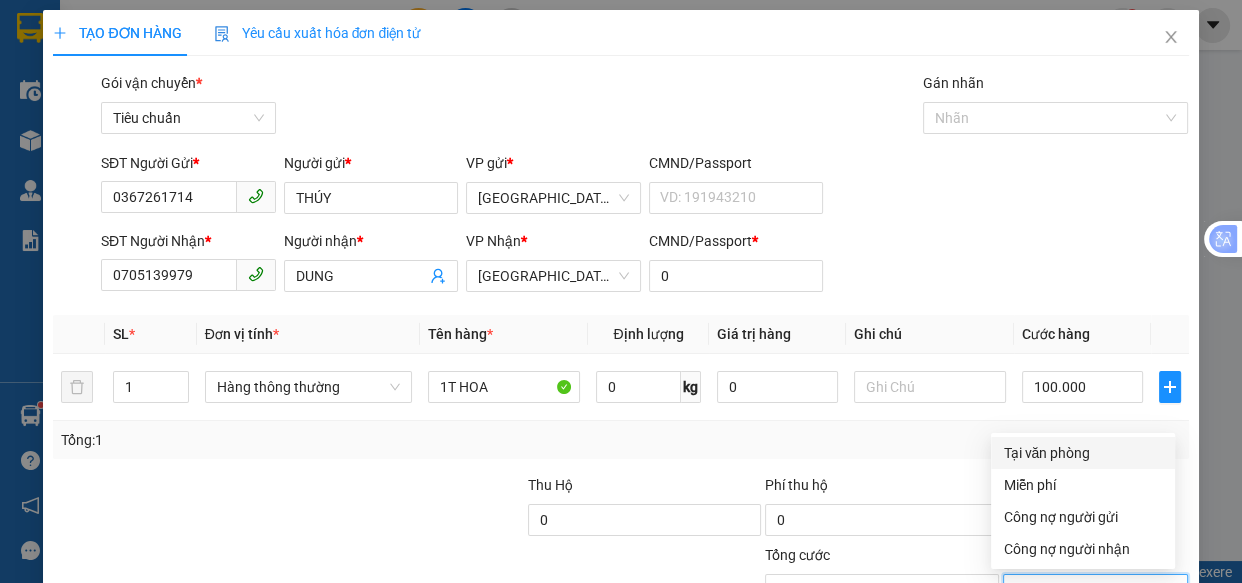 click on "Tại văn phòng" at bounding box center [1083, 453] 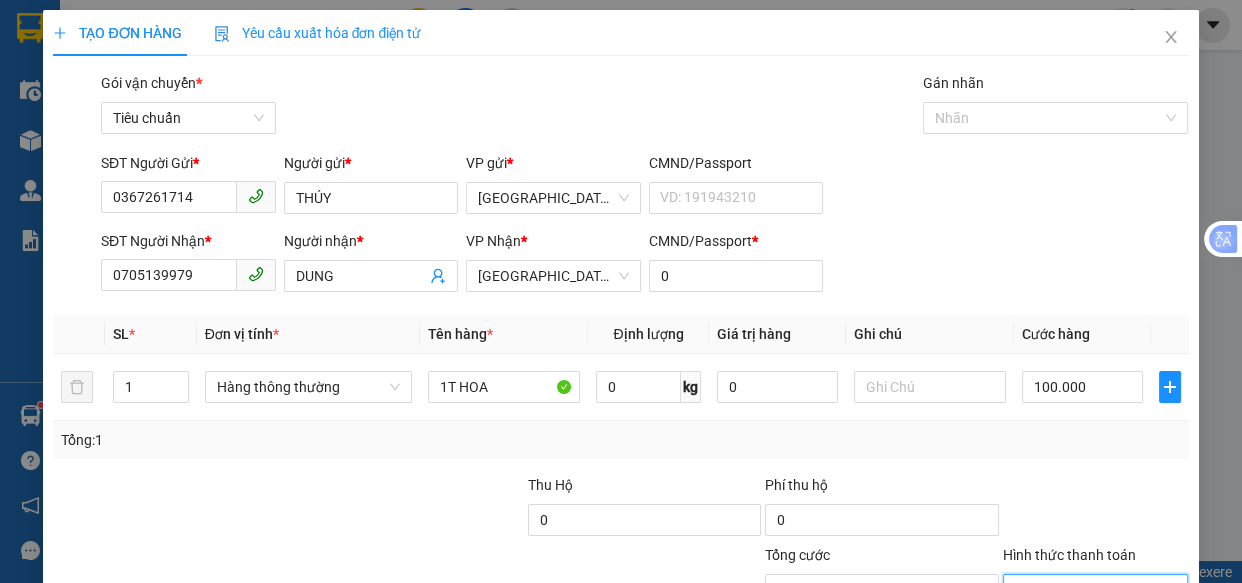 type on "100.000" 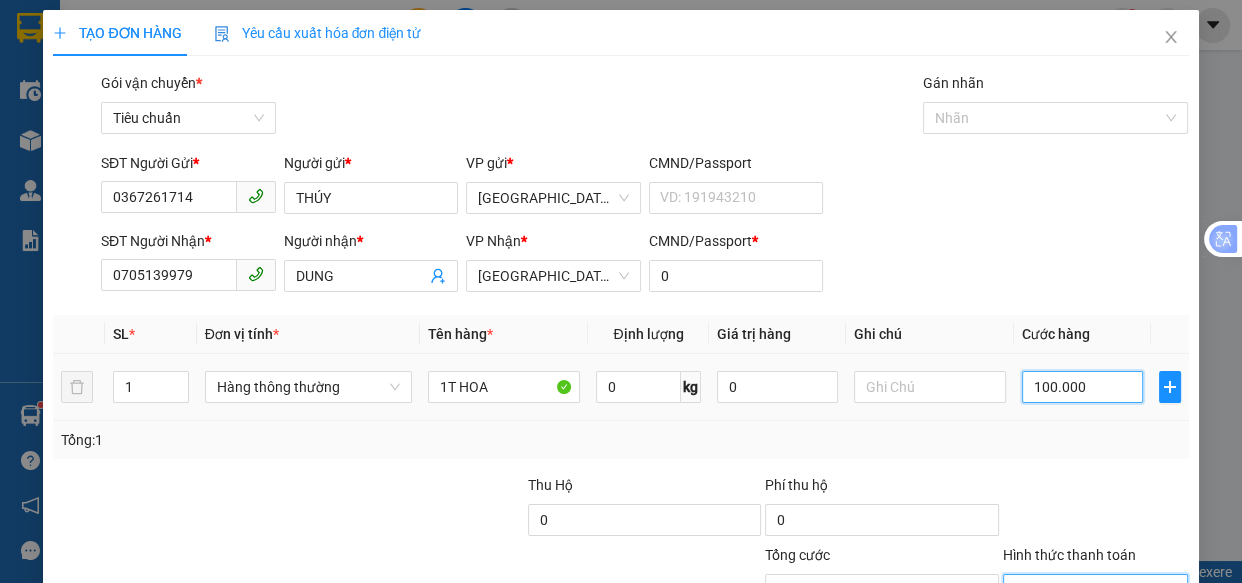 click on "100.000" at bounding box center [1082, 387] 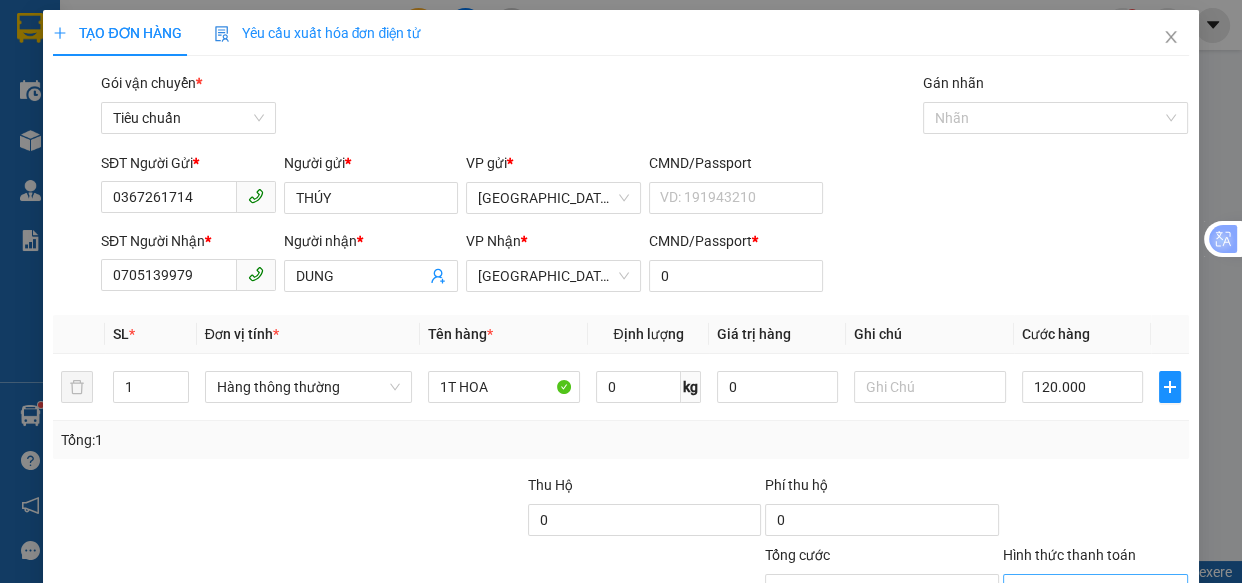 drag, startPoint x: 1108, startPoint y: 526, endPoint x: 1093, endPoint y: 526, distance: 15 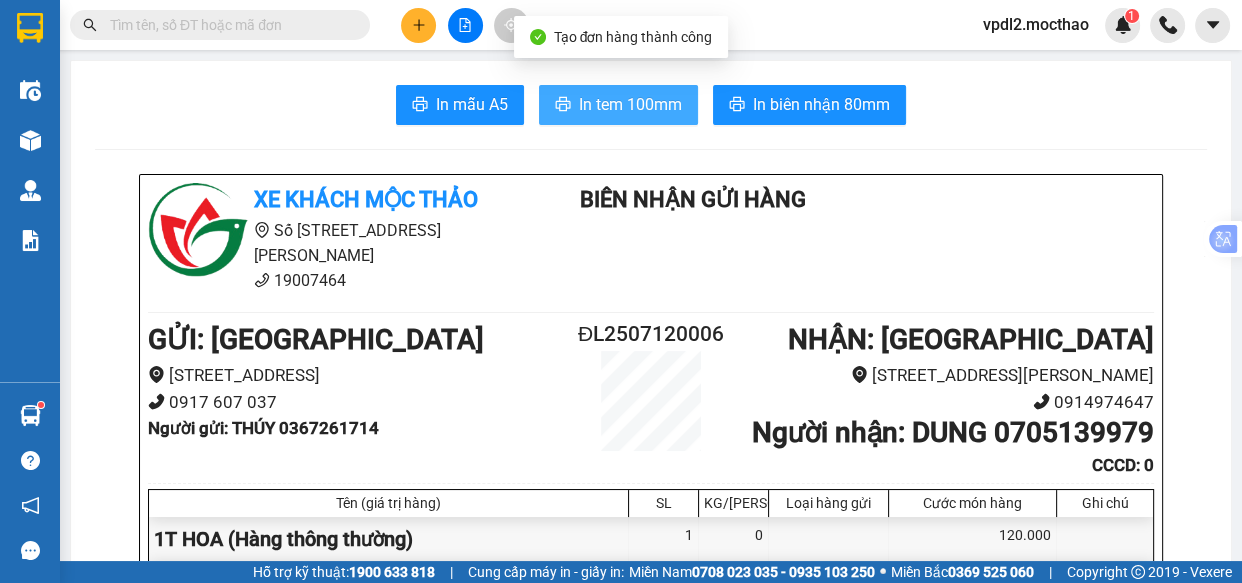 click on "In tem 100mm" at bounding box center (630, 104) 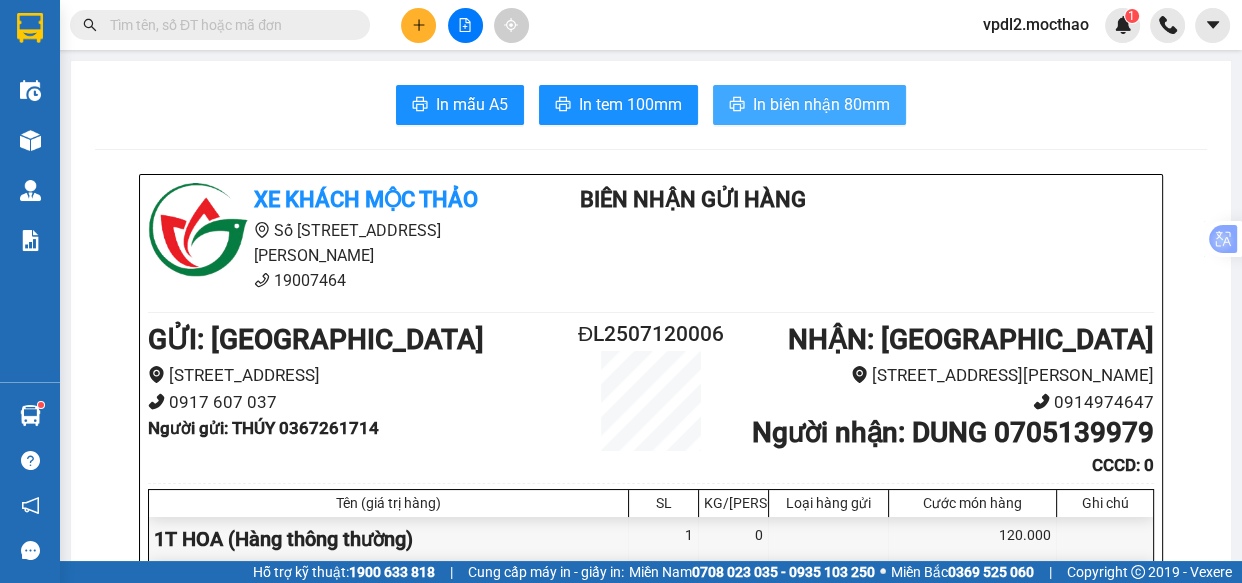 click on "In biên nhận 80mm" at bounding box center (821, 104) 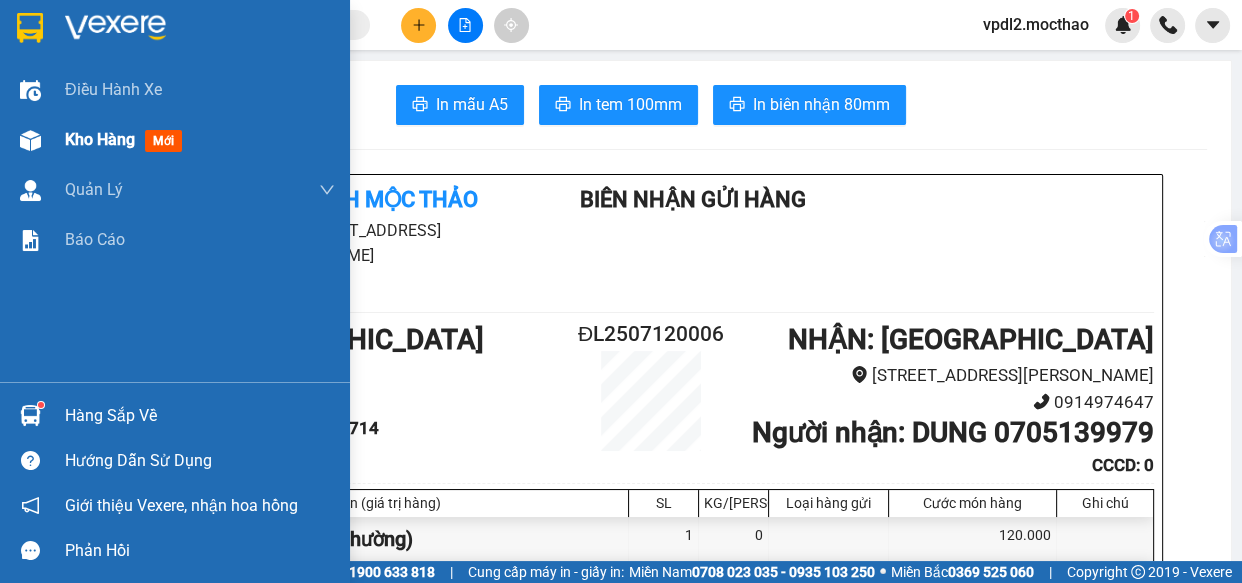 click on "Kho hàng" at bounding box center (100, 139) 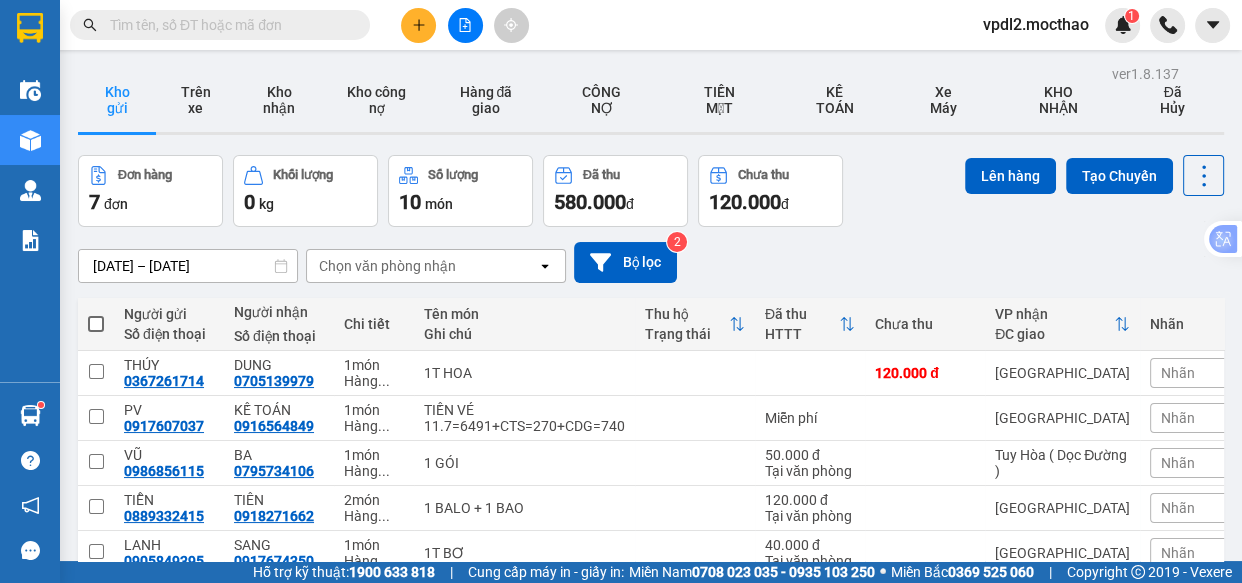 click at bounding box center [96, 324] 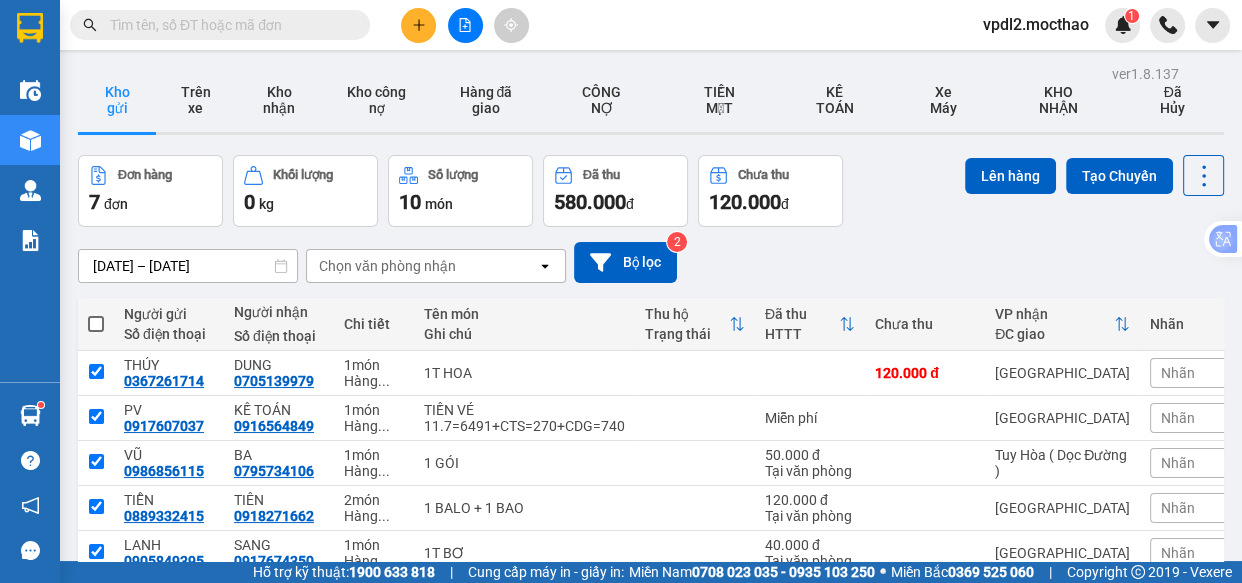 checkbox on "true" 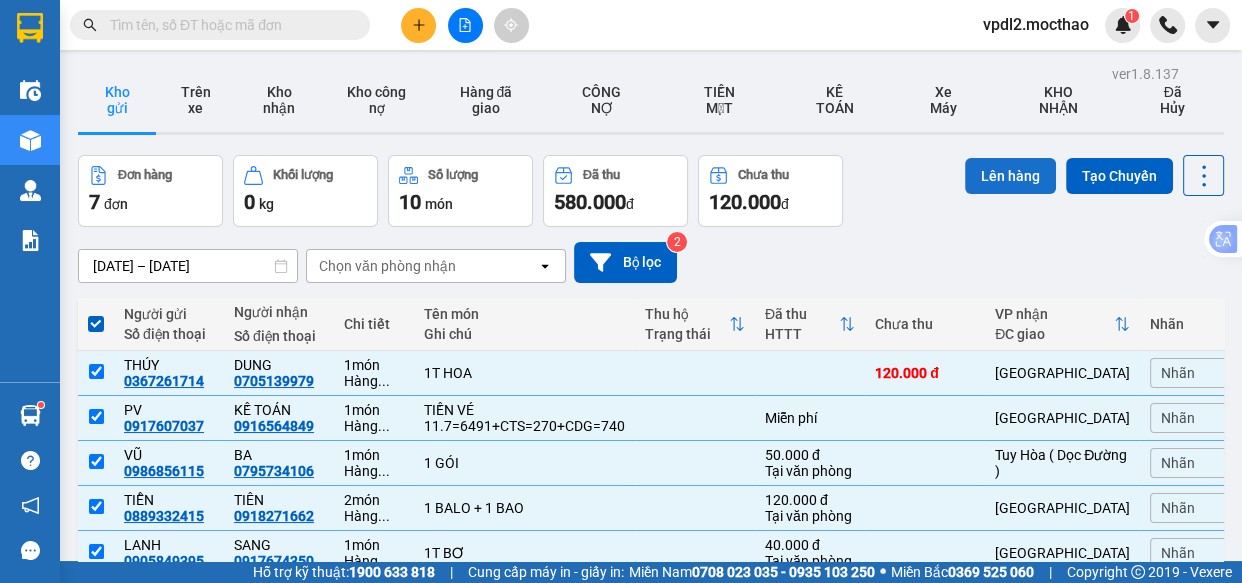 click on "Lên hàng" at bounding box center [1010, 176] 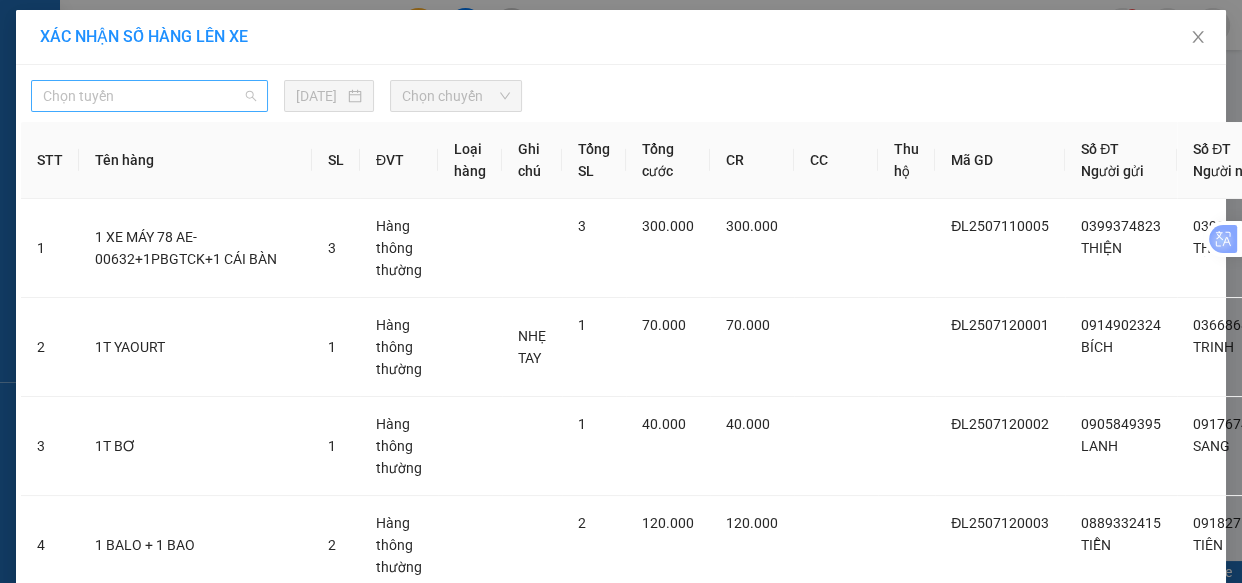 click on "Chọn tuyến" at bounding box center [149, 96] 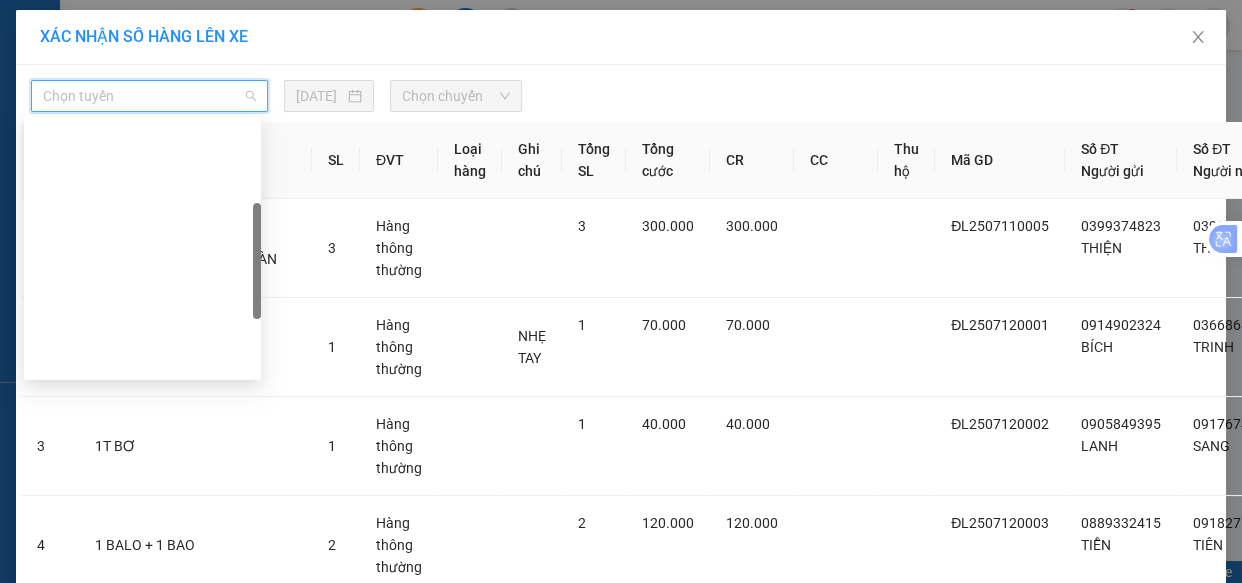 click on "Đà Lạt - Quy Nhơn" at bounding box center [142, 456] 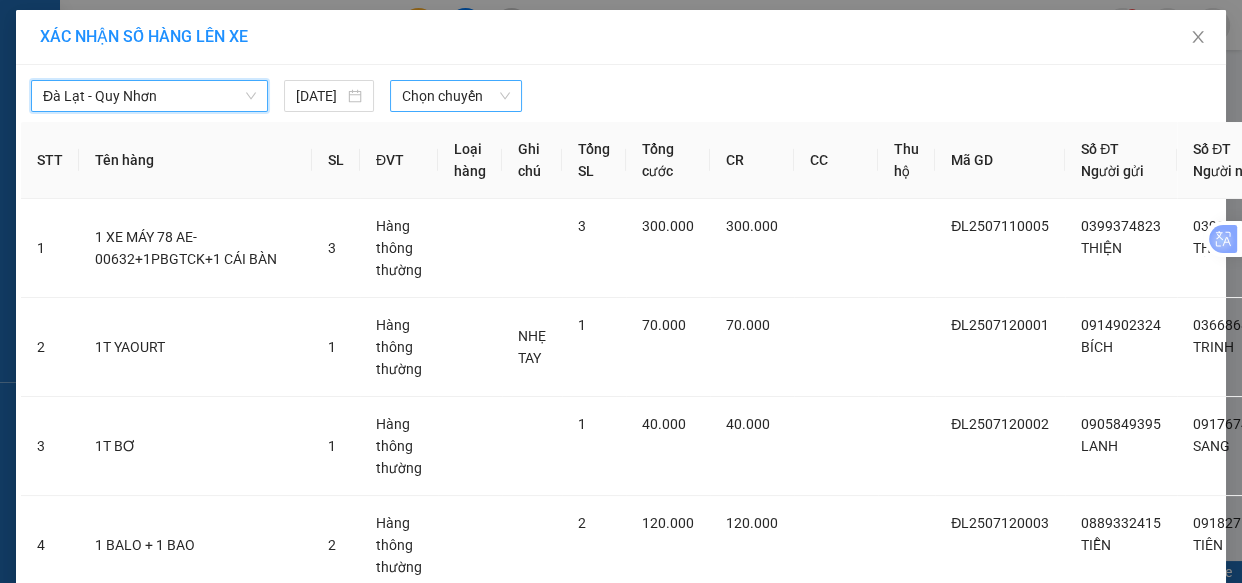 click on "Chọn chuyến" at bounding box center (456, 96) 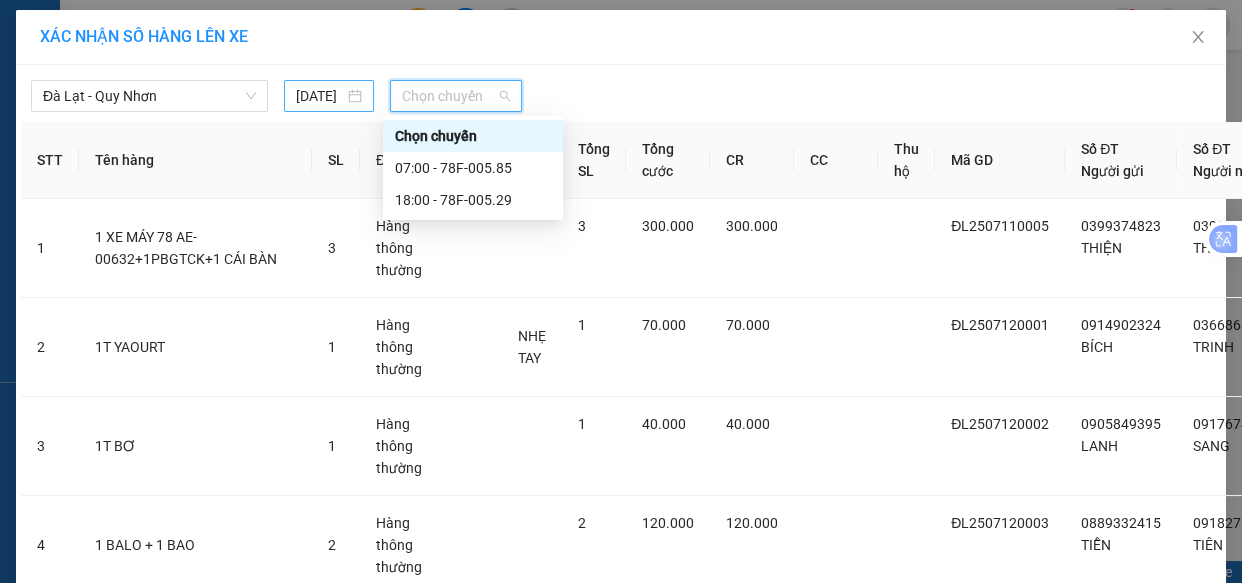 click on "[DATE]" at bounding box center [329, 96] 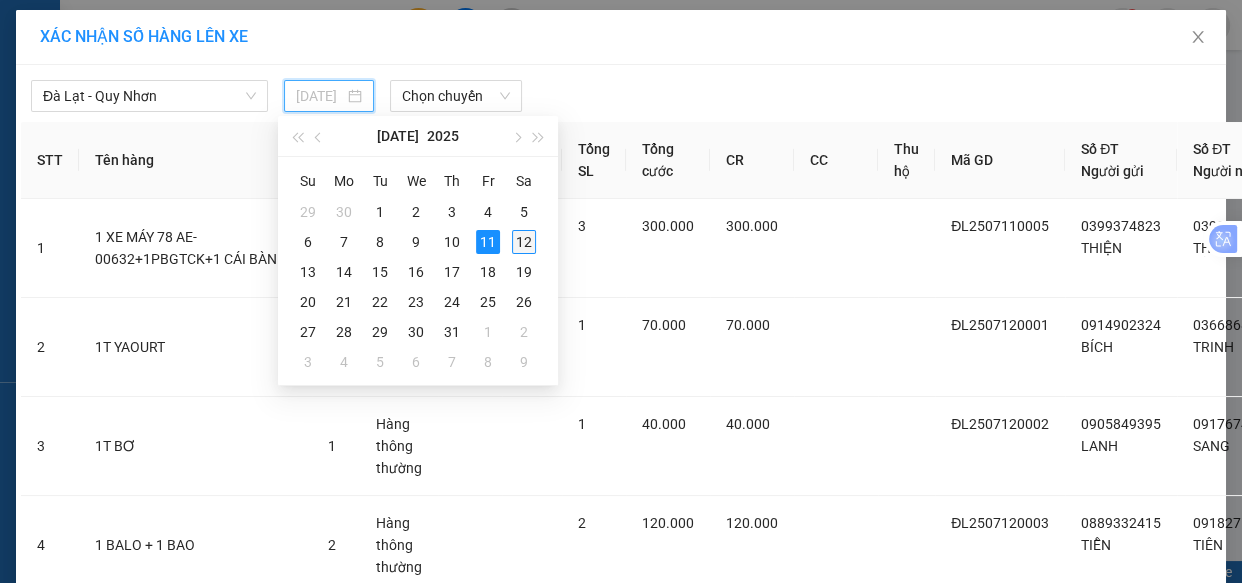 click on "12" at bounding box center [524, 242] 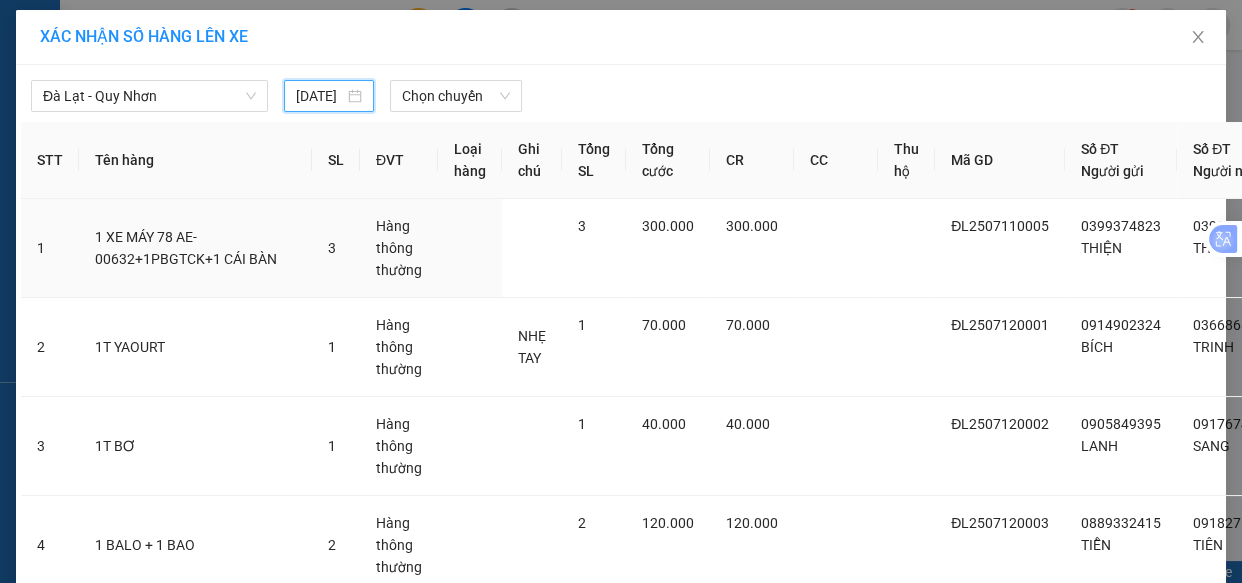 type on "[DATE]" 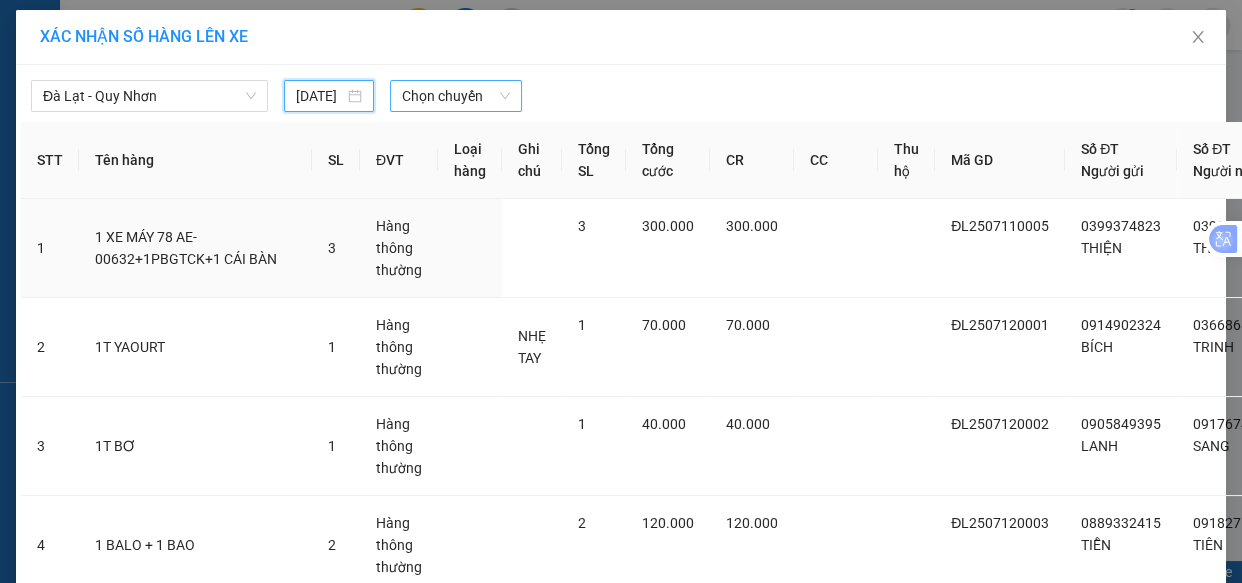 click on "Chọn chuyến" at bounding box center (456, 96) 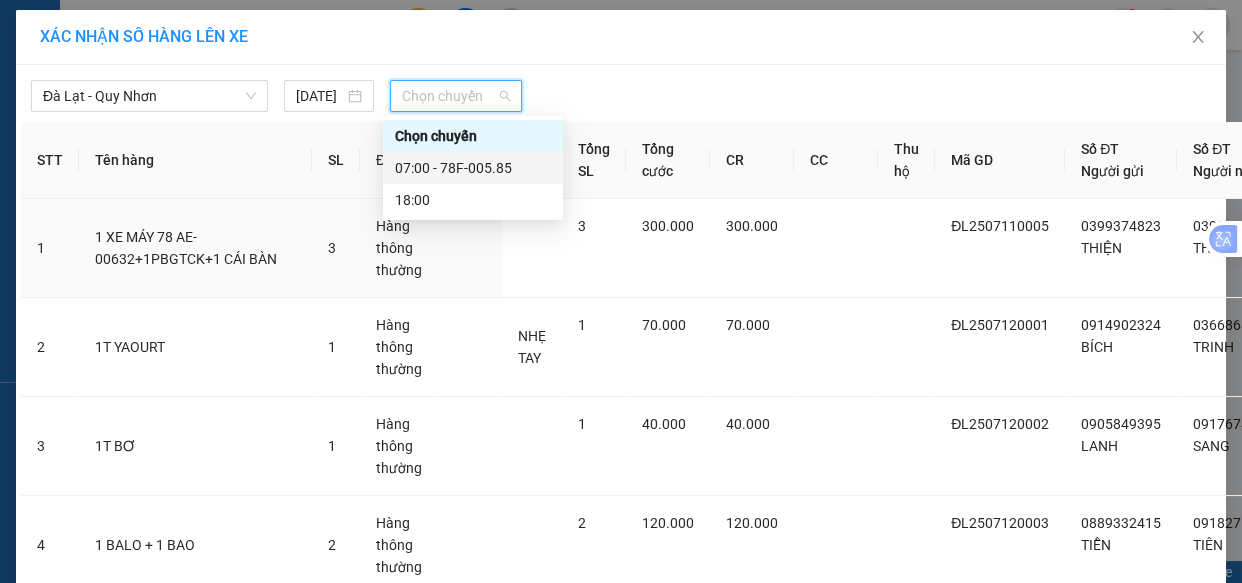 click on "07:00     - 78F-005.85" at bounding box center [473, 168] 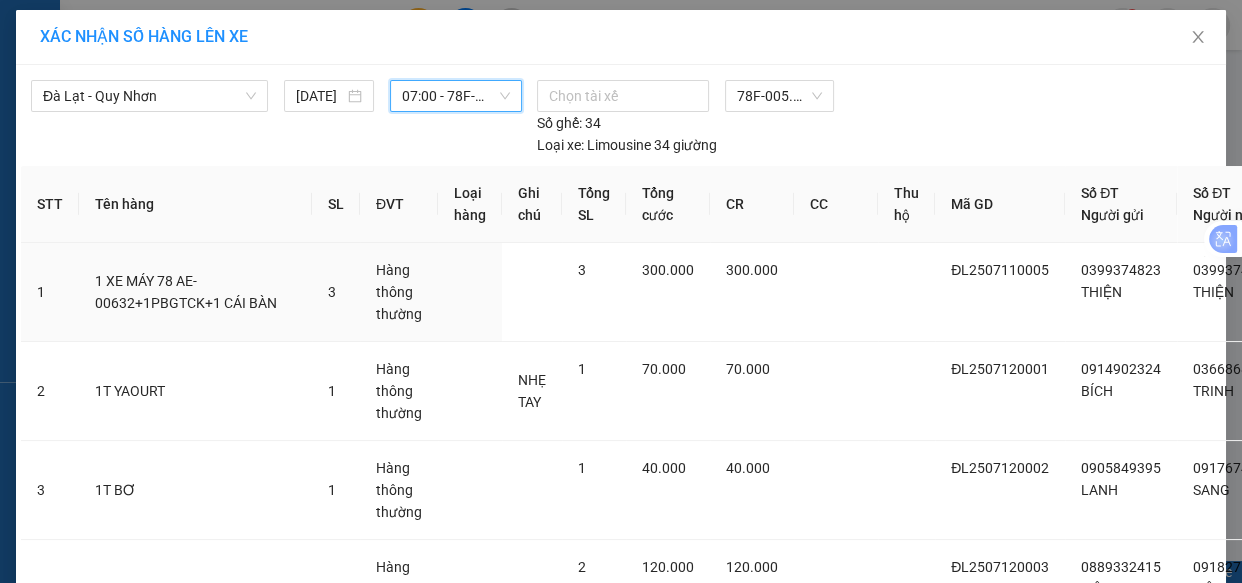drag, startPoint x: 663, startPoint y: 100, endPoint x: 637, endPoint y: 61, distance: 46.872166 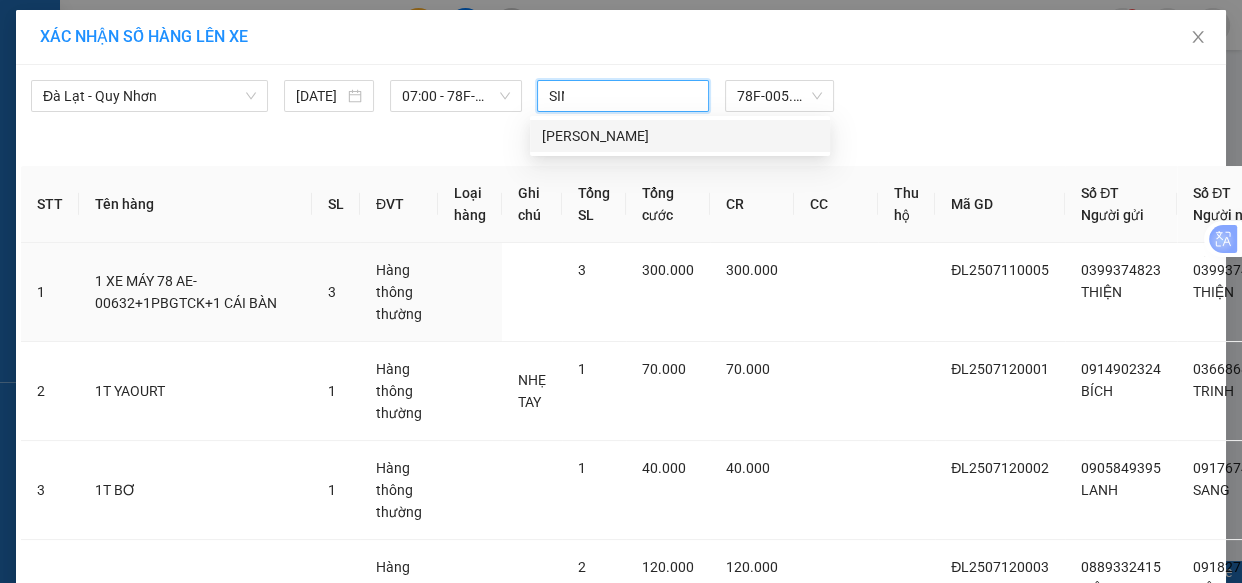 type on "SINH" 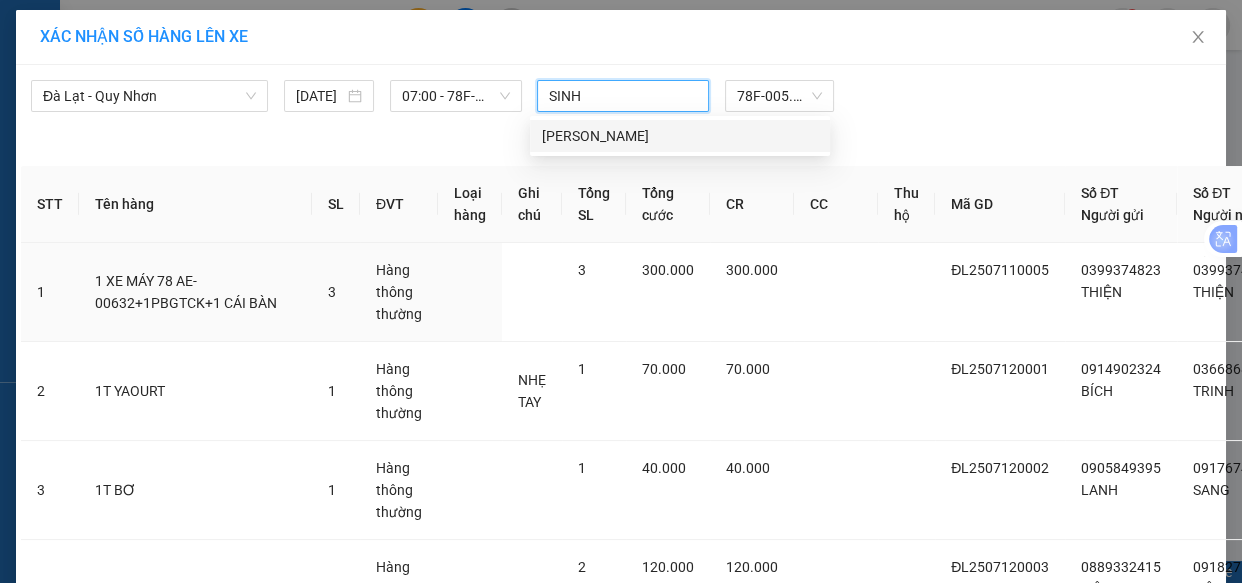 click on "[PERSON_NAME]" at bounding box center [680, 136] 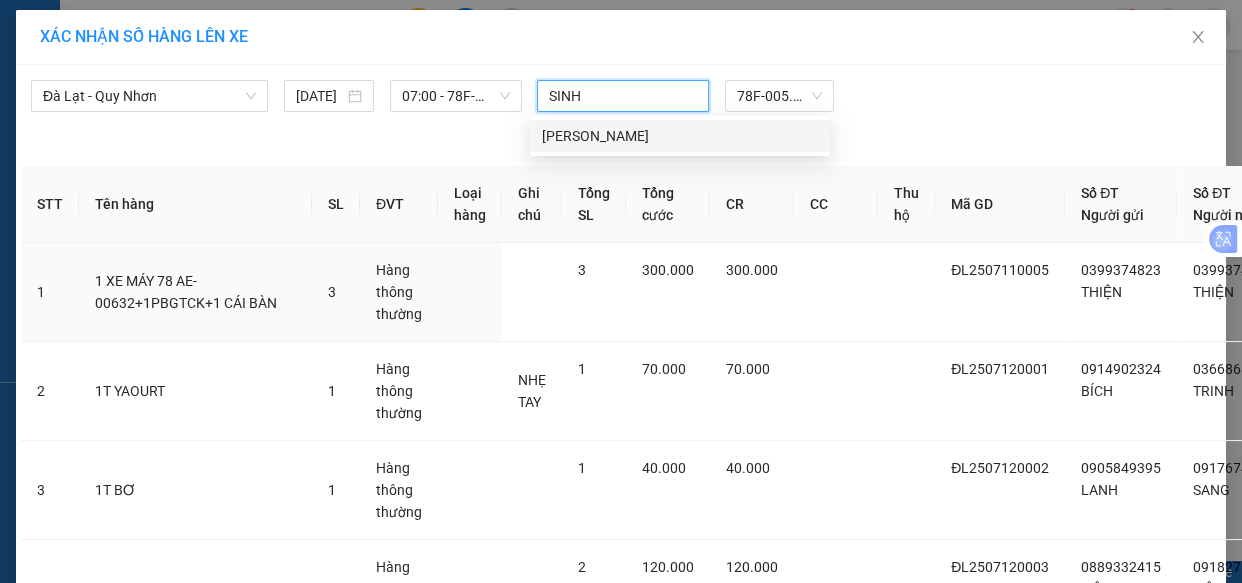 type 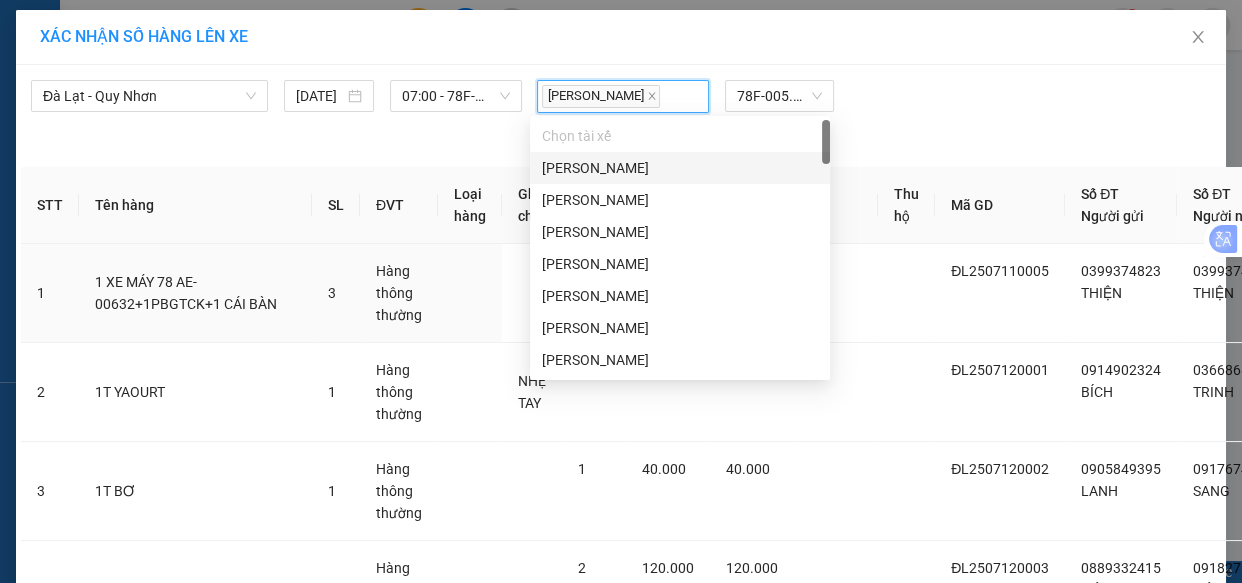 click on "[PERSON_NAME]   78F-005.85 Số ghế: 34 Loại xe: Limousine 34 giường" at bounding box center [780, 118] 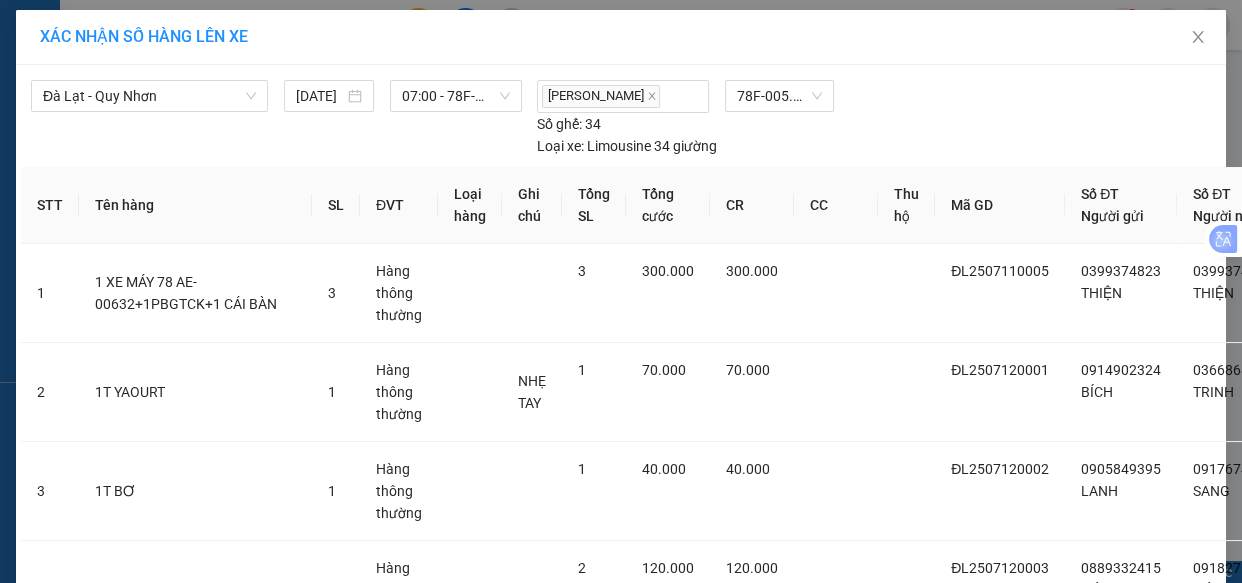click on "Lên hàng" at bounding box center [694, 1028] 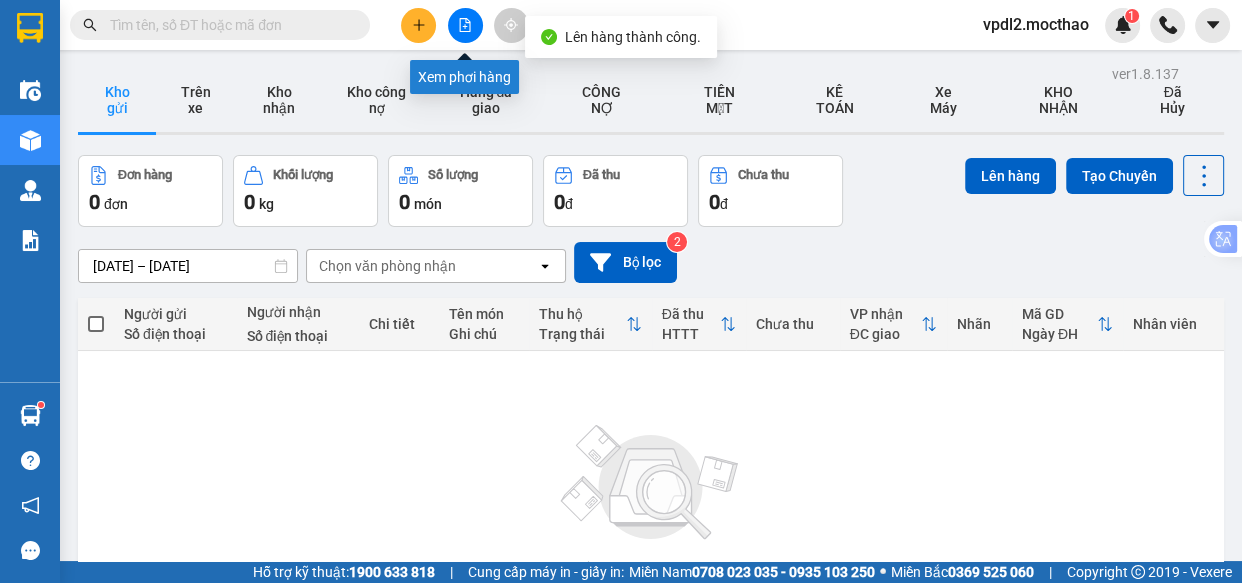 click at bounding box center (465, 25) 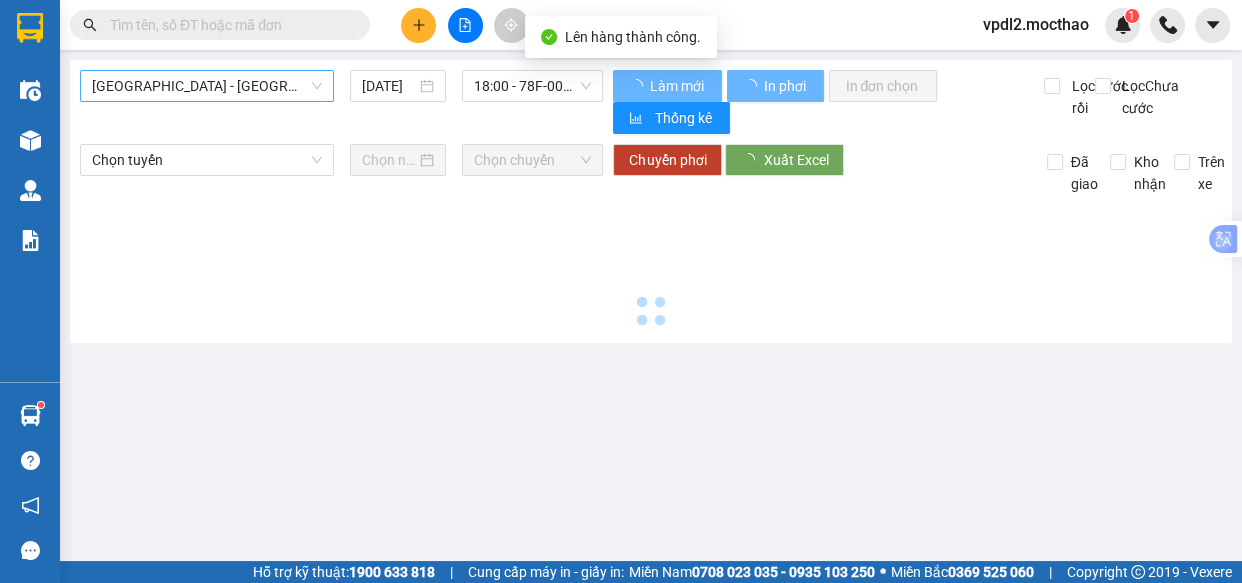 type on "[DATE]" 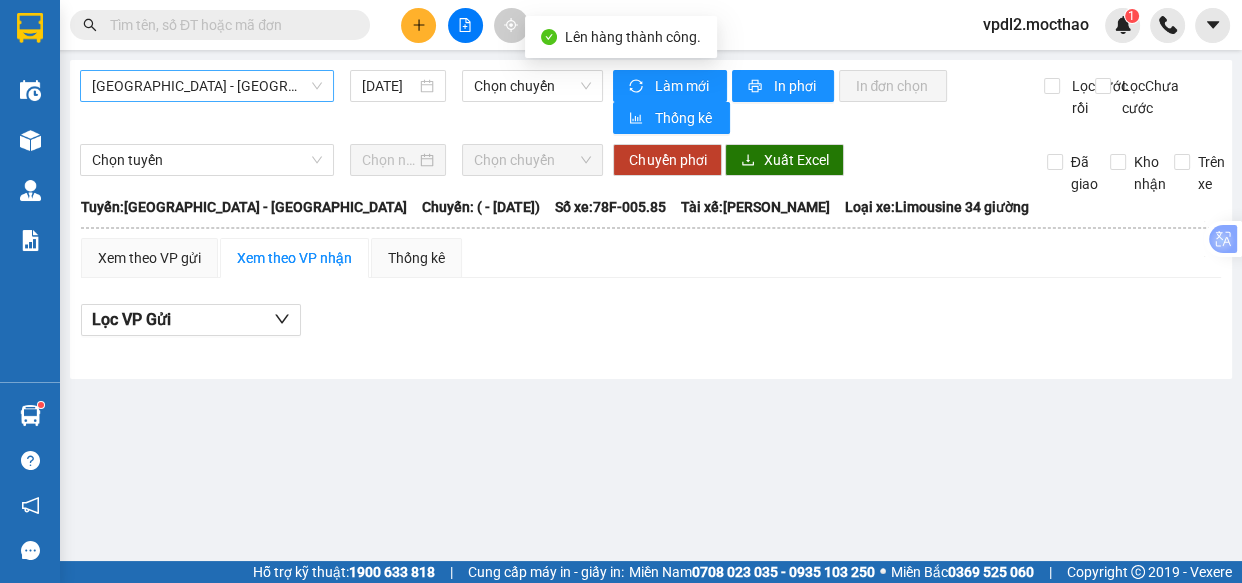 click on "[GEOGRAPHIC_DATA] - [GEOGRAPHIC_DATA]" at bounding box center (207, 86) 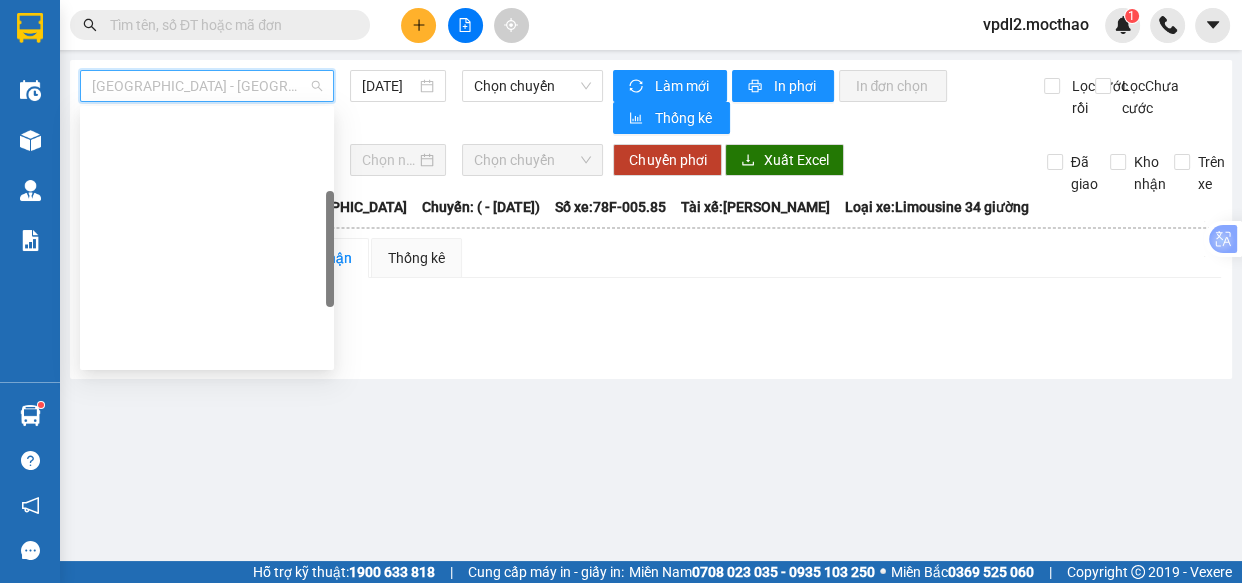 click on "Đà Lạt - Quy Nhơn" at bounding box center (207, 446) 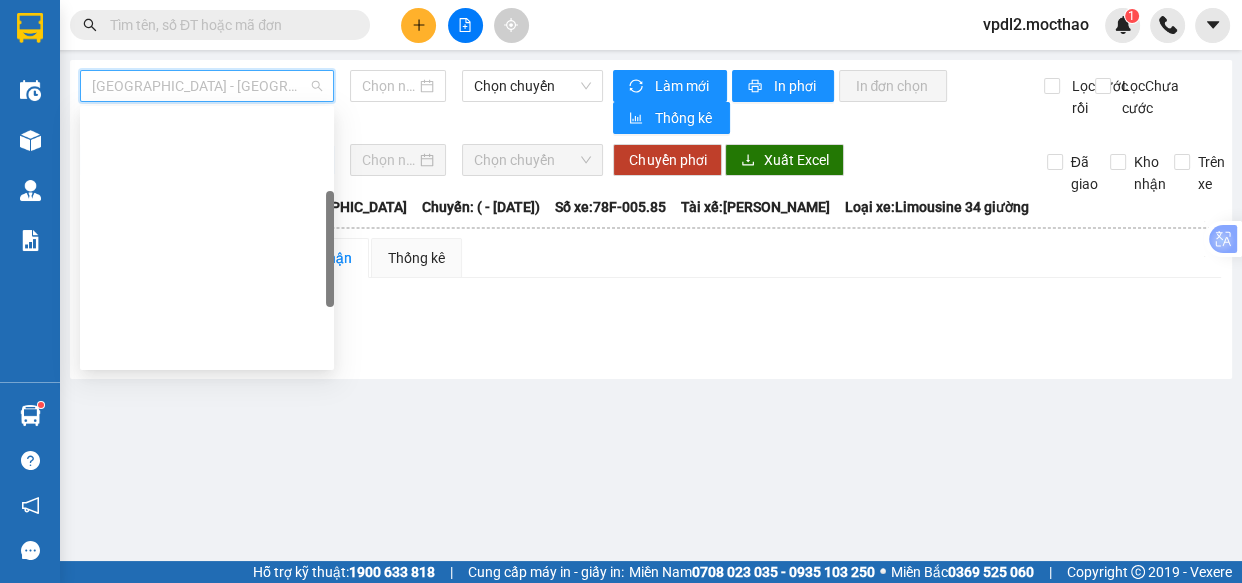 type on "[DATE]" 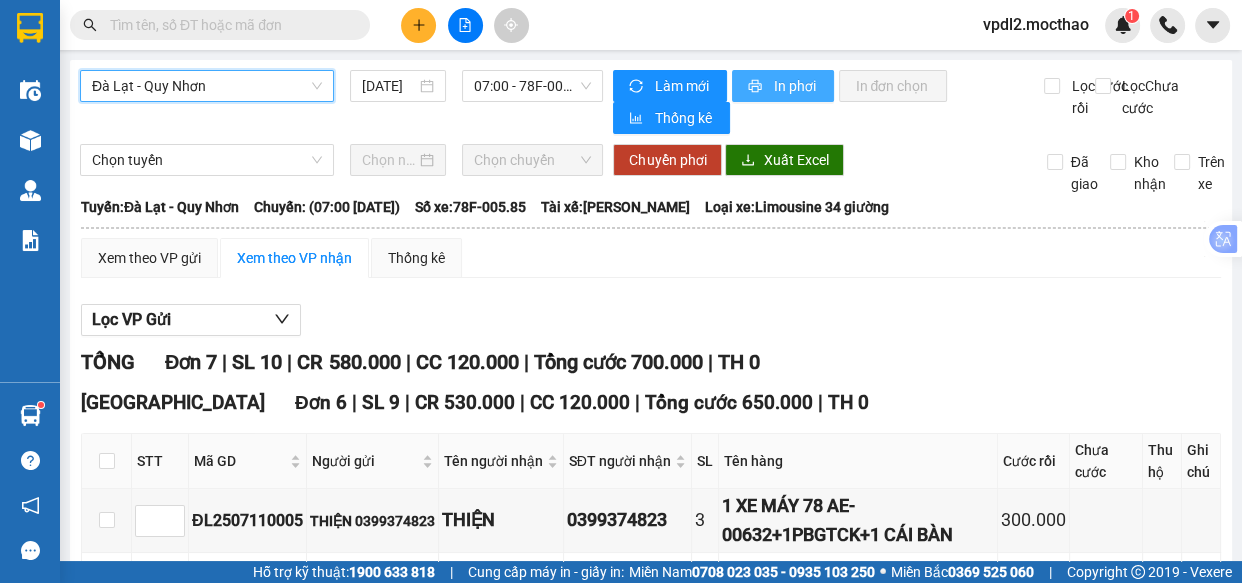 click on "In phơi" at bounding box center (795, 86) 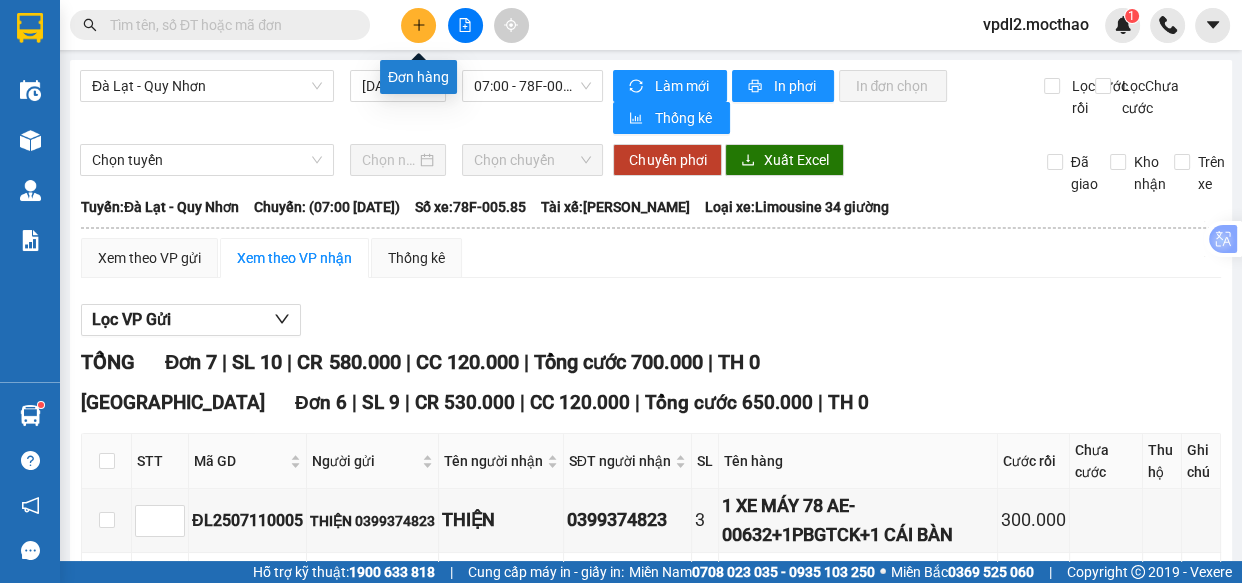 click 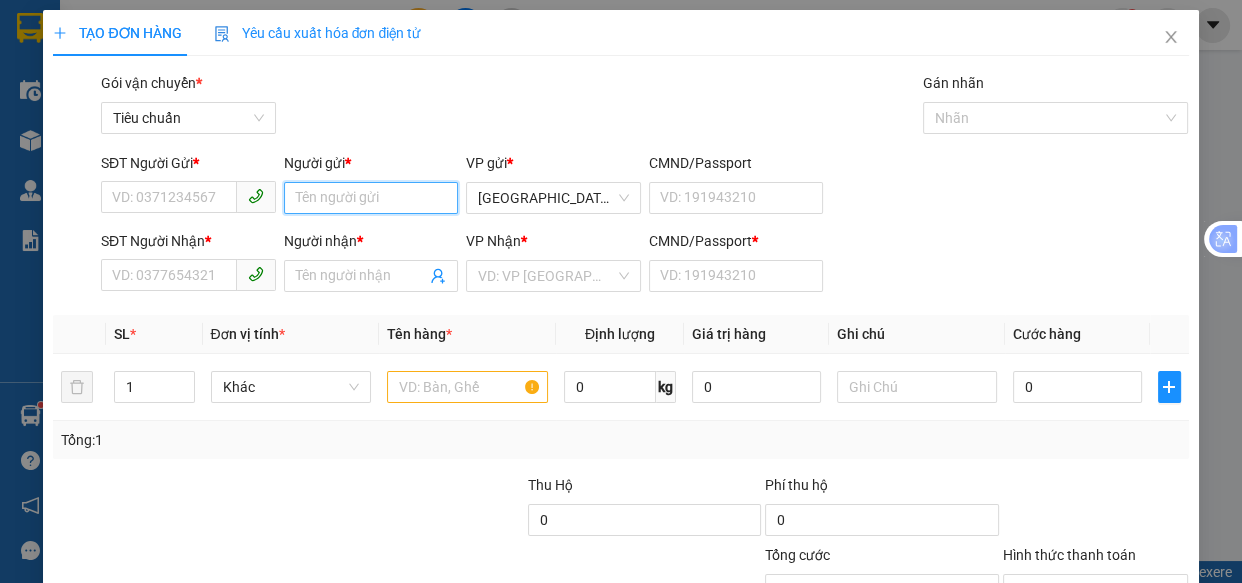 drag, startPoint x: 306, startPoint y: 199, endPoint x: 323, endPoint y: 168, distance: 35.35534 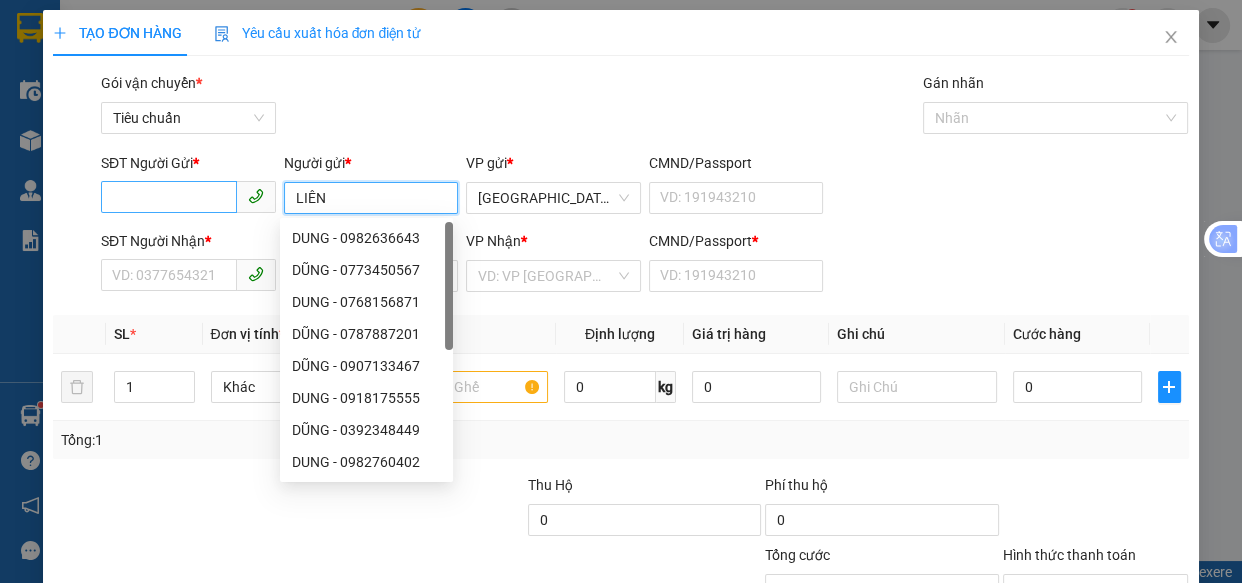 type on "LIÊN" 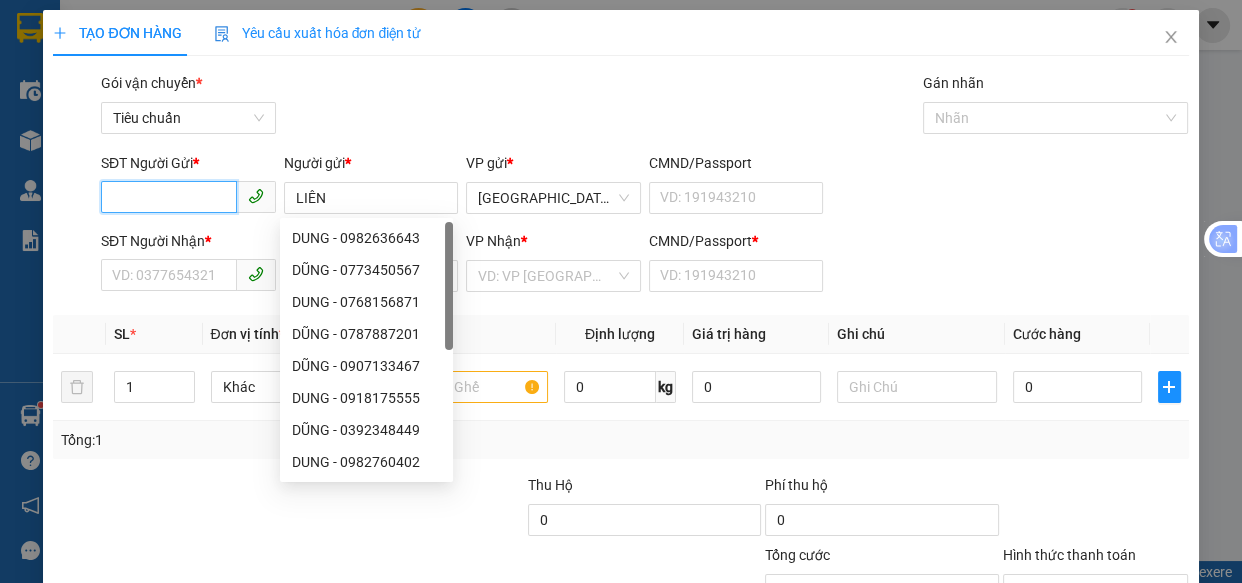 drag, startPoint x: 164, startPoint y: 206, endPoint x: 95, endPoint y: 129, distance: 103.392456 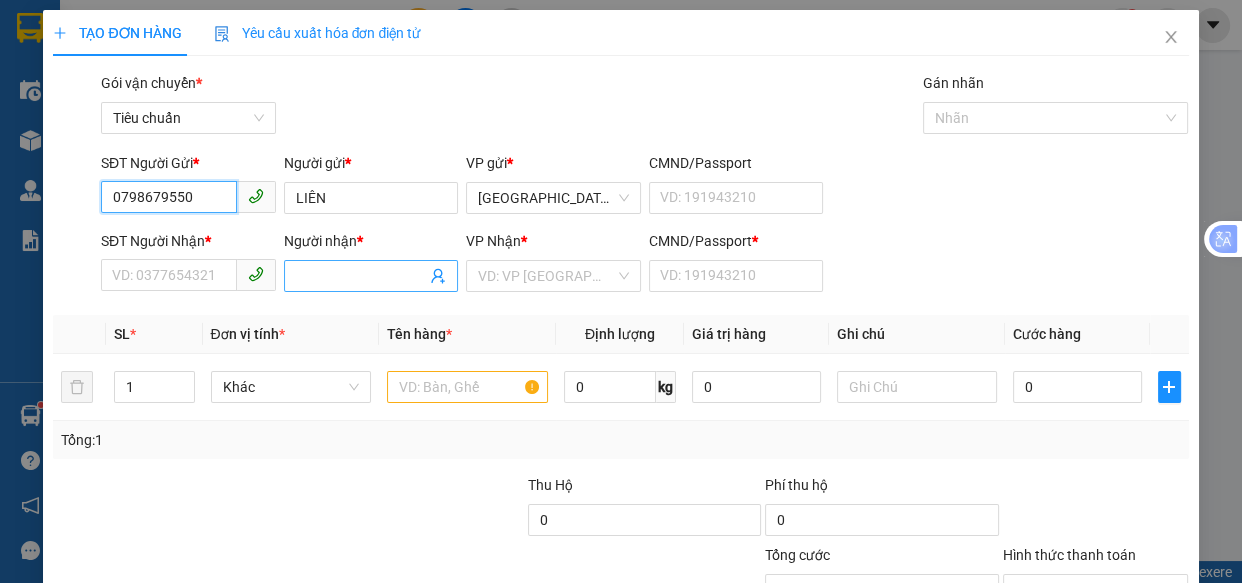 type on "0798679550" 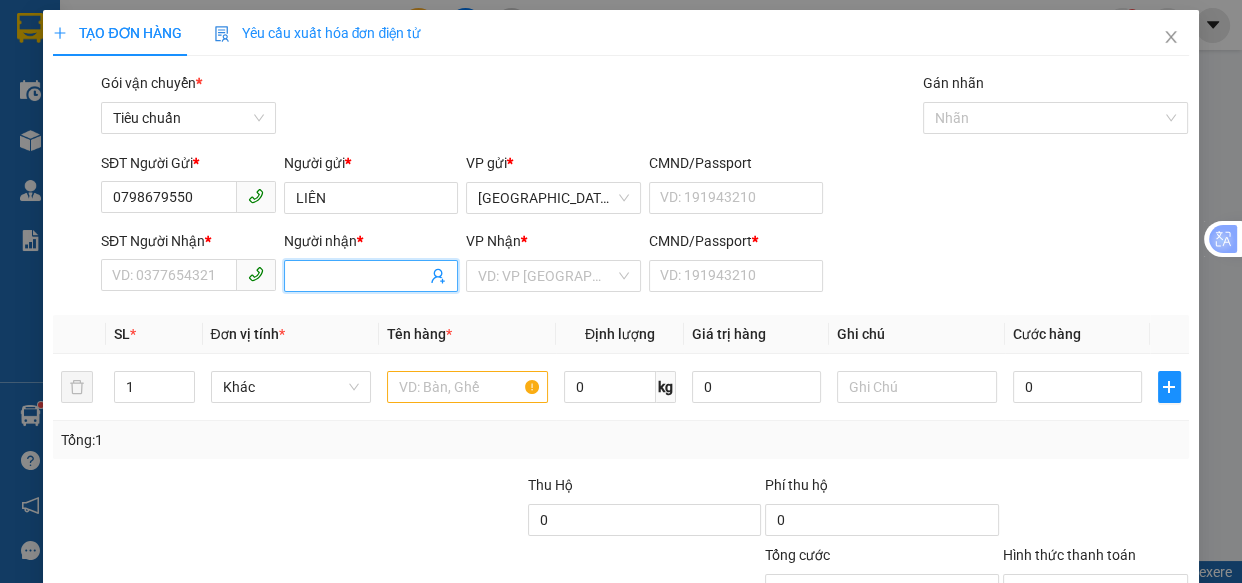 click on "Người nhận  *" at bounding box center (361, 276) 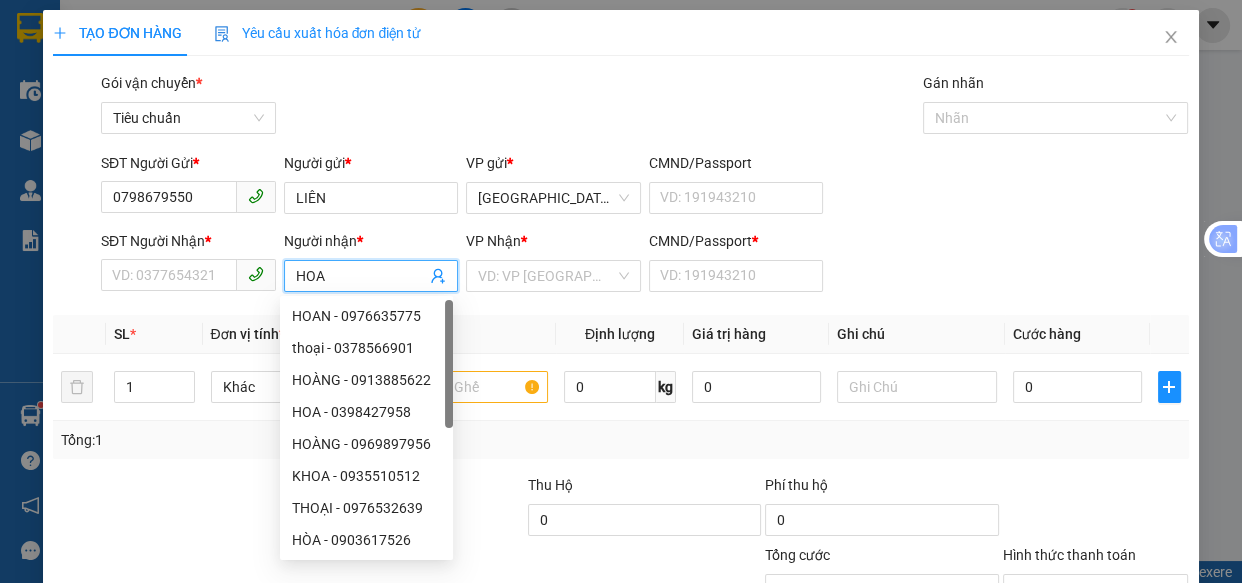 type on "HOA" 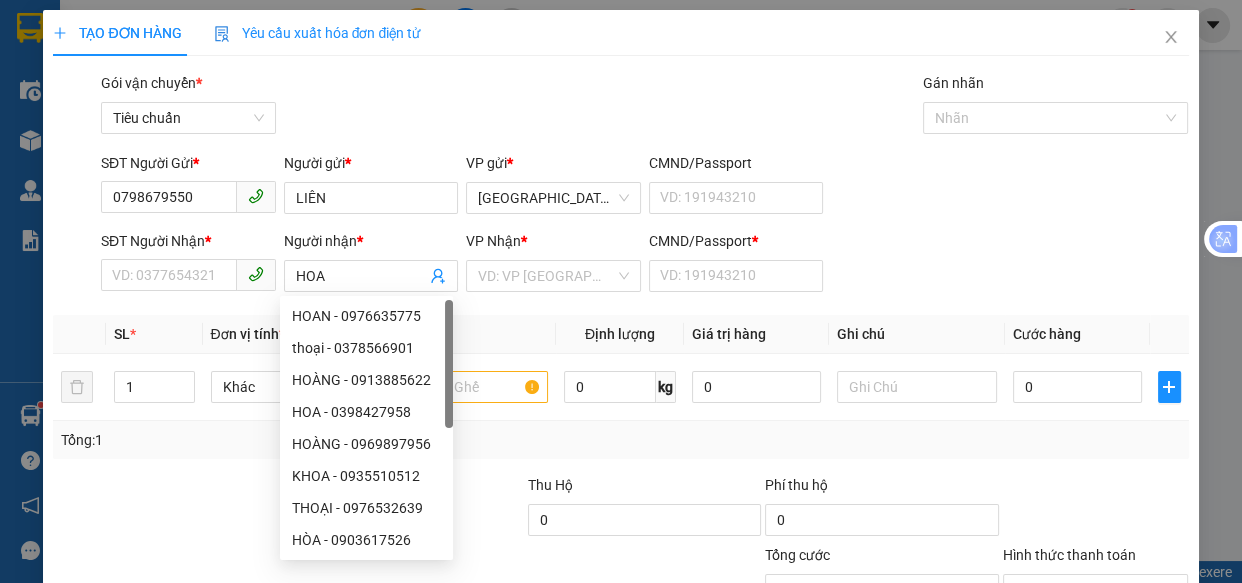 click on "SĐT Người Nhận  *" at bounding box center (188, 245) 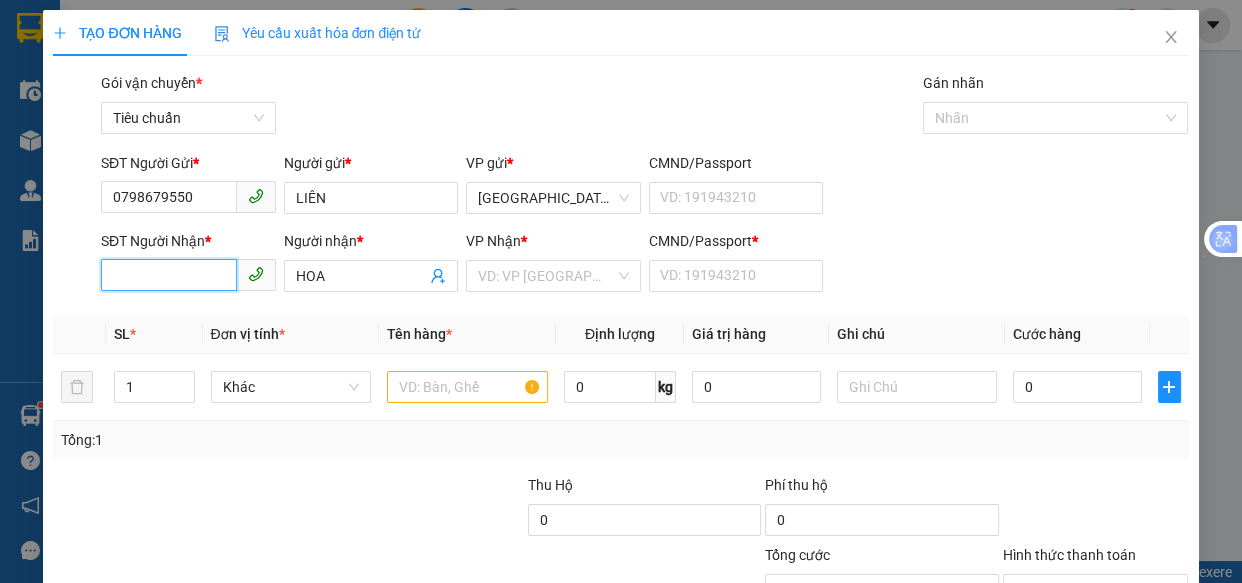 click on "SĐT Người Nhận  *" at bounding box center [169, 275] 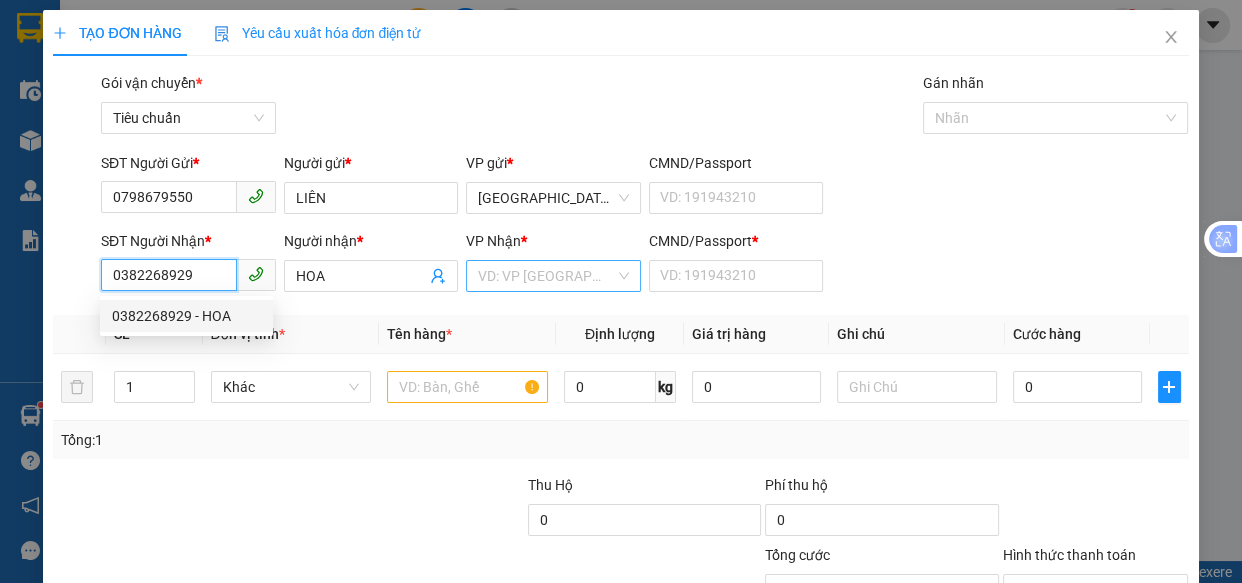 type on "0382268929" 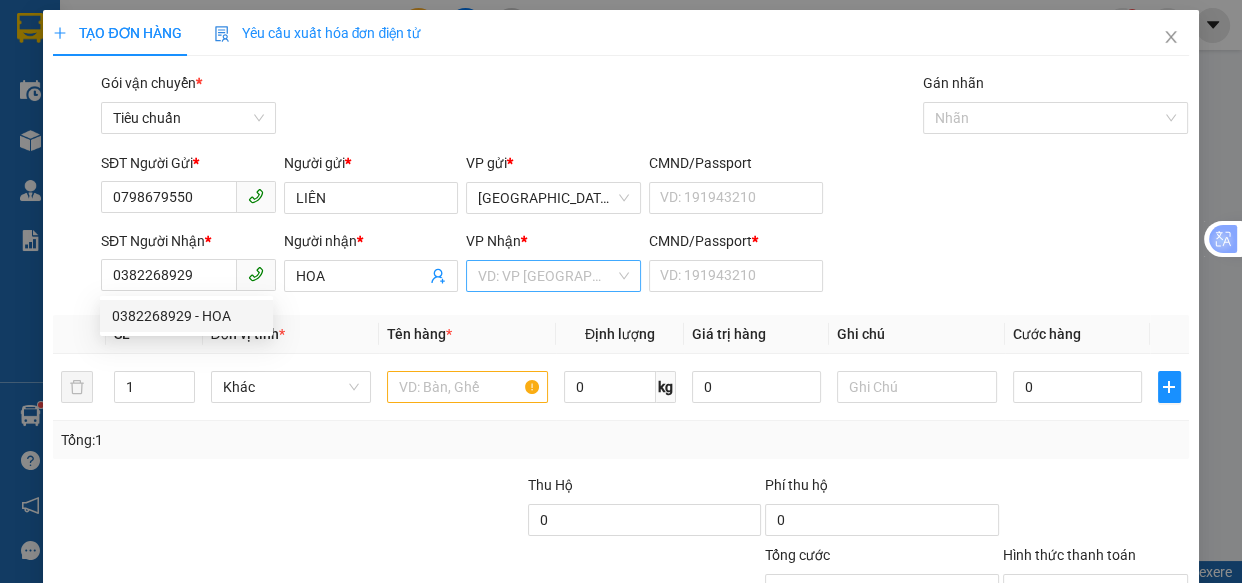 click at bounding box center (546, 276) 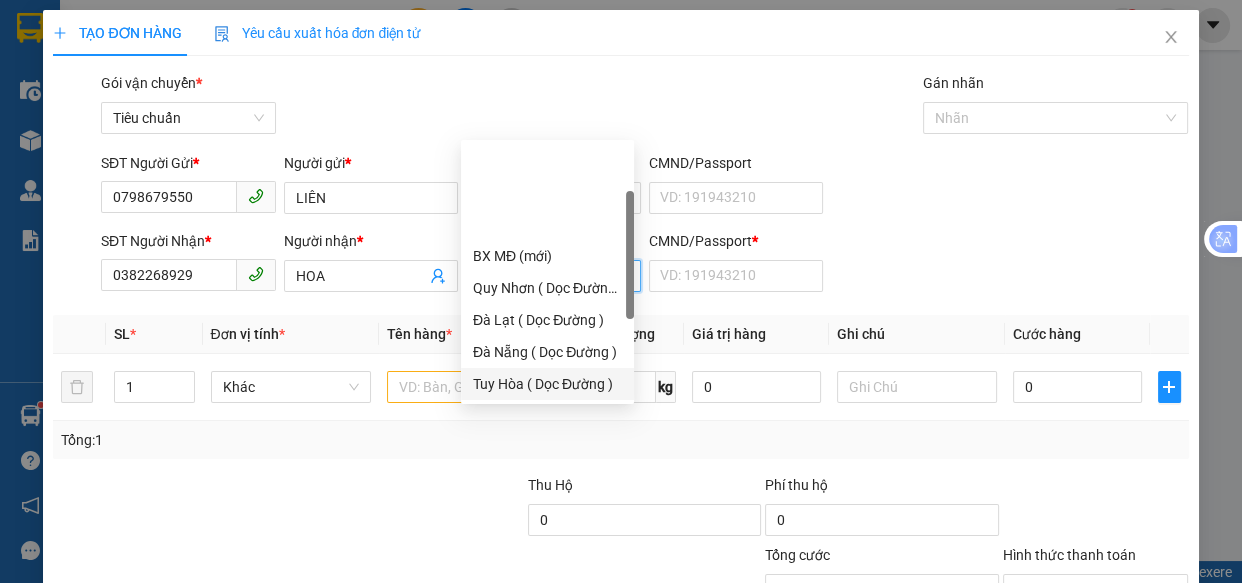 click on "Tuy Hòa ( Dọc Đường )" at bounding box center [547, 384] 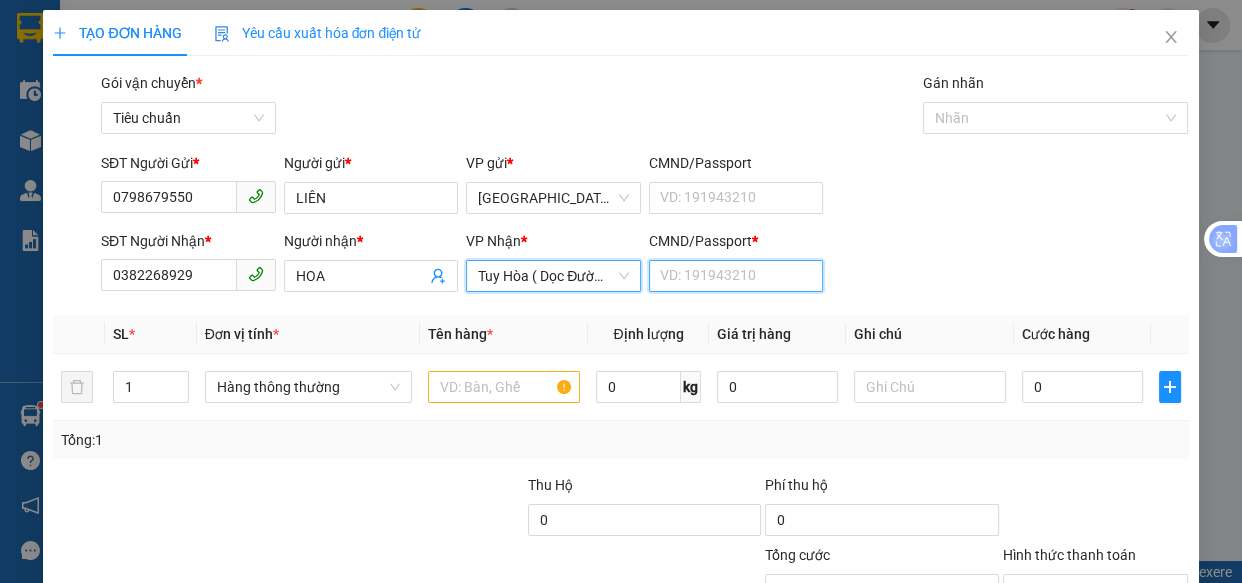 click on "CMND/Passport  *" at bounding box center [736, 276] 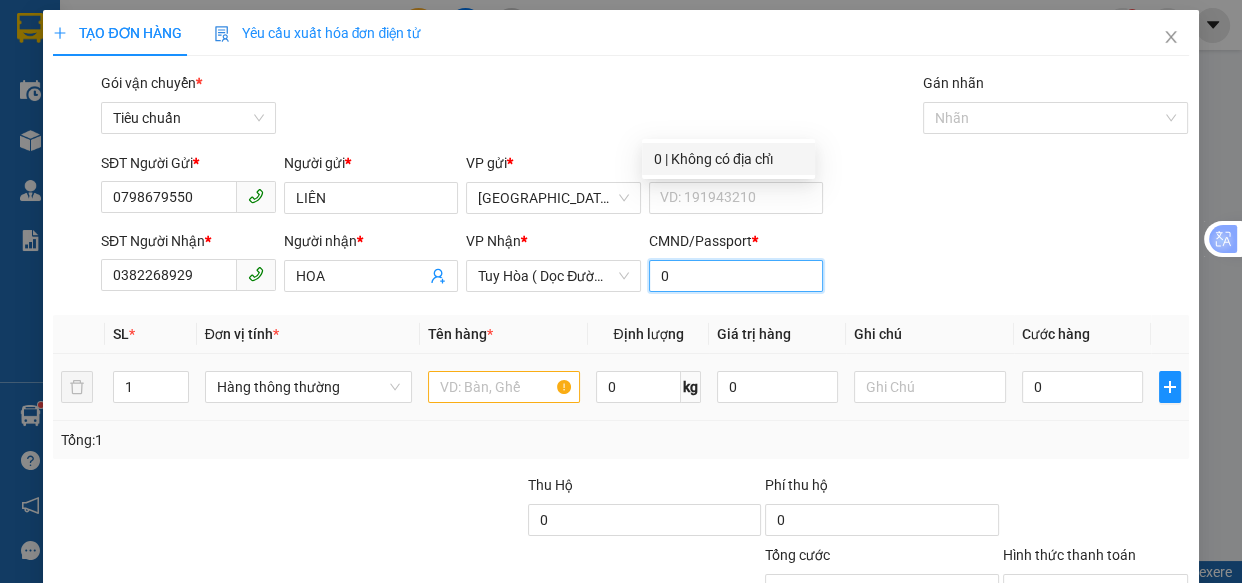type on "0" 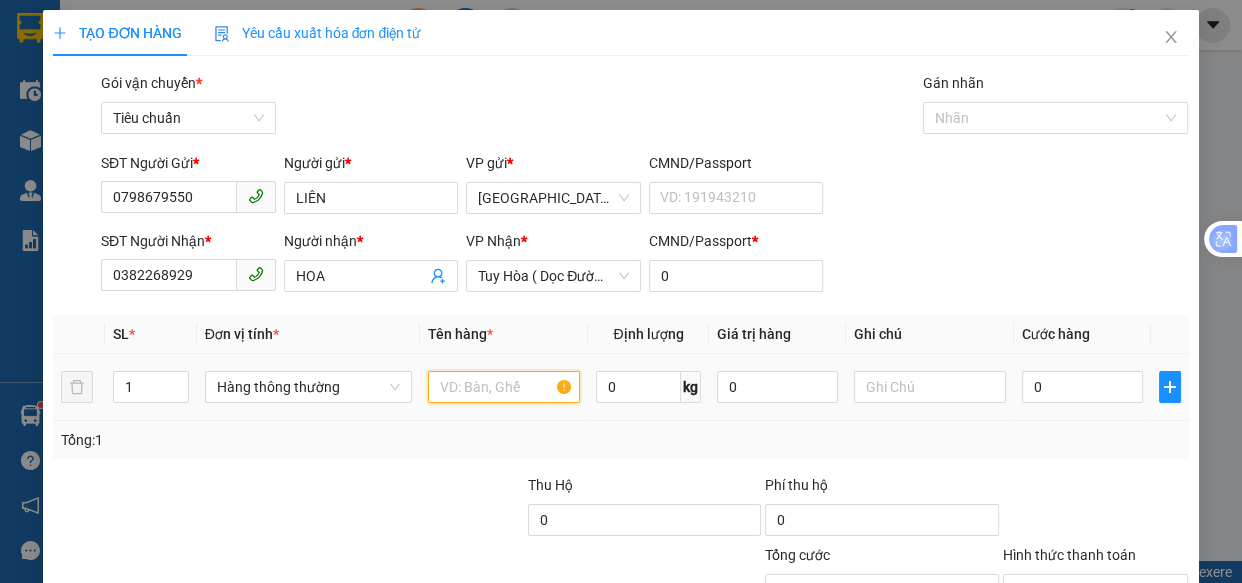 click at bounding box center [503, 387] 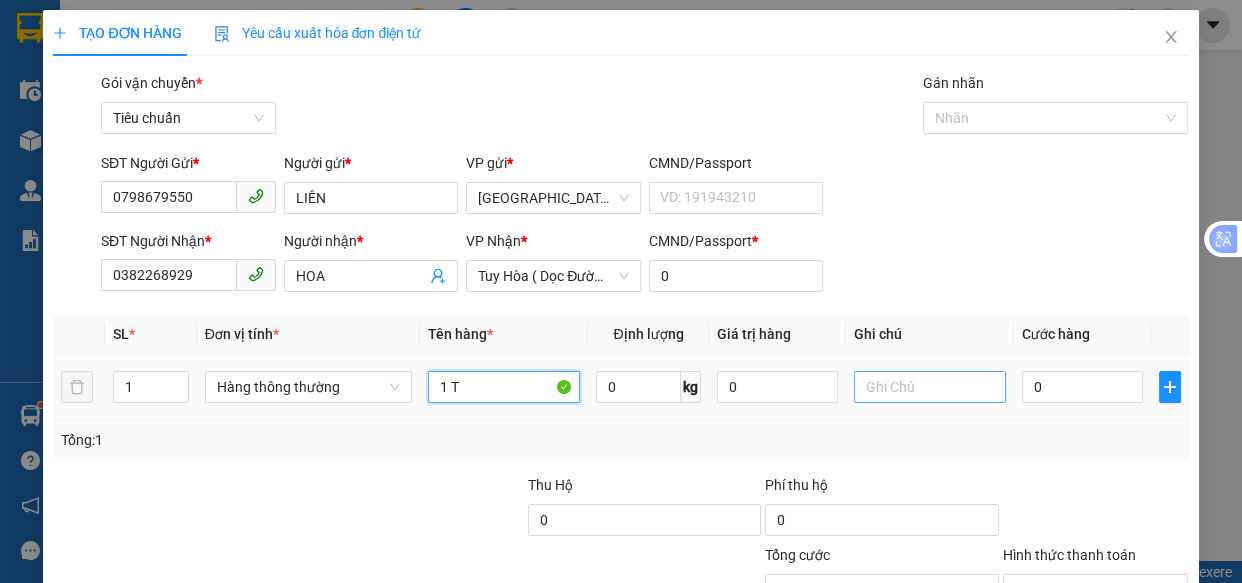 type on "1 T" 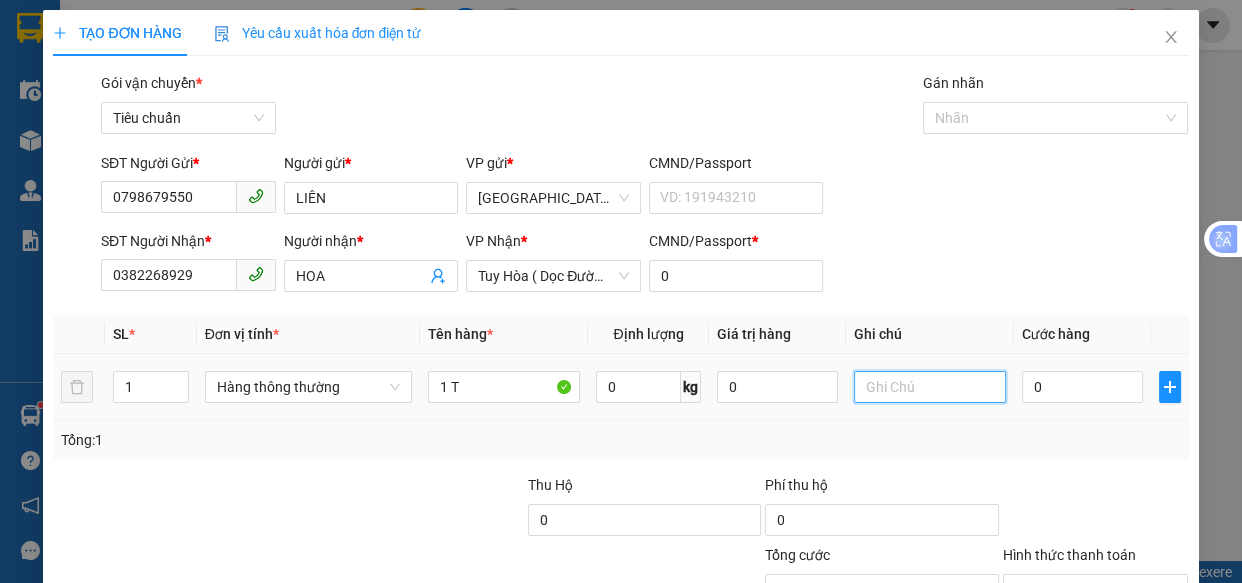 click at bounding box center (929, 387) 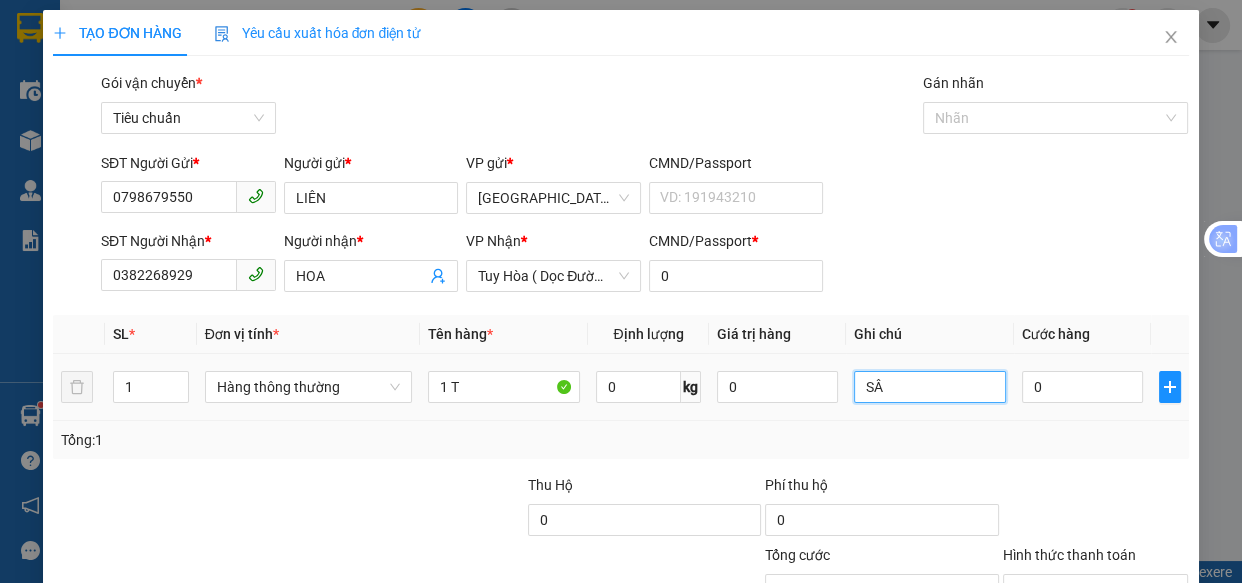 type on "S" 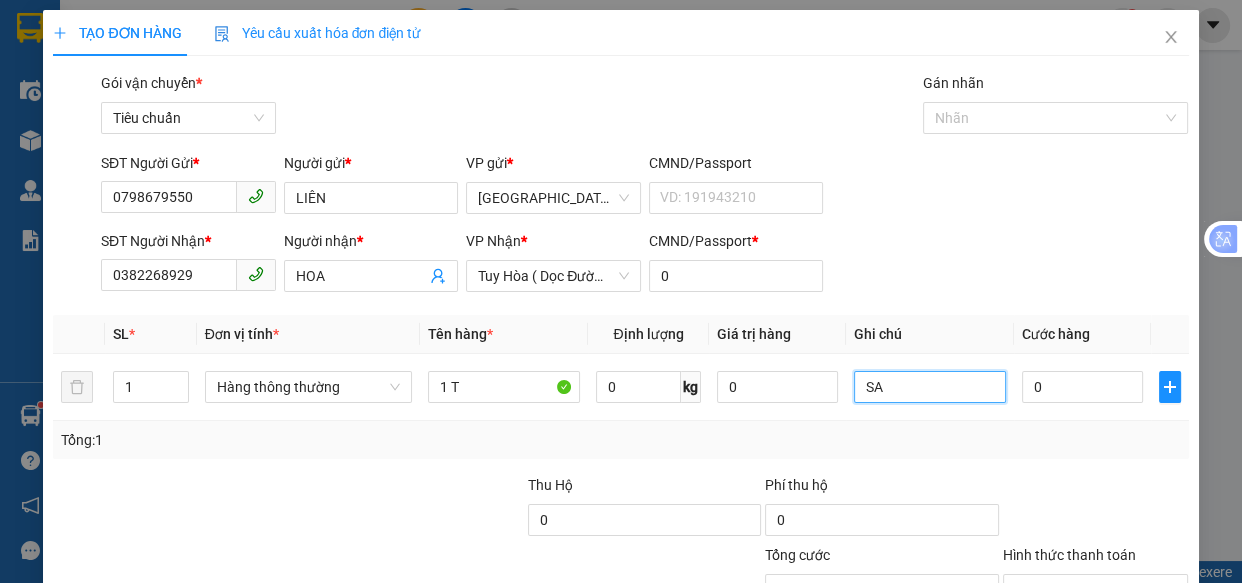 type on "S" 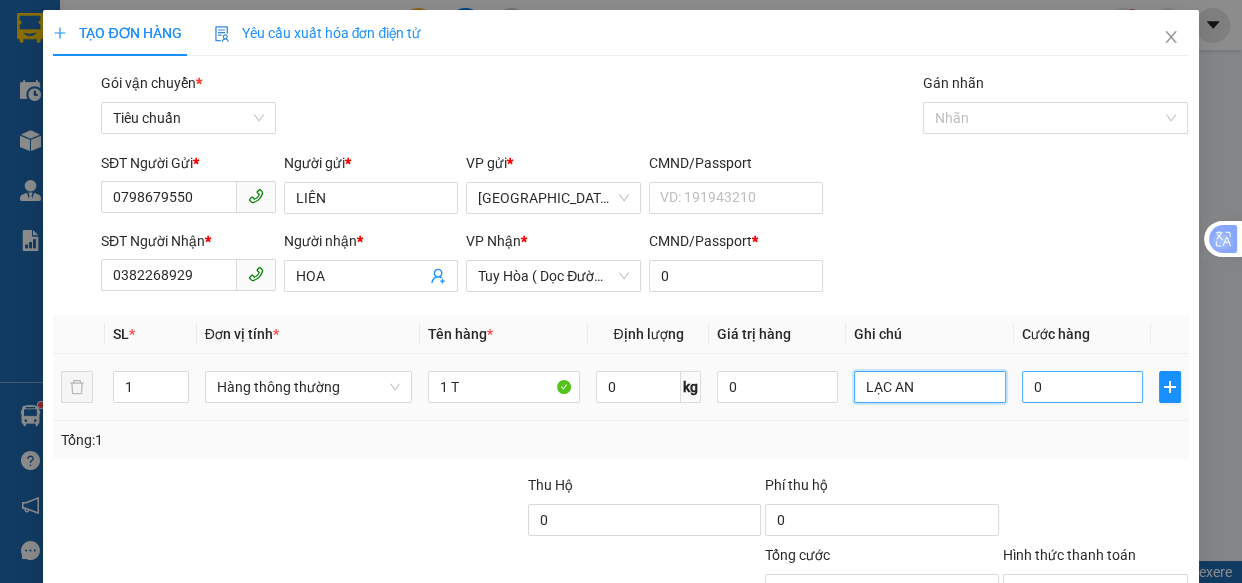 type on "LẠC AN" 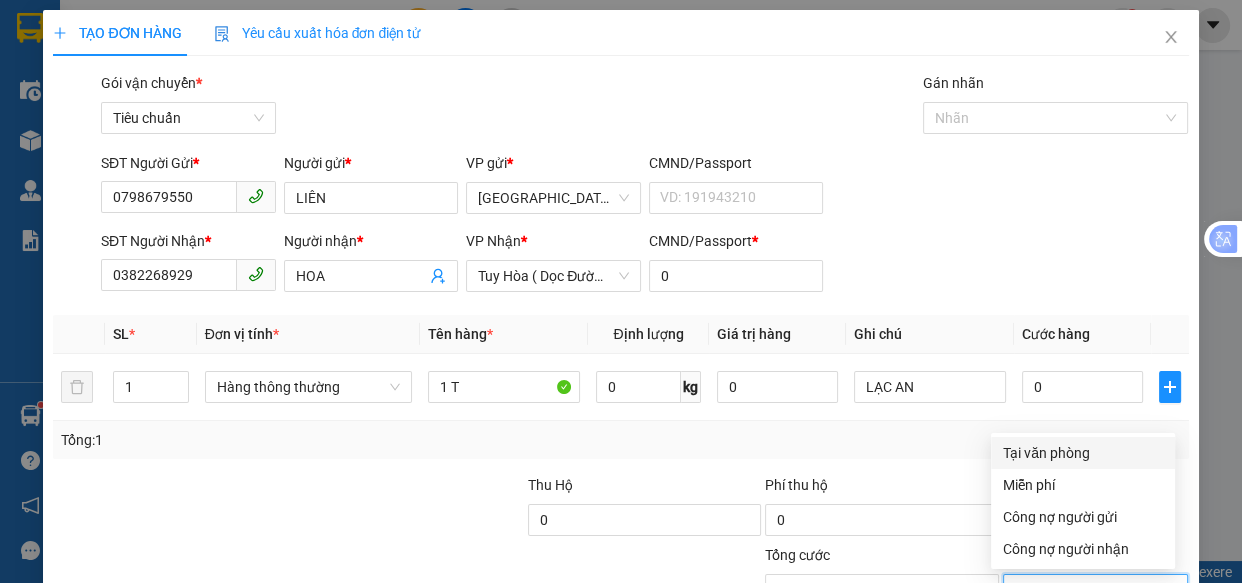 click on "Hình thức thanh toán" at bounding box center [1089, 590] 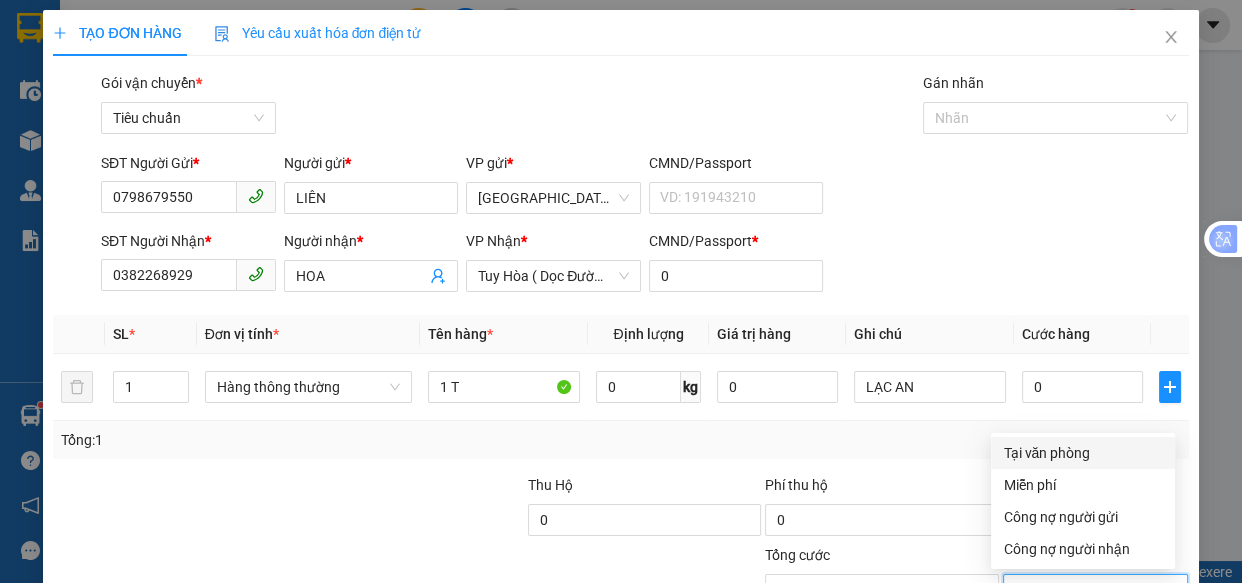 click on "Tại văn phòng" at bounding box center [1083, 453] 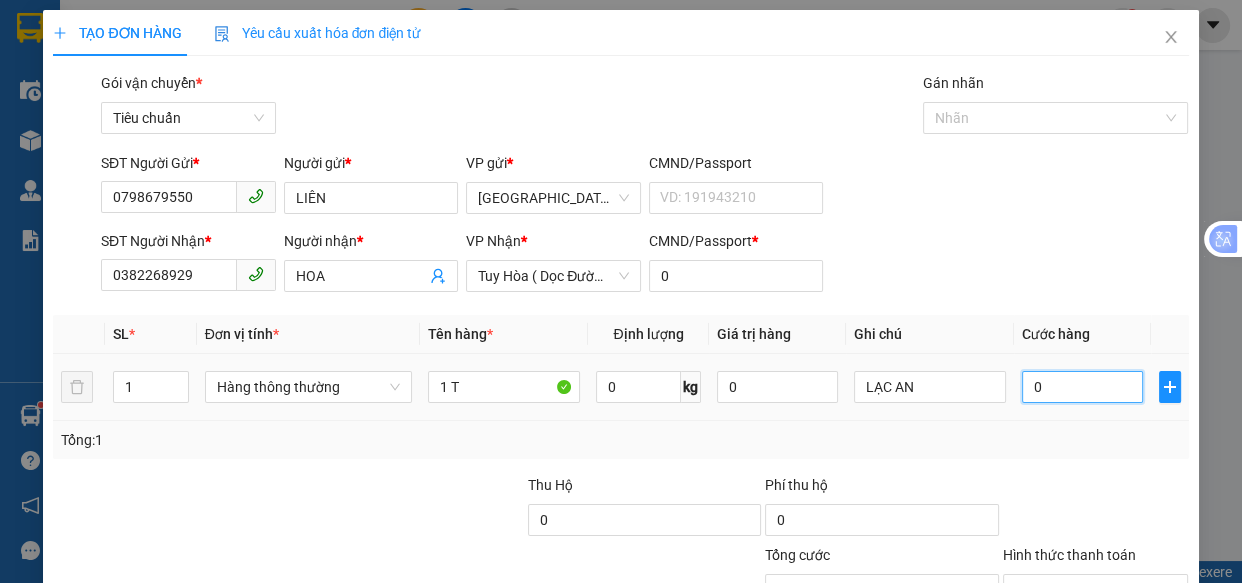 click on "0" at bounding box center [1082, 387] 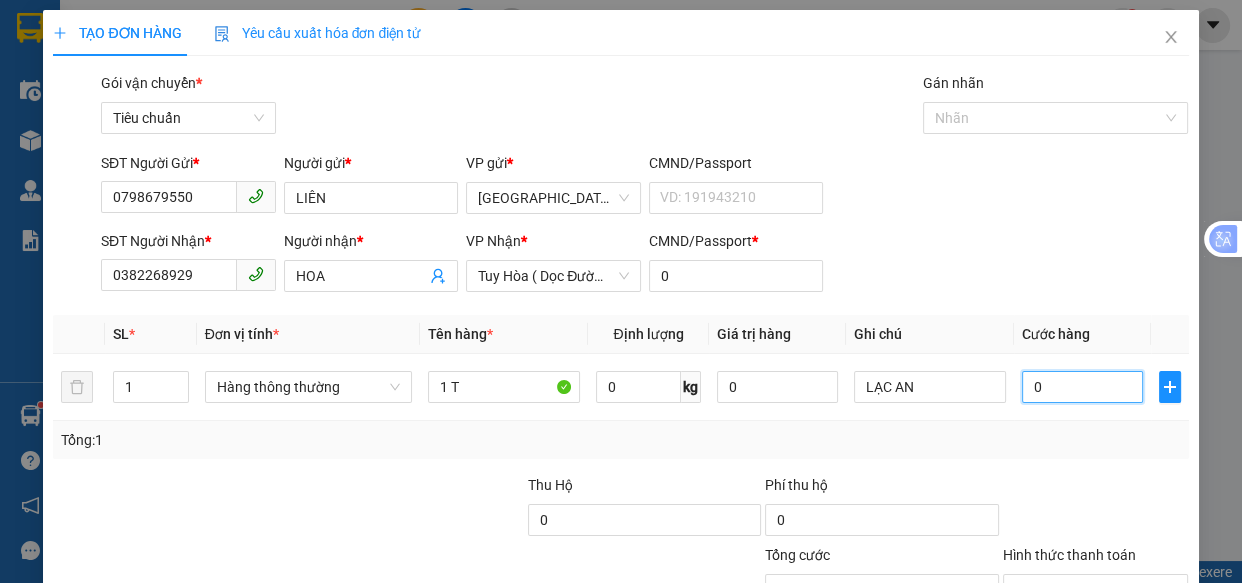 type on "8" 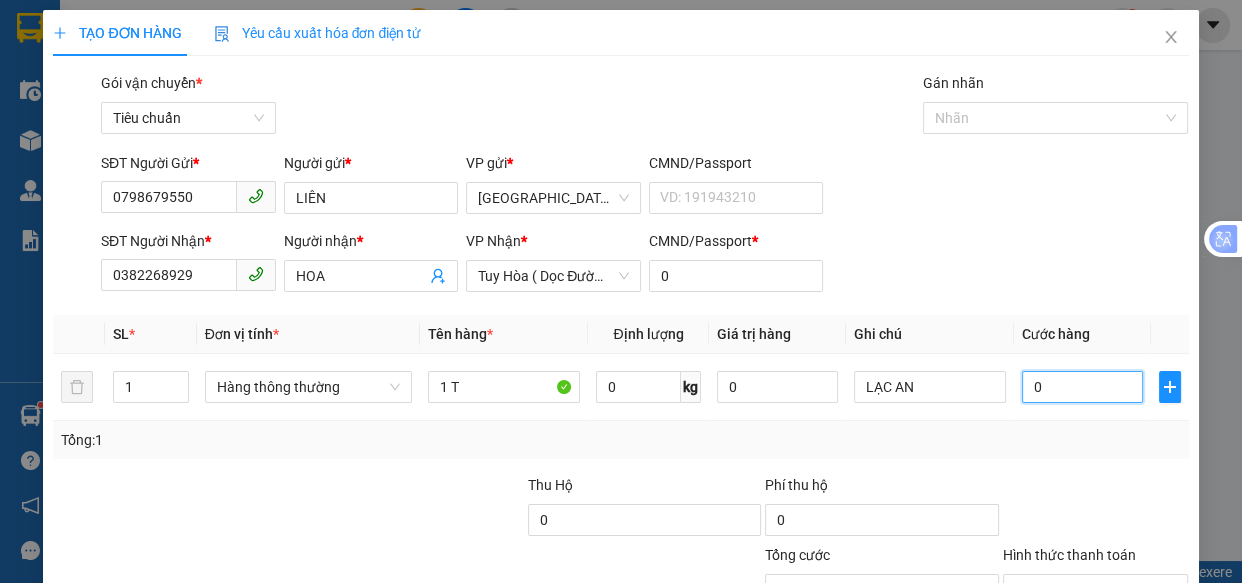 type on "8" 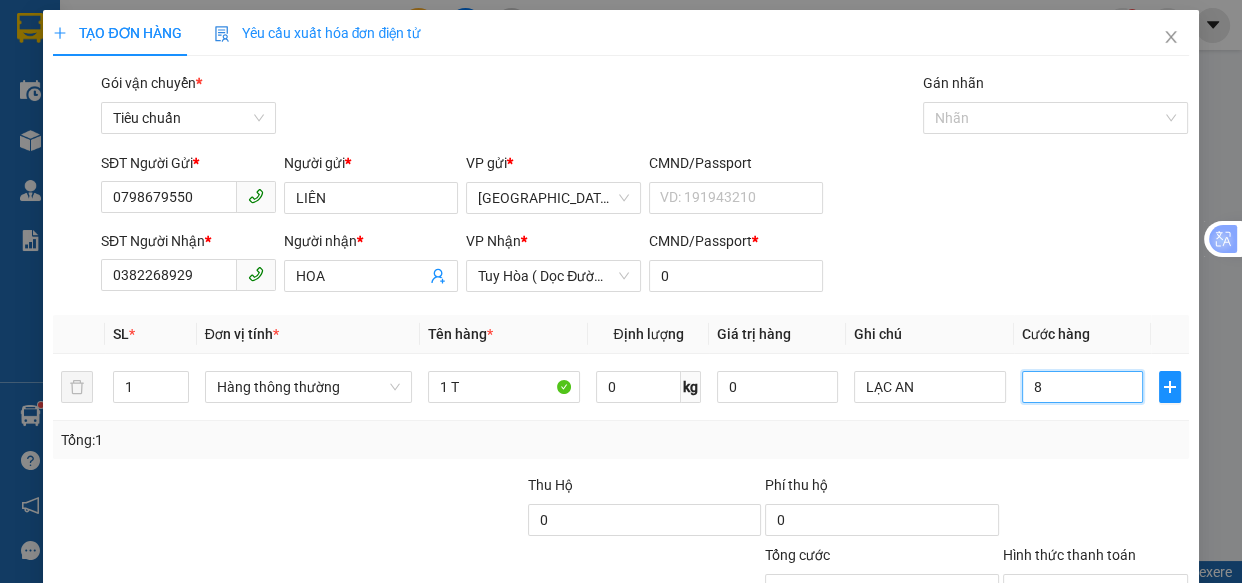type on "80" 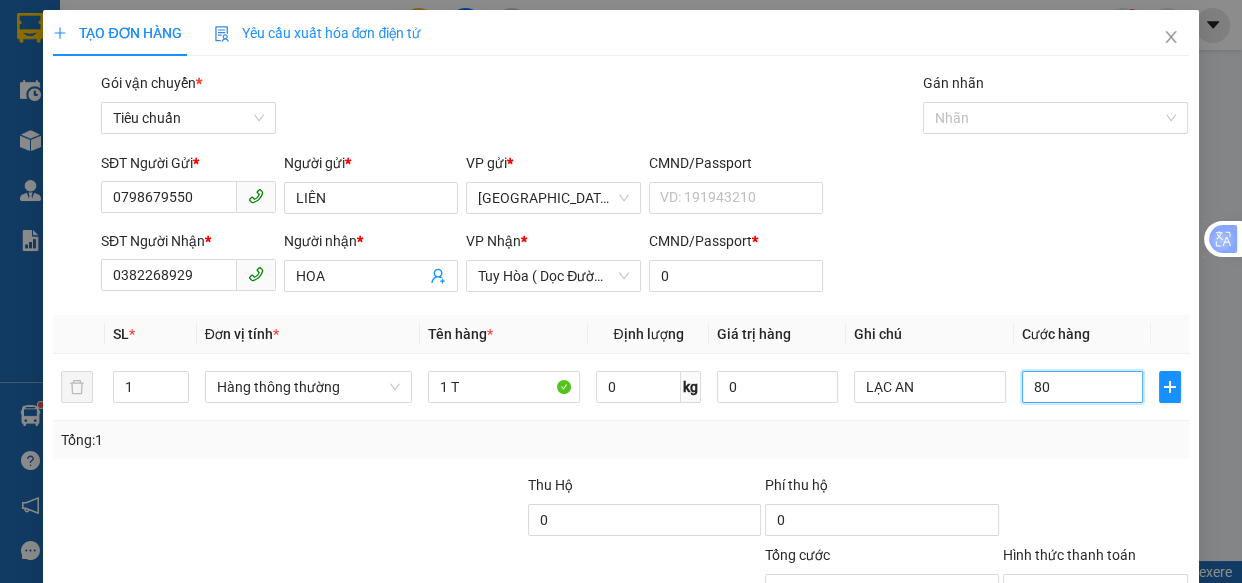 type on "80" 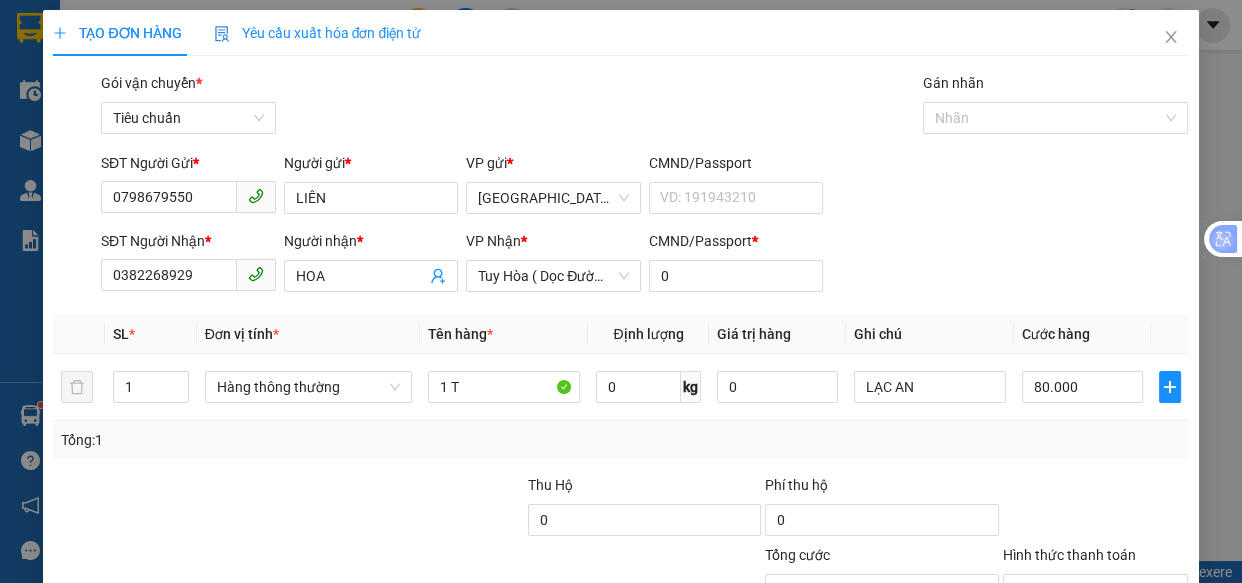 click on "[PERSON_NAME] và In" at bounding box center [1158, 685] 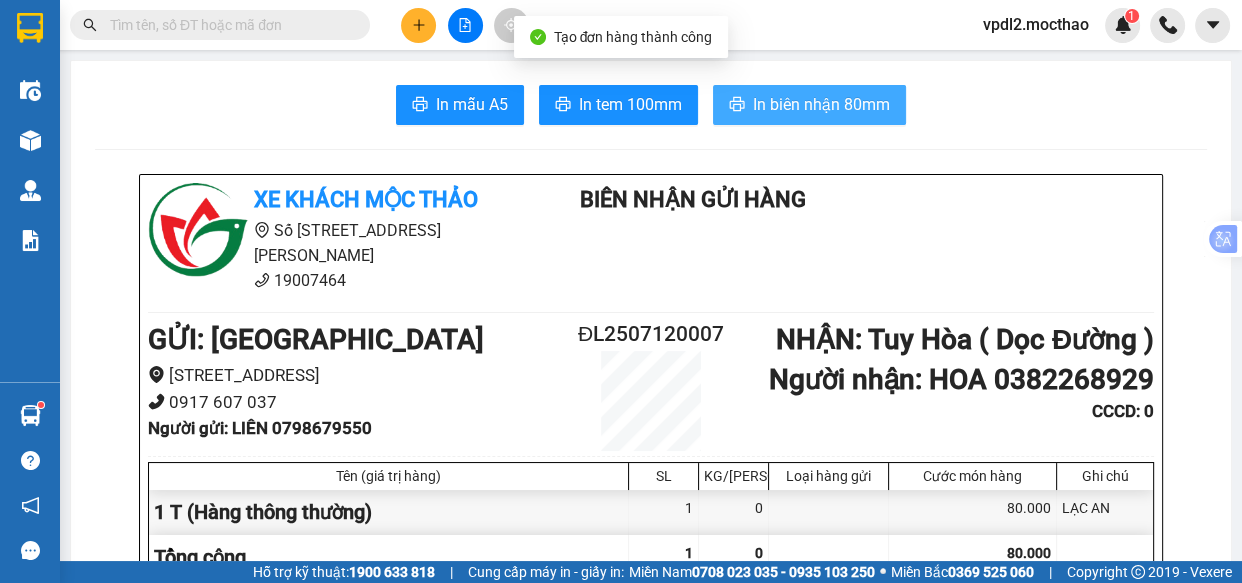 click on "In biên nhận 80mm" at bounding box center [821, 104] 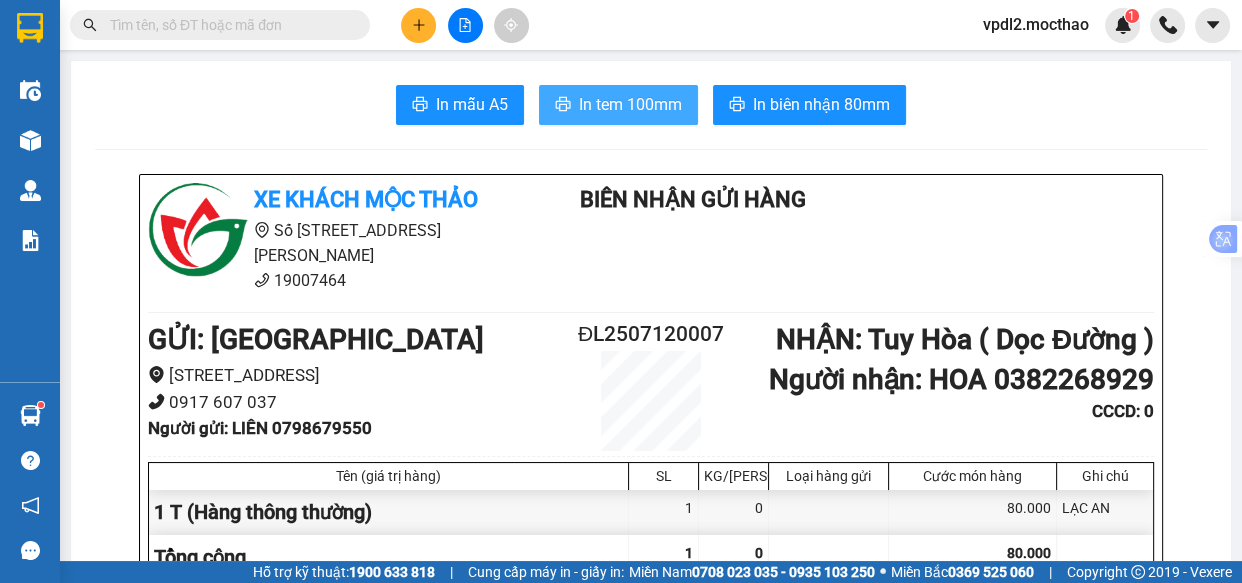 click on "In tem 100mm" at bounding box center [630, 104] 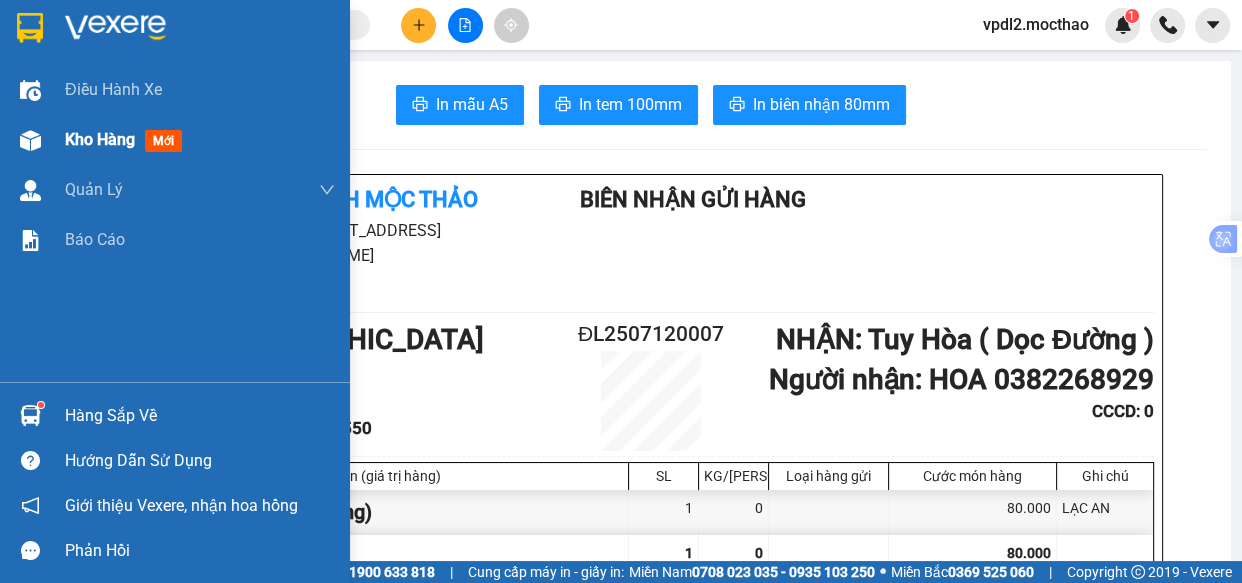 click on "Kho hàng" at bounding box center [100, 139] 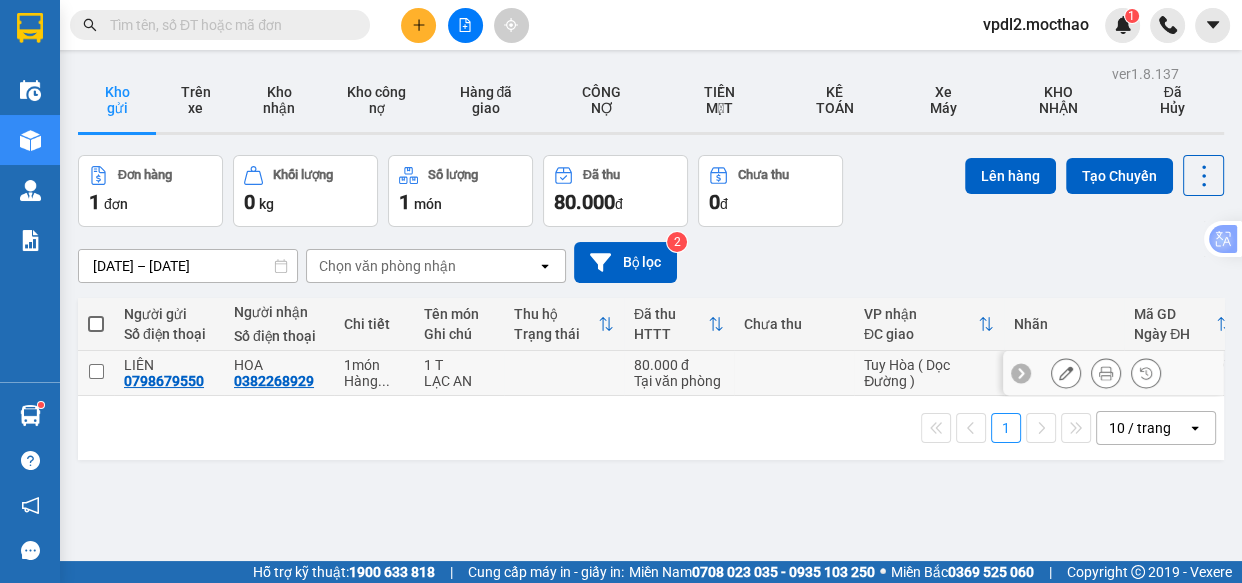 click at bounding box center [96, 371] 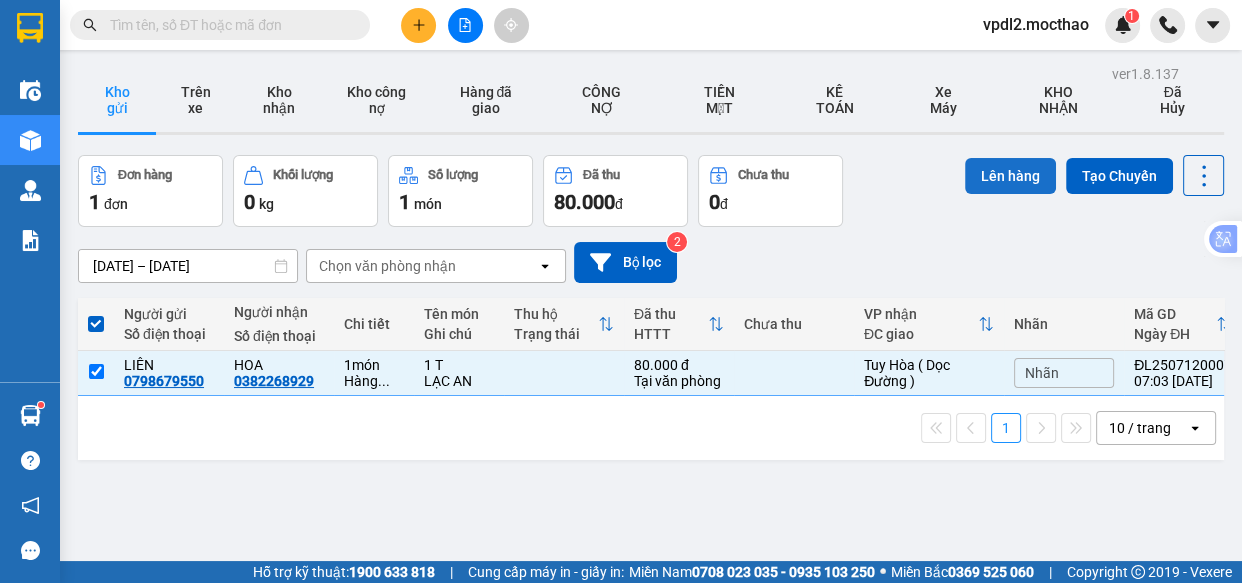 click on "Lên hàng" at bounding box center [1010, 176] 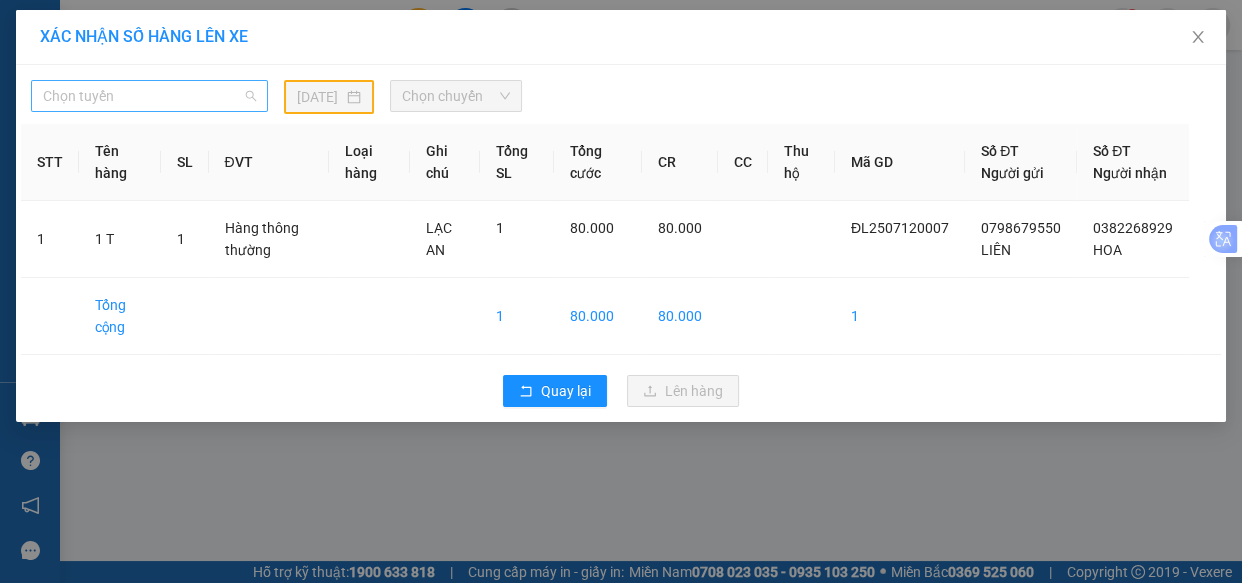 click on "Chọn tuyến" at bounding box center [149, 96] 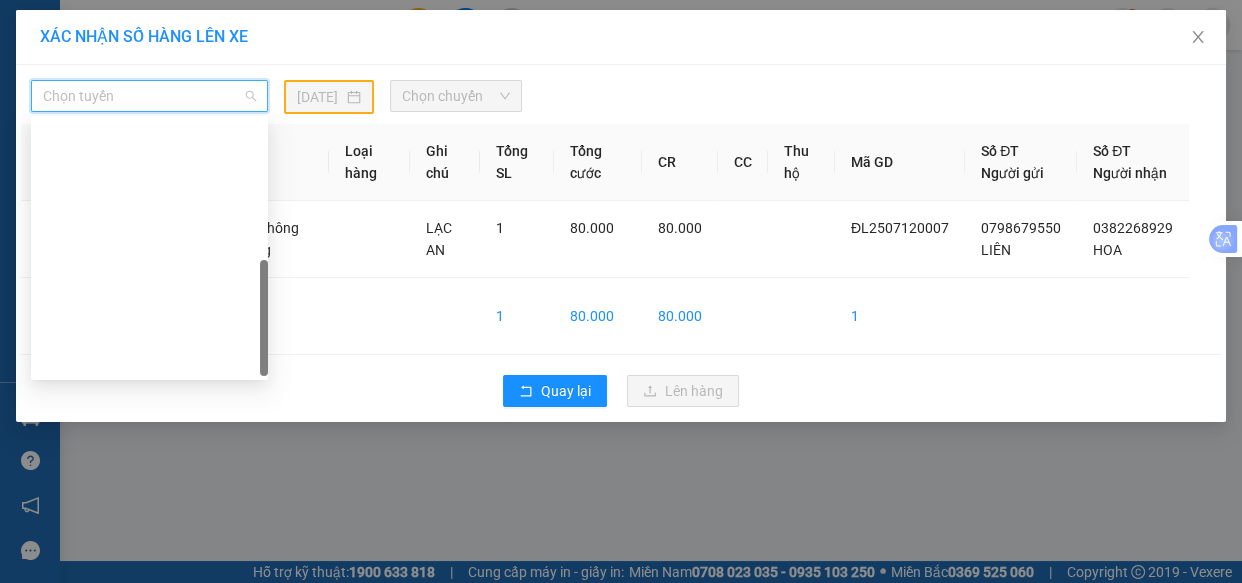 click on "Đà Lạt - [GEOGRAPHIC_DATA]" at bounding box center [149, 776] 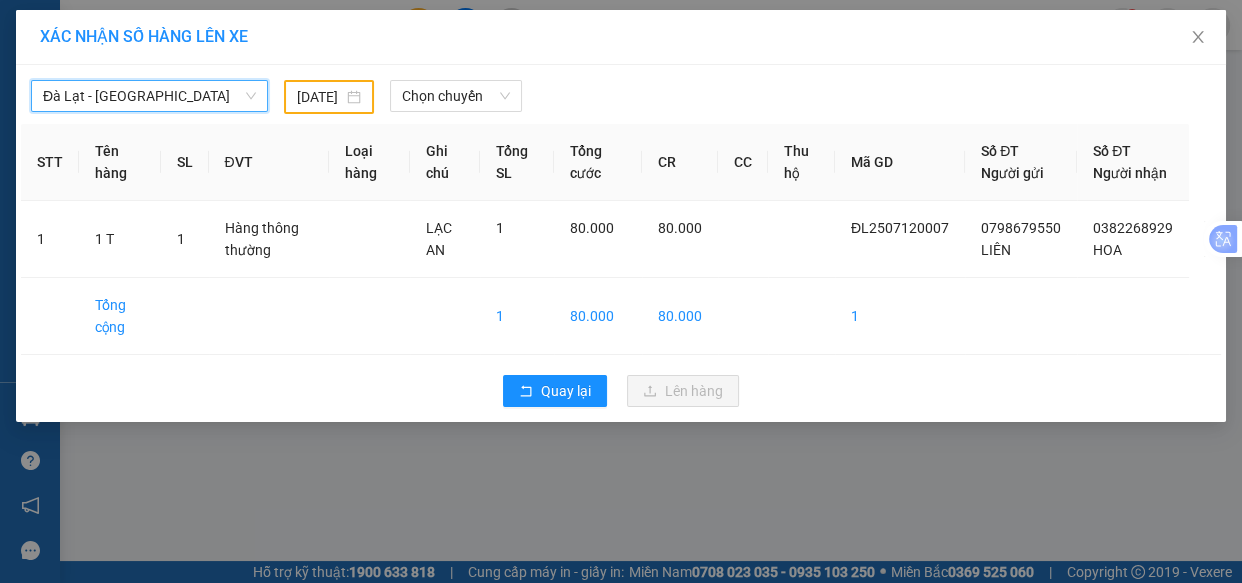 click on "Đà Lạt - [GEOGRAPHIC_DATA]" at bounding box center (149, 96) 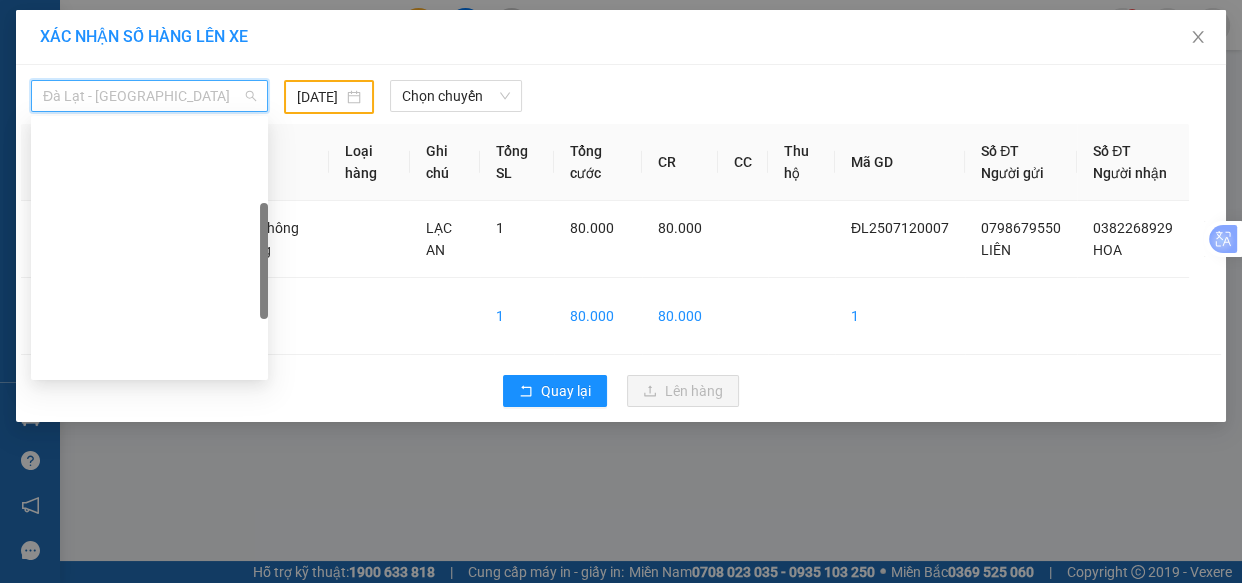 click on "Đà Lạt - Quy Nhơn" at bounding box center (149, 456) 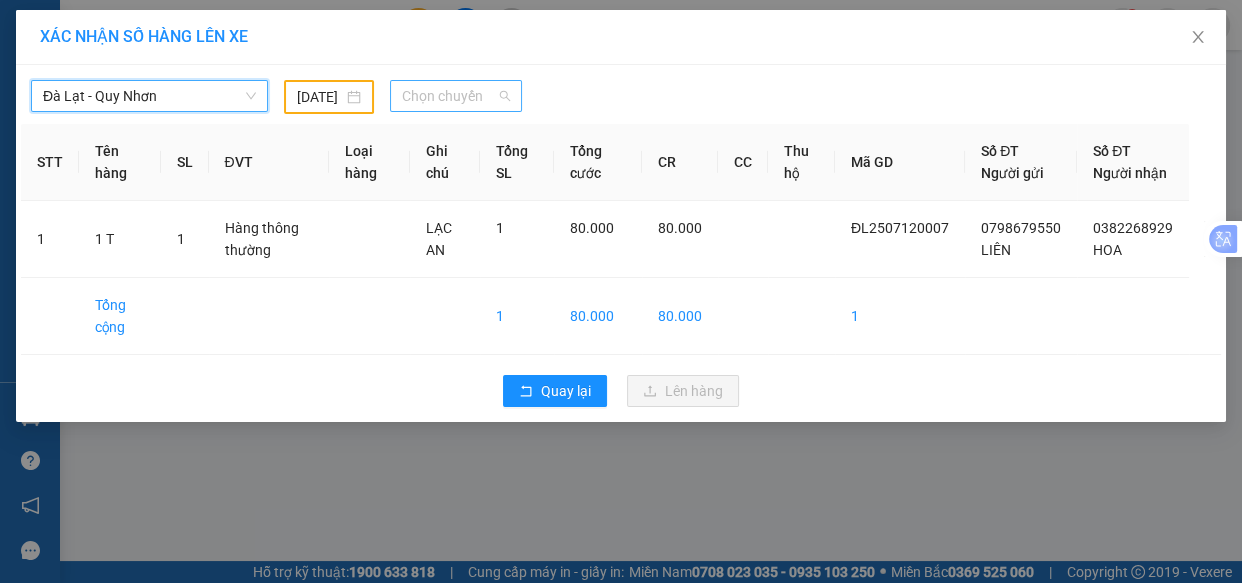 click on "Chọn chuyến" at bounding box center (456, 96) 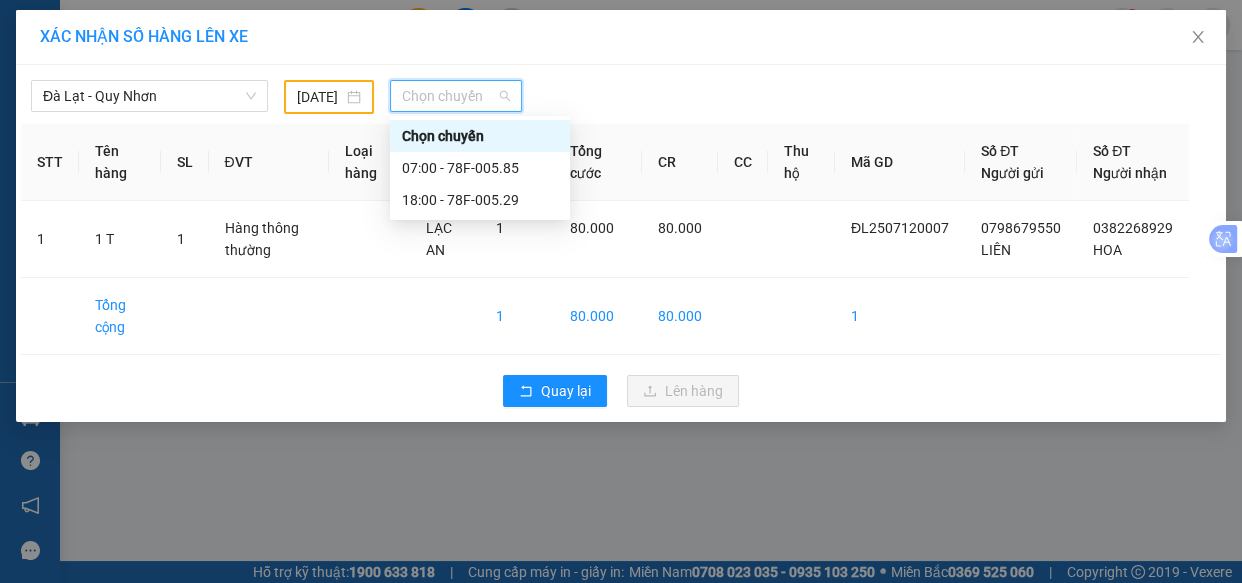 click on "[DATE]" at bounding box center (329, 97) 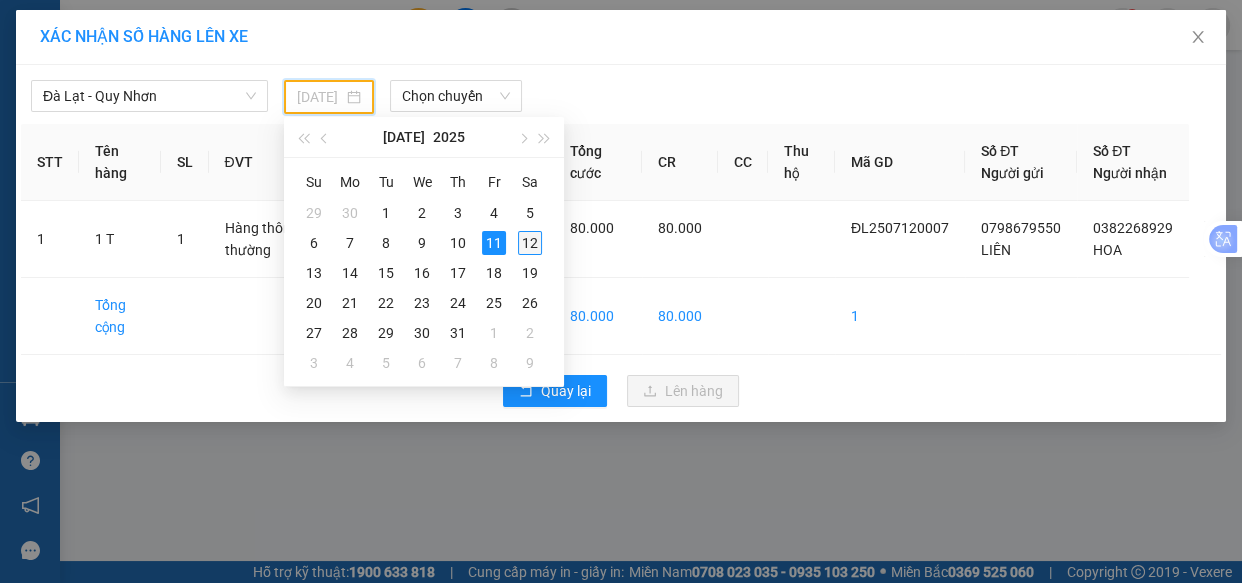 click on "12" at bounding box center [530, 243] 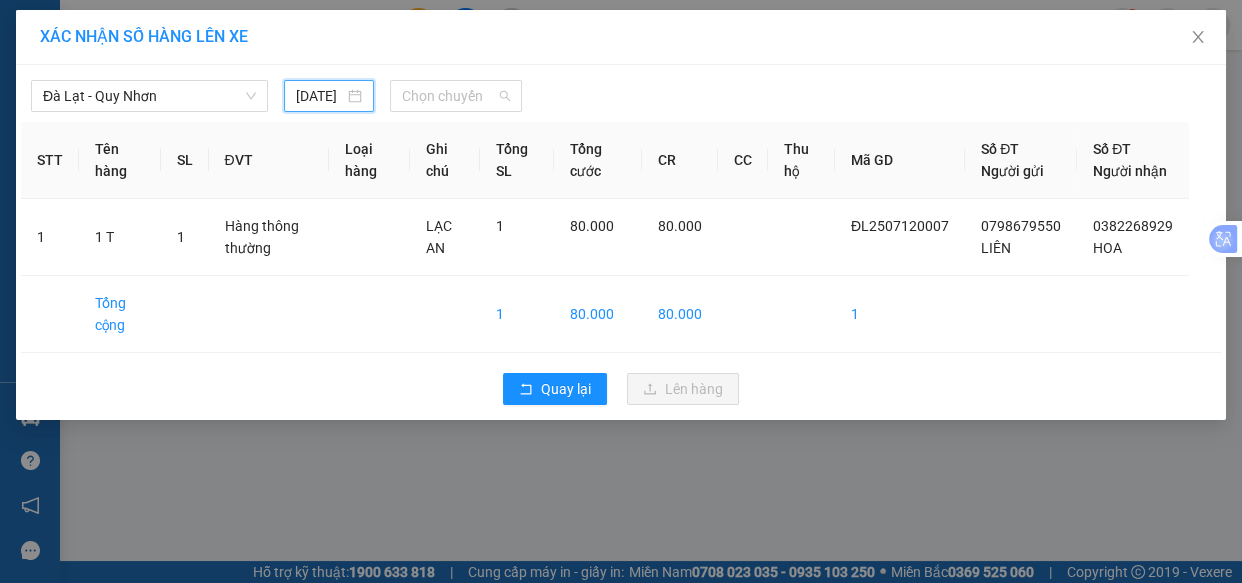 drag, startPoint x: 491, startPoint y: 89, endPoint x: 497, endPoint y: 120, distance: 31.575306 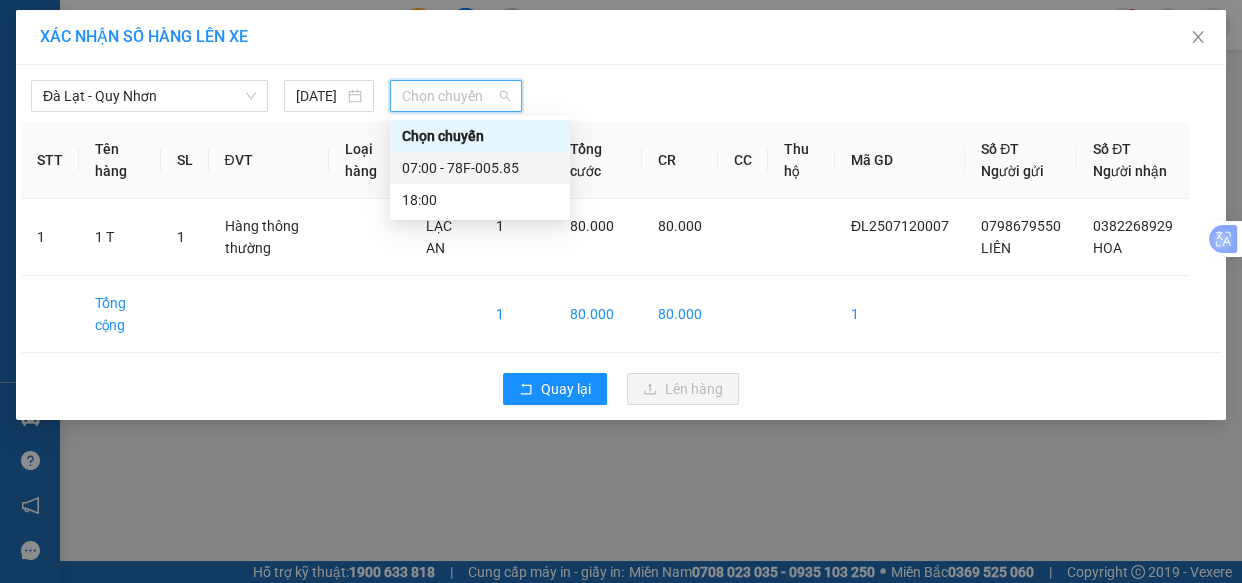 click on "07:00     - 78F-005.85" at bounding box center (480, 168) 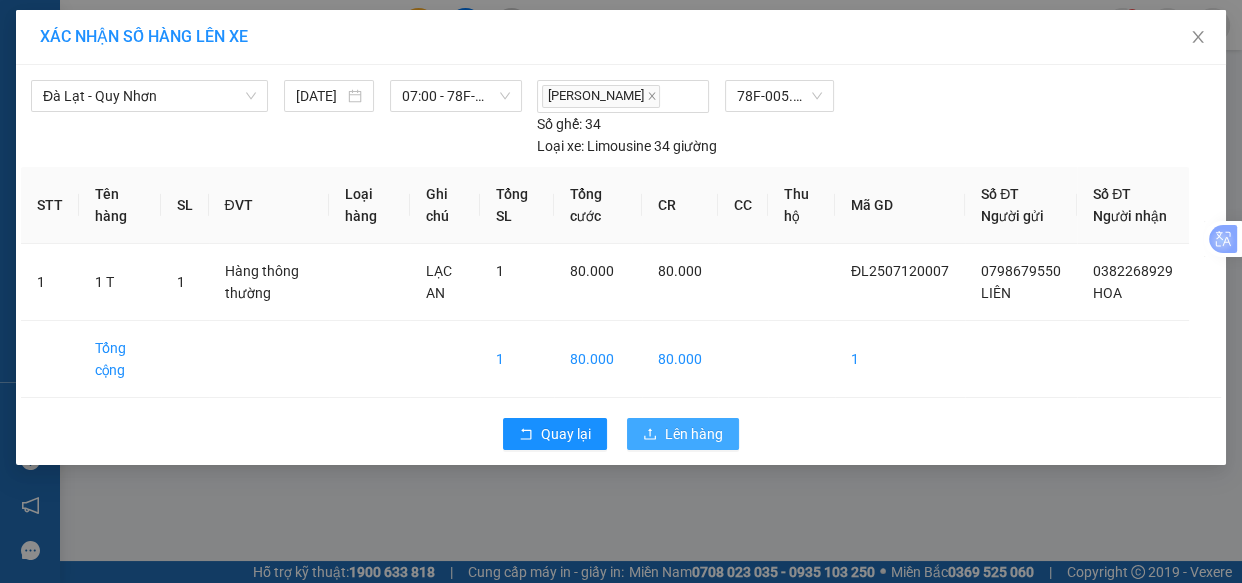 click on "Lên hàng" at bounding box center (694, 434) 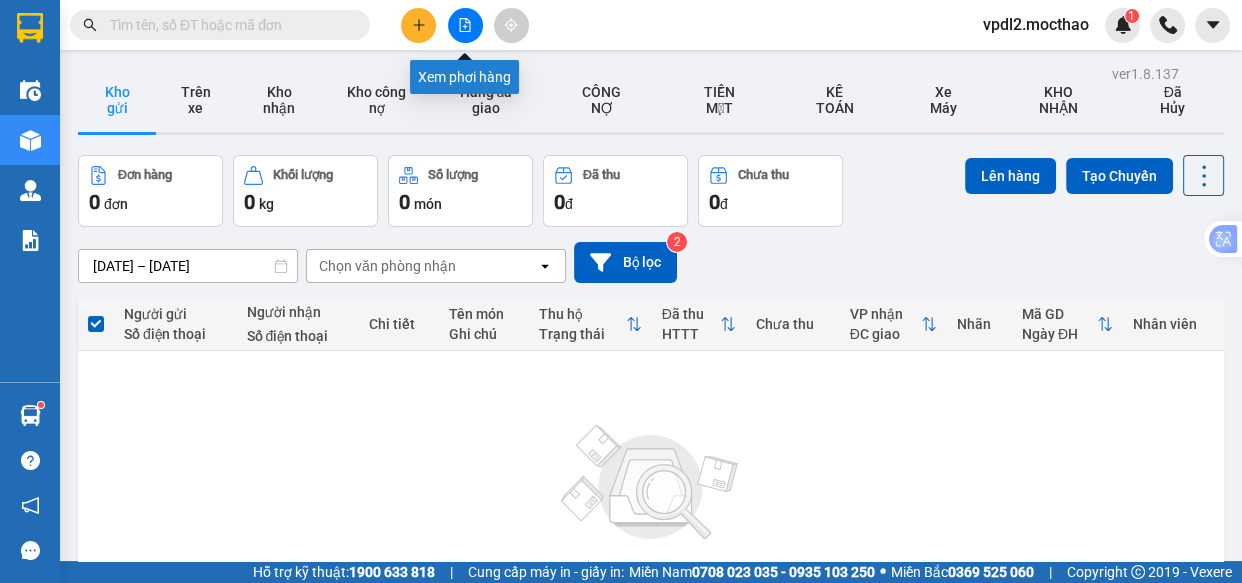 drag, startPoint x: 468, startPoint y: 23, endPoint x: 408, endPoint y: 45, distance: 63.90618 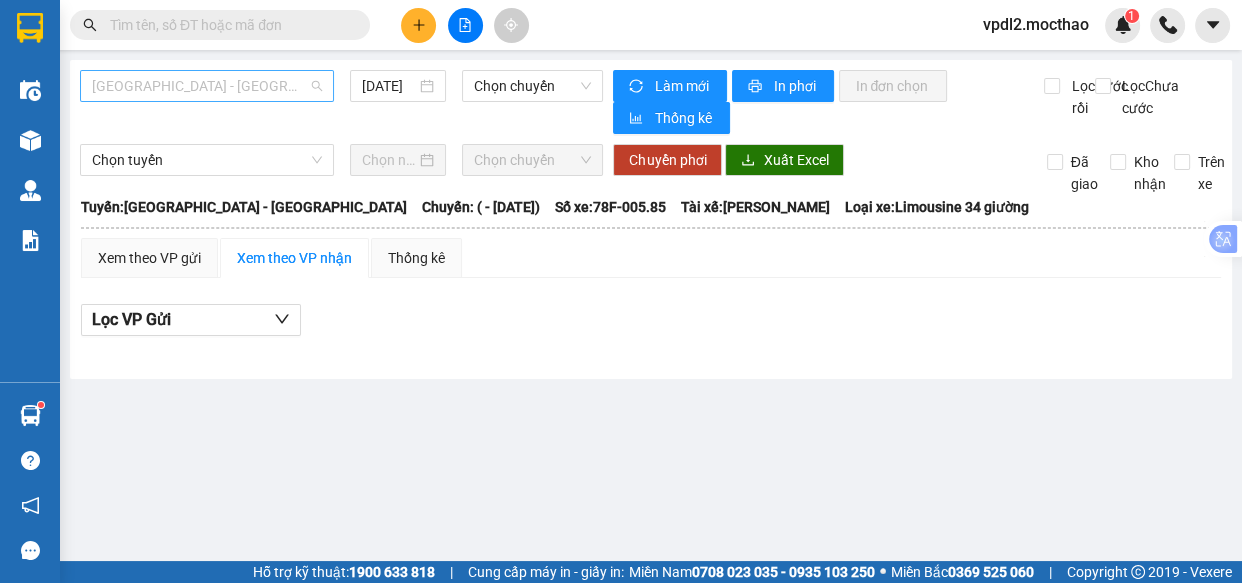 click on "[GEOGRAPHIC_DATA] - [GEOGRAPHIC_DATA]" at bounding box center (207, 86) 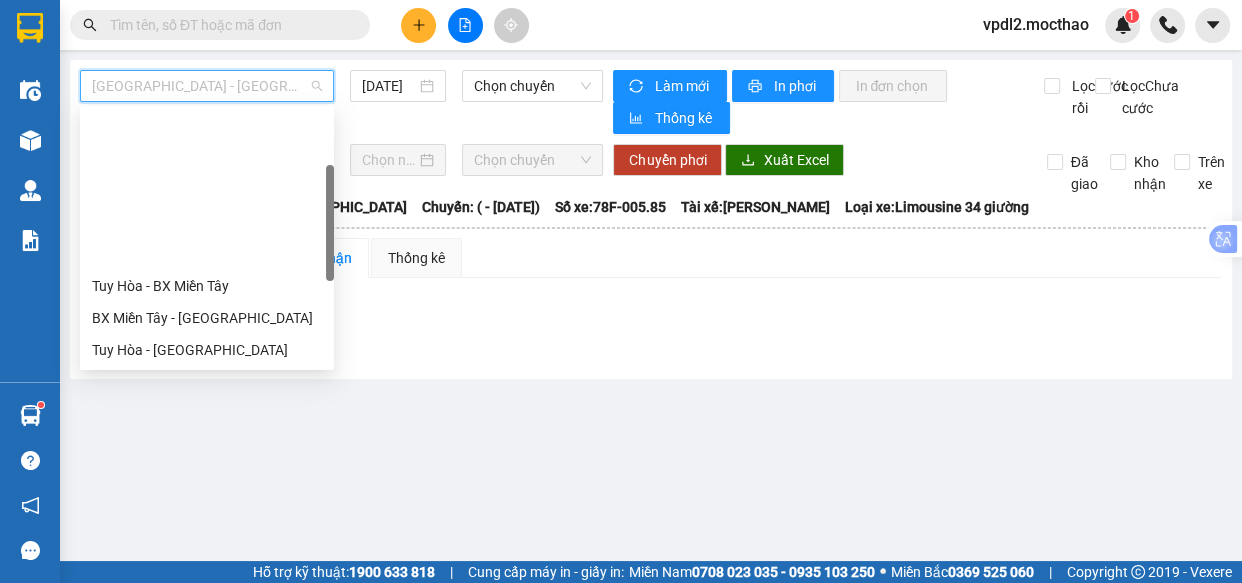 click on "Đà Lạt - Quy Nhơn" at bounding box center (207, 446) 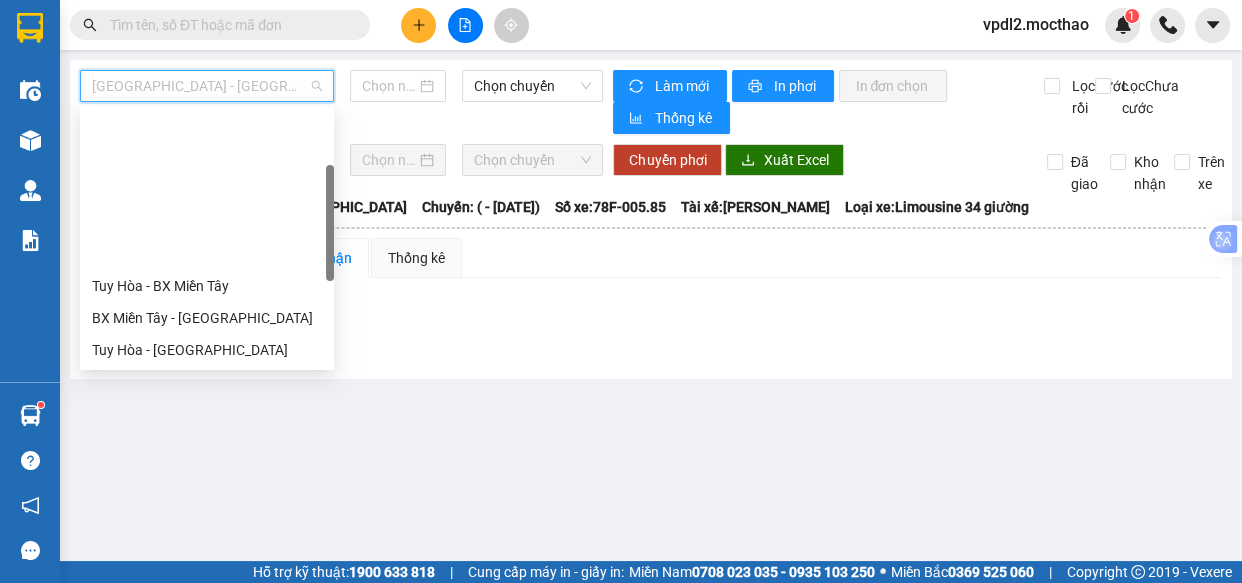 type on "[DATE]" 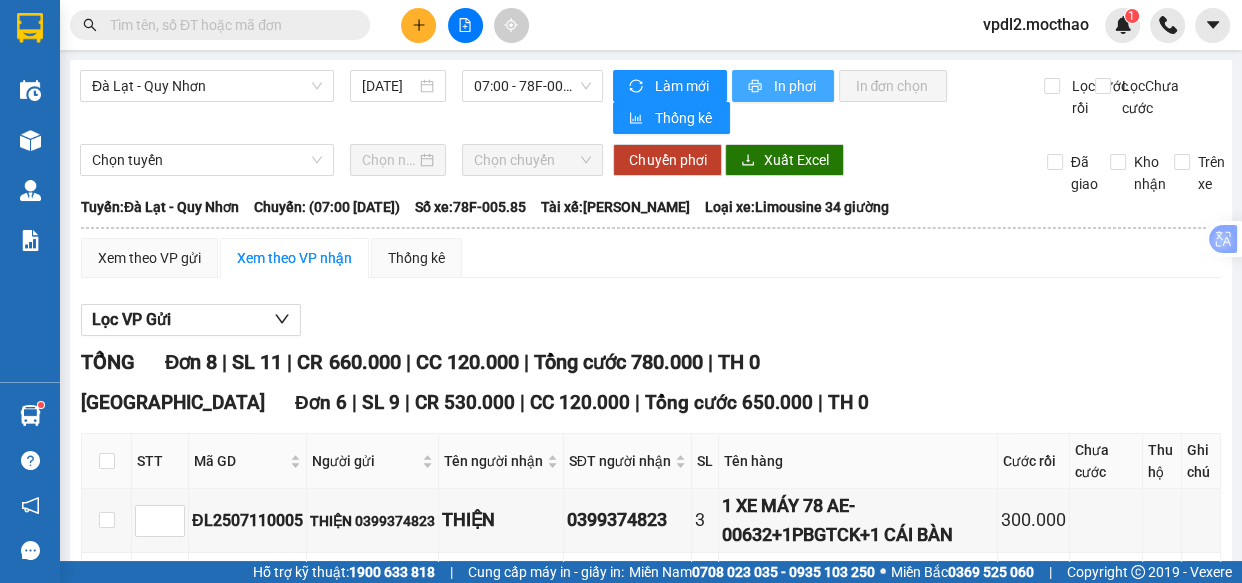 click on "In phơi" at bounding box center (783, 86) 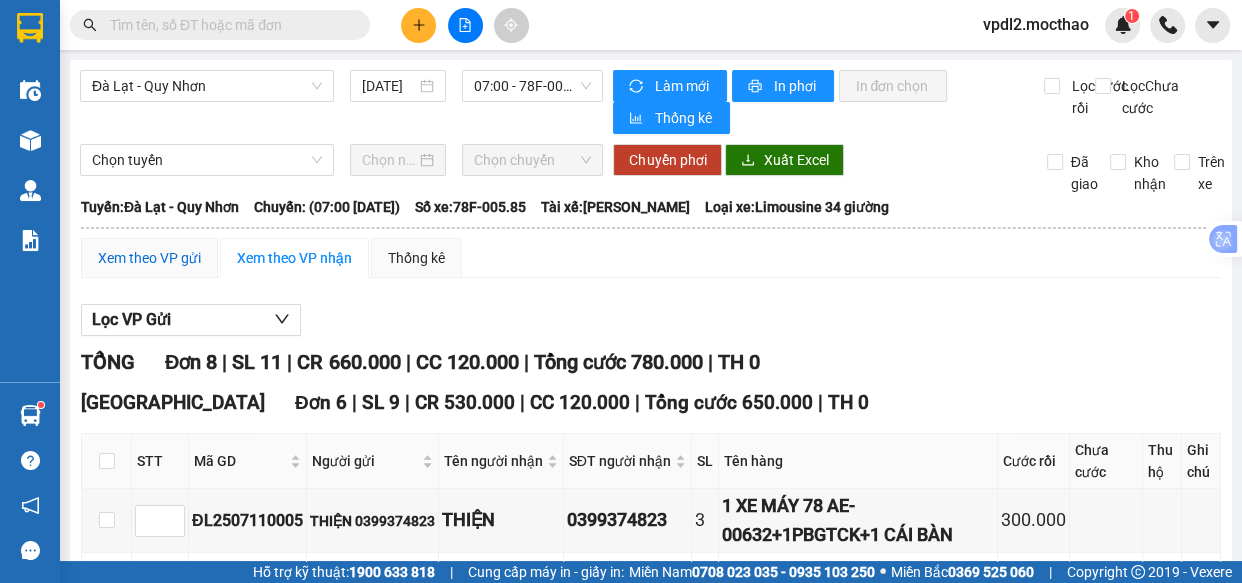click on "Xem theo VP gửi" at bounding box center (149, 258) 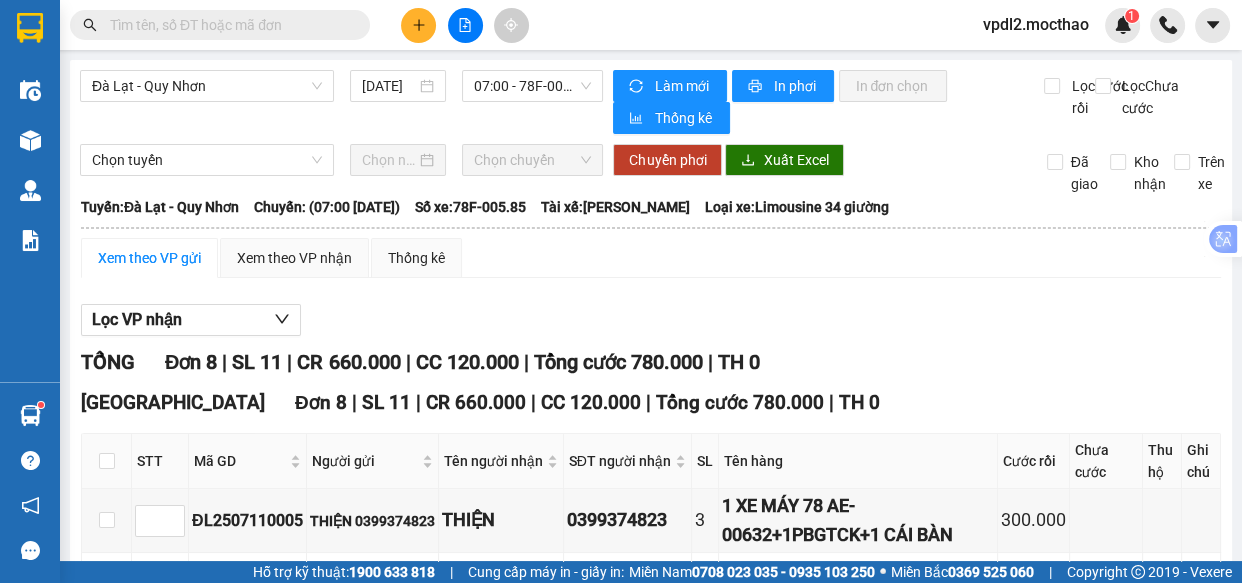 click at bounding box center (107, 701) 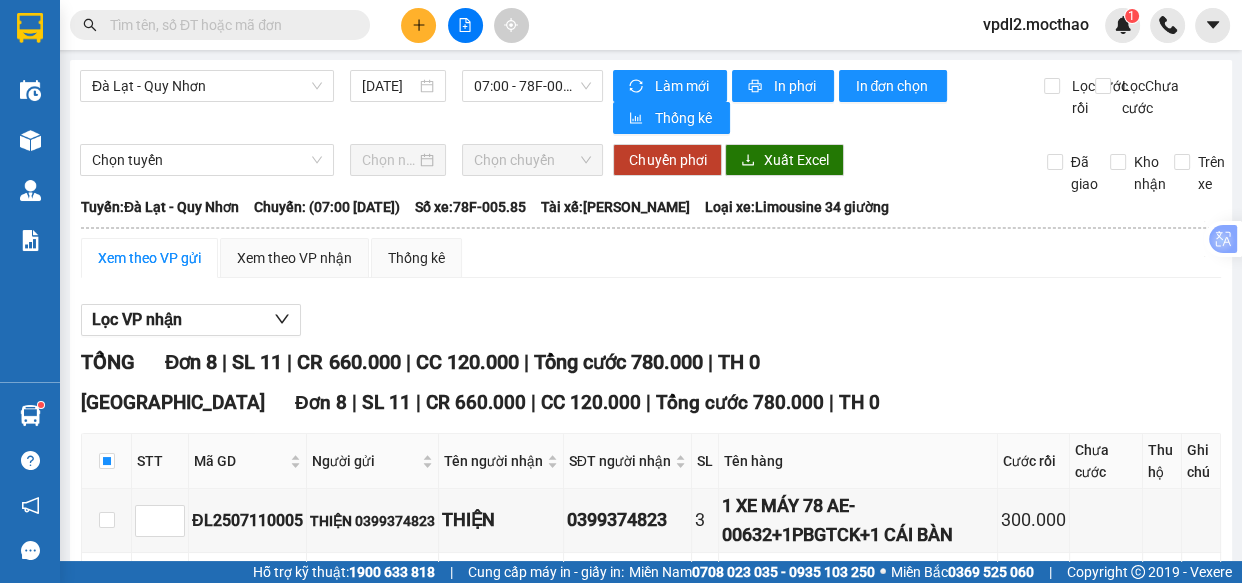 click on "Xuống kho gửi" at bounding box center (391, 905) 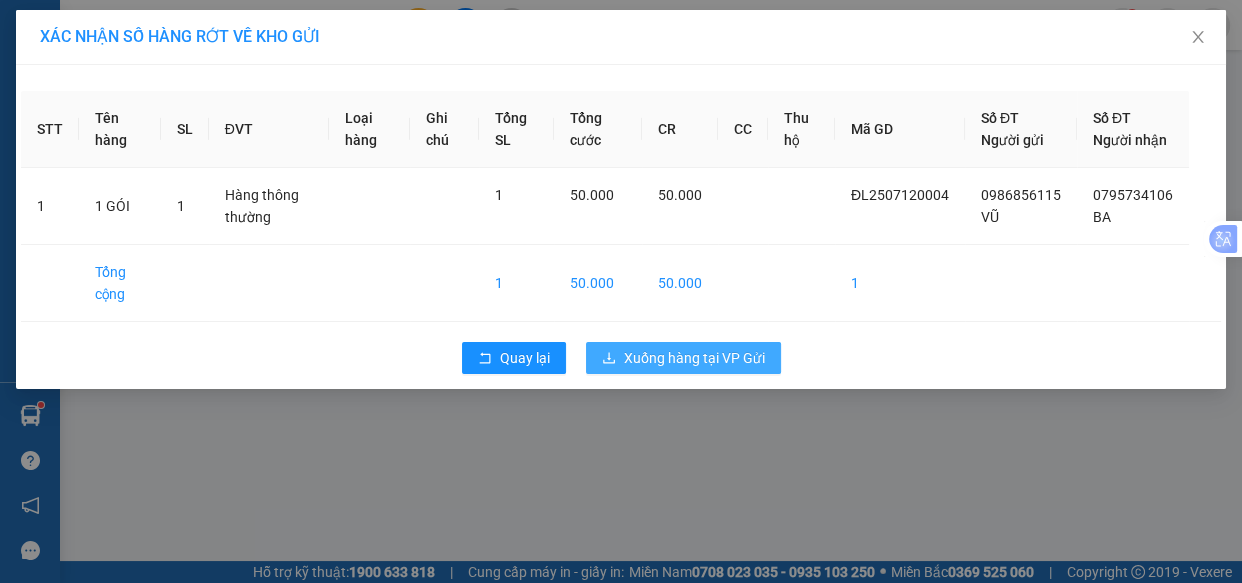 click on "Xuống hàng tại VP Gửi" at bounding box center (694, 358) 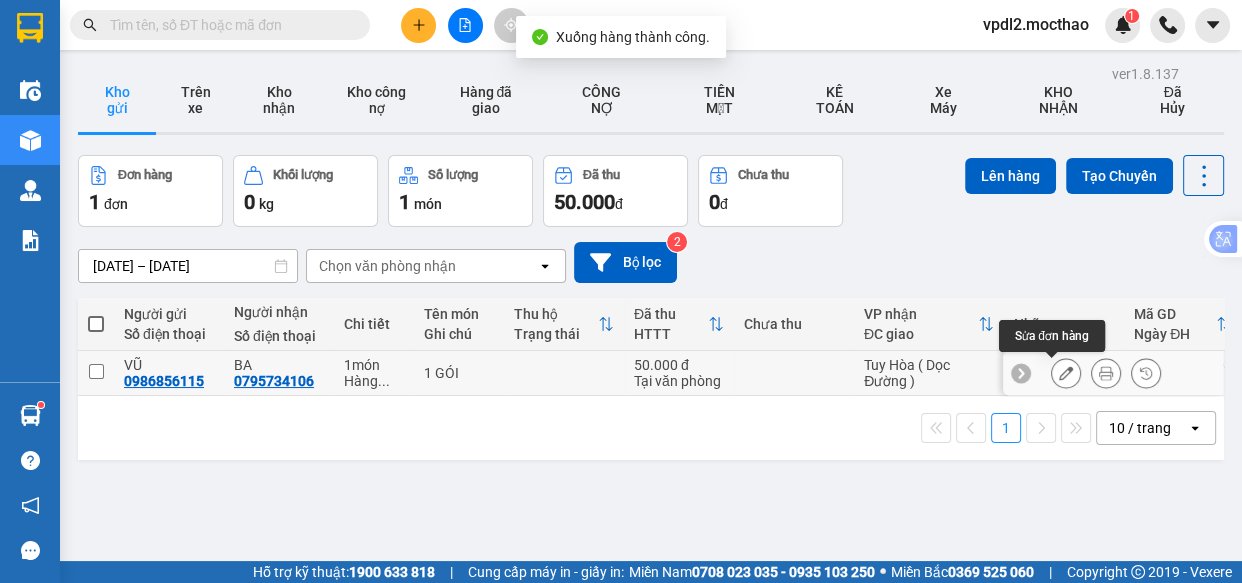 click 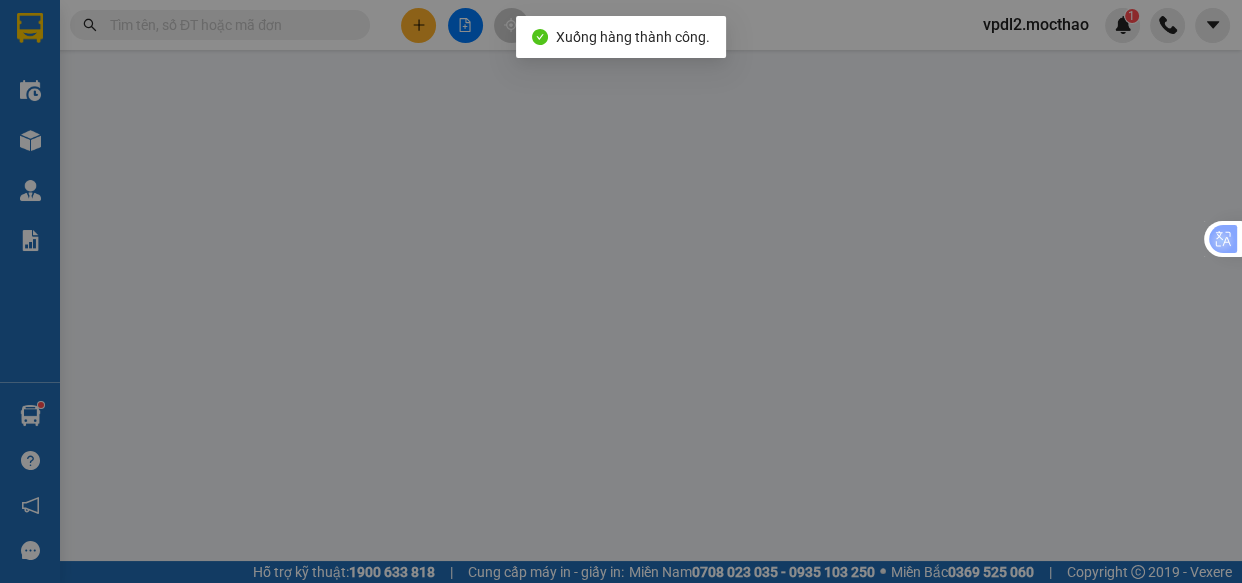 type on "0986856115" 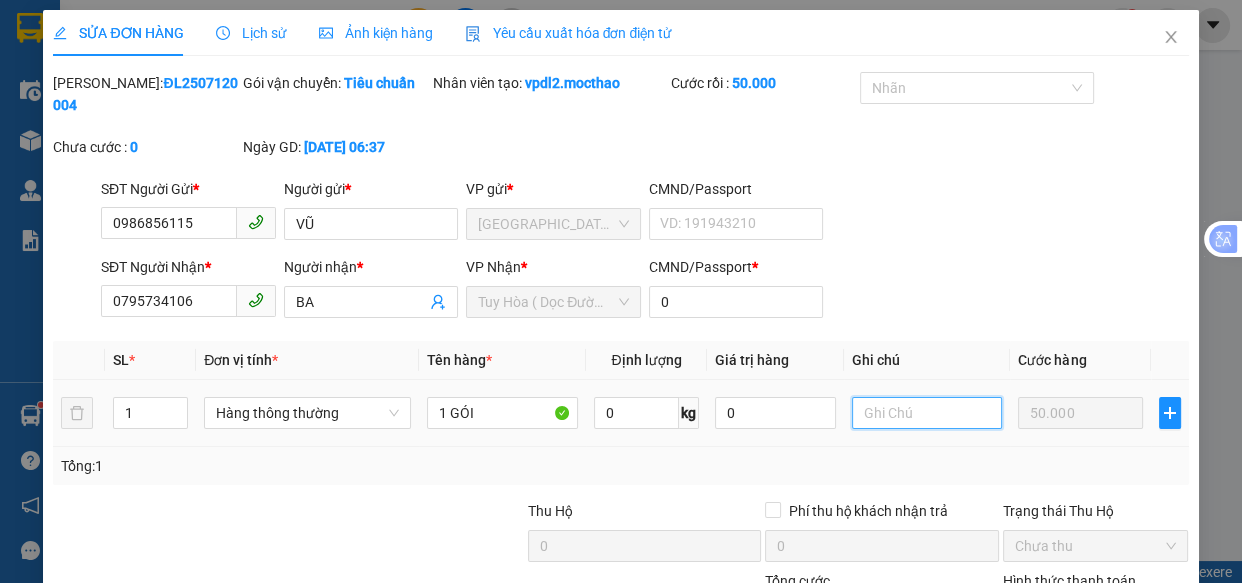drag, startPoint x: 851, startPoint y: 412, endPoint x: 864, endPoint y: 404, distance: 15.264338 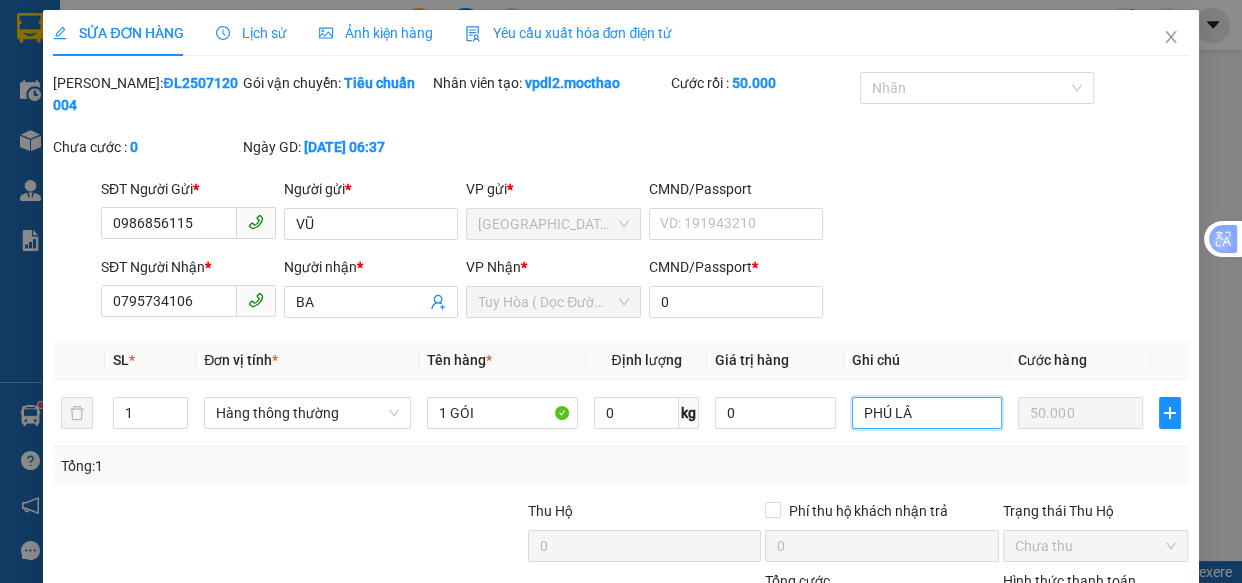 type on "PHÚ LÂM" 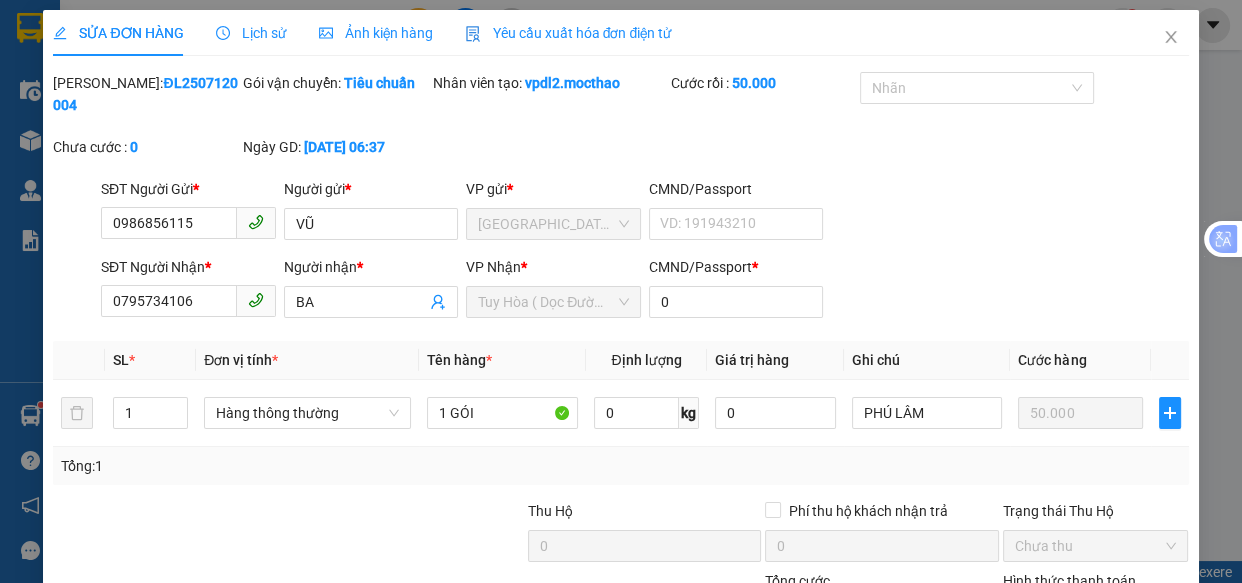 click on "[PERSON_NAME] thay đổi" at bounding box center (1026, 711) 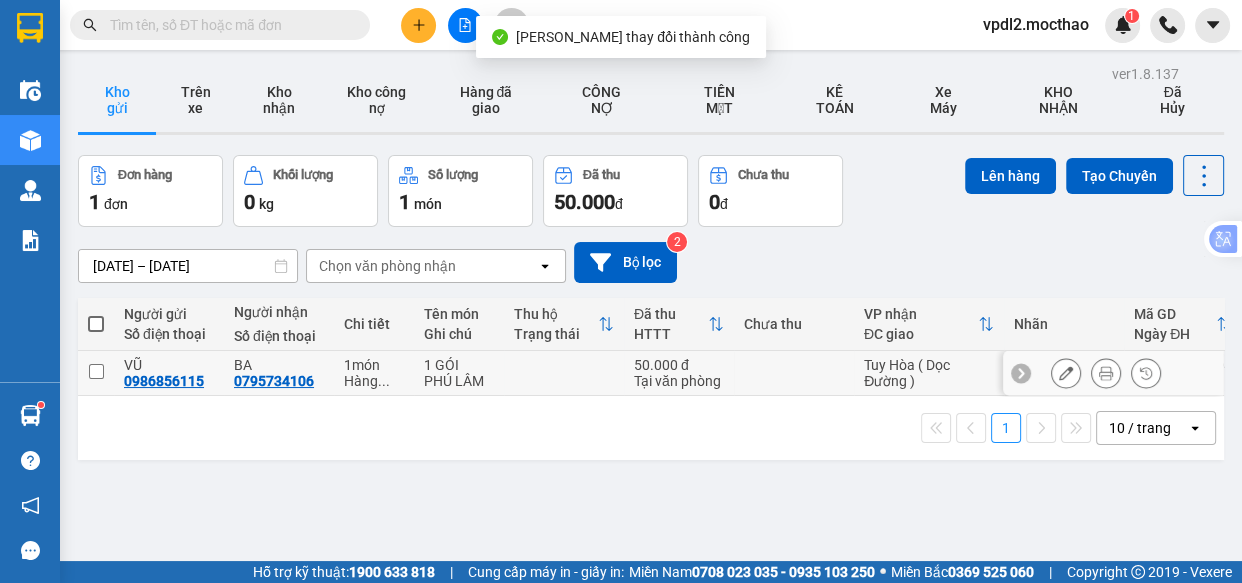 drag, startPoint x: 99, startPoint y: 375, endPoint x: 184, endPoint y: 352, distance: 88.0568 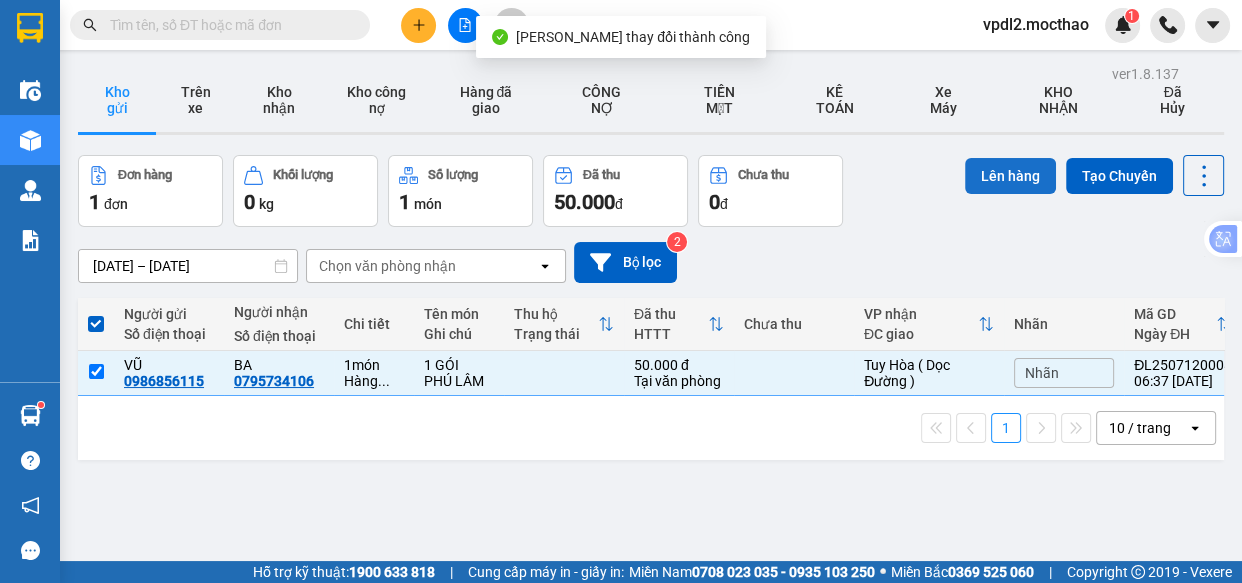 click on "Lên hàng" at bounding box center [1010, 176] 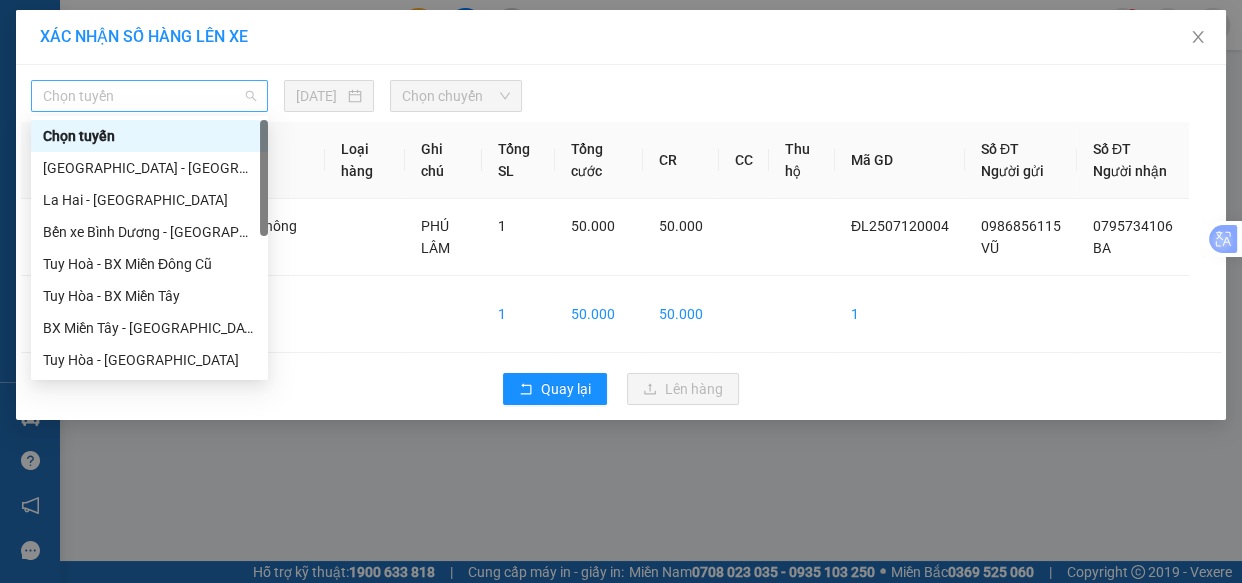 click on "Chọn tuyến" at bounding box center (149, 96) 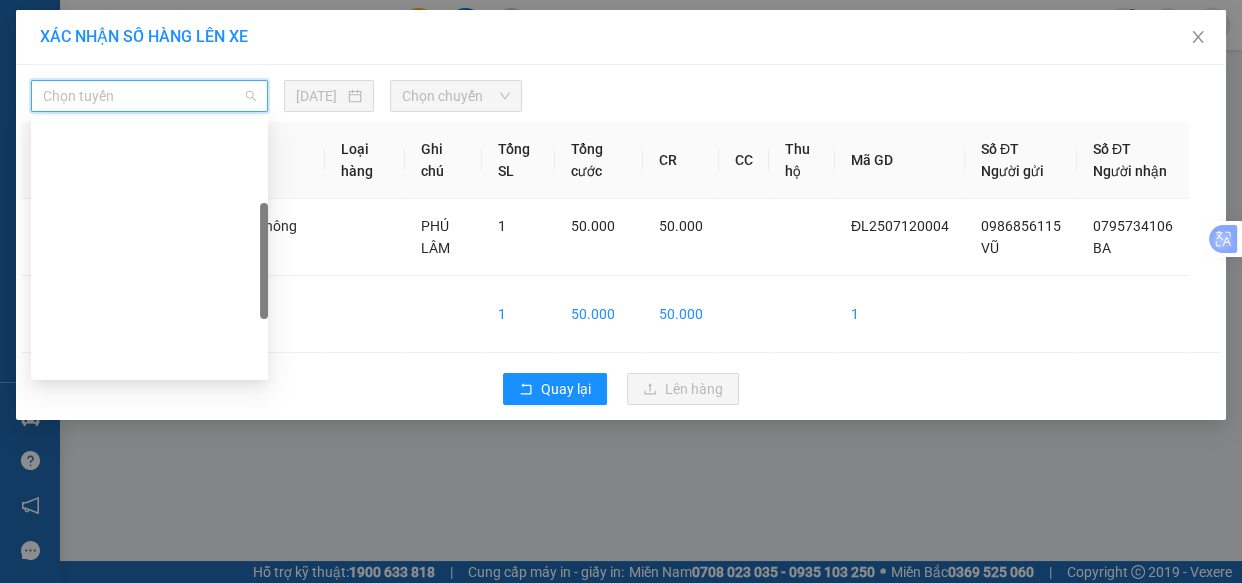 click on "Đà Lạt - Quy Nhơn" at bounding box center (149, 456) 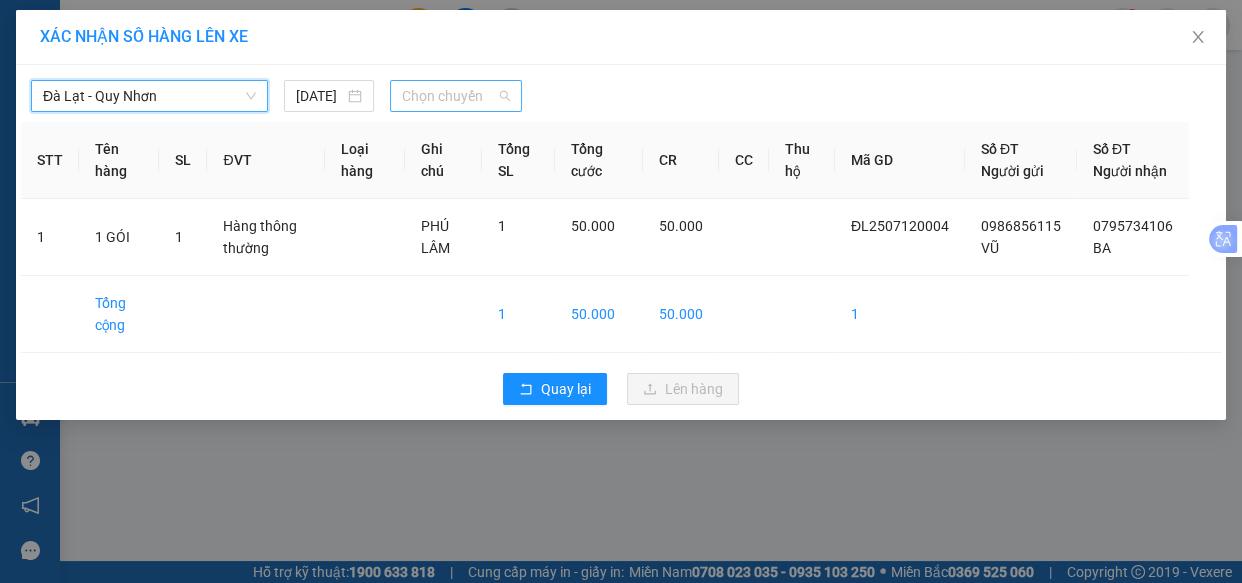 click on "Chọn chuyến" at bounding box center [456, 96] 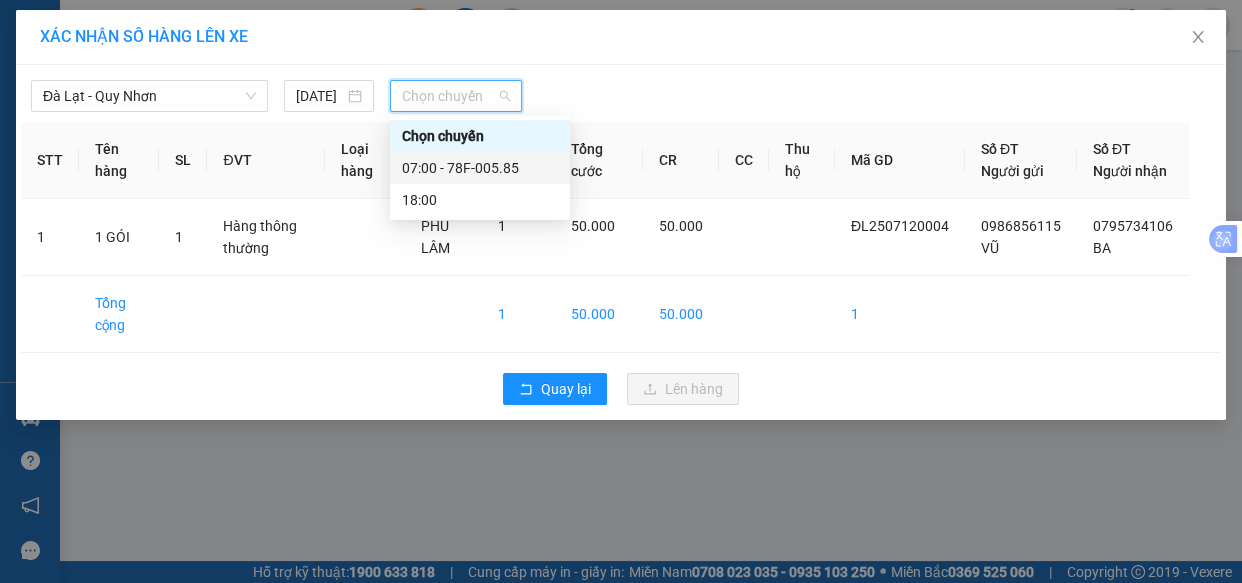 click on "07:00     - 78F-005.85" at bounding box center [480, 168] 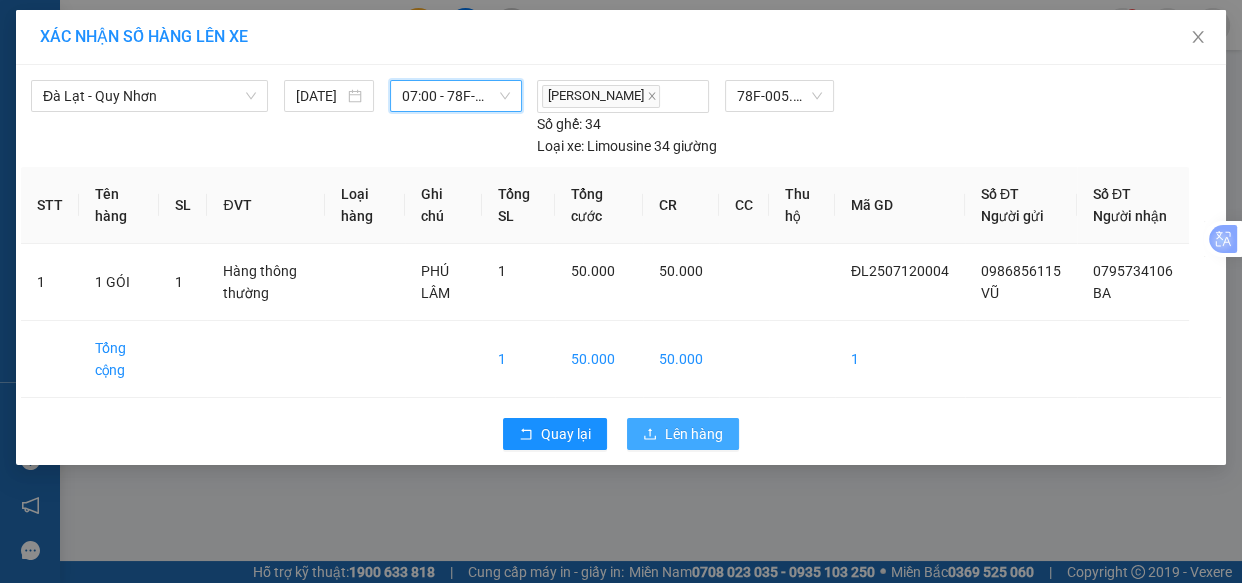 click on "Lên hàng" at bounding box center (694, 434) 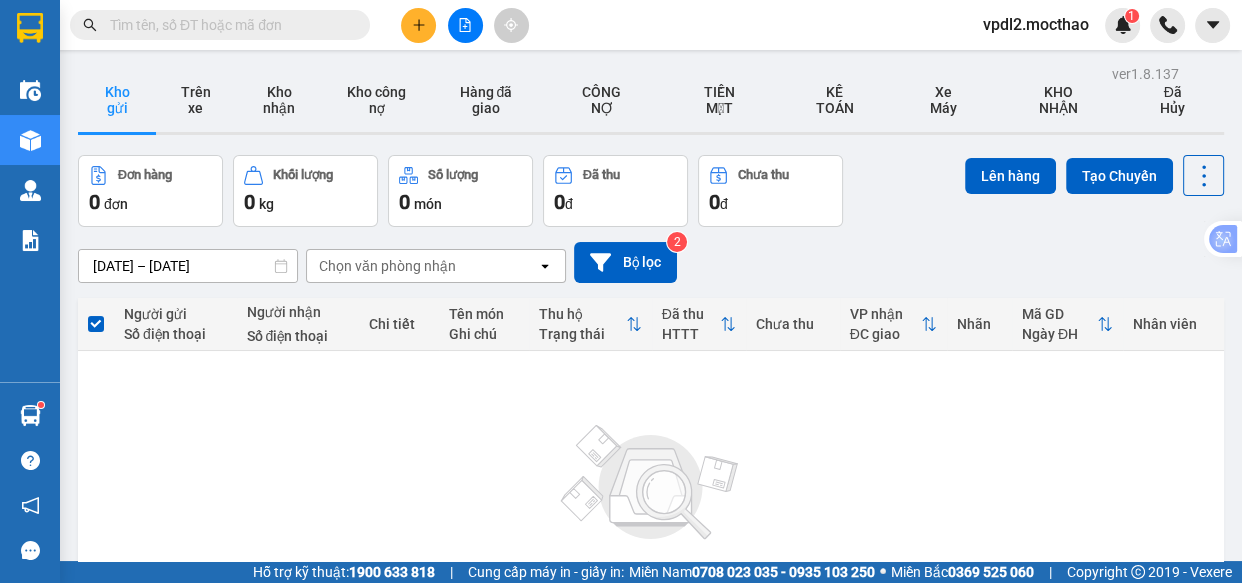 click at bounding box center [465, 25] 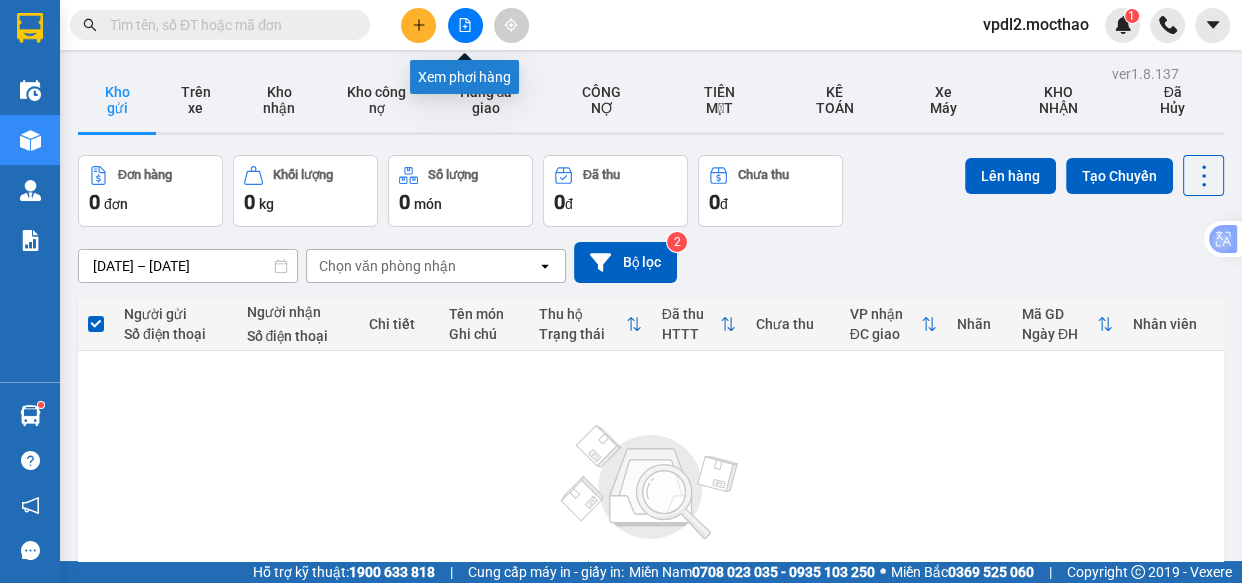 click 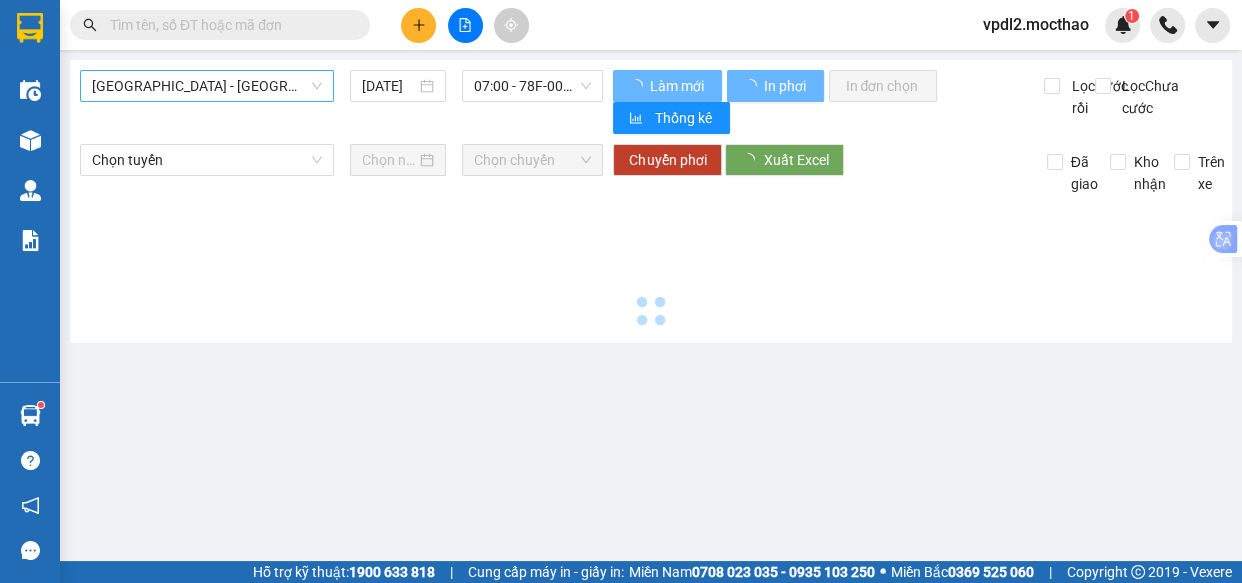 click on "[GEOGRAPHIC_DATA] - [GEOGRAPHIC_DATA]" at bounding box center (207, 86) 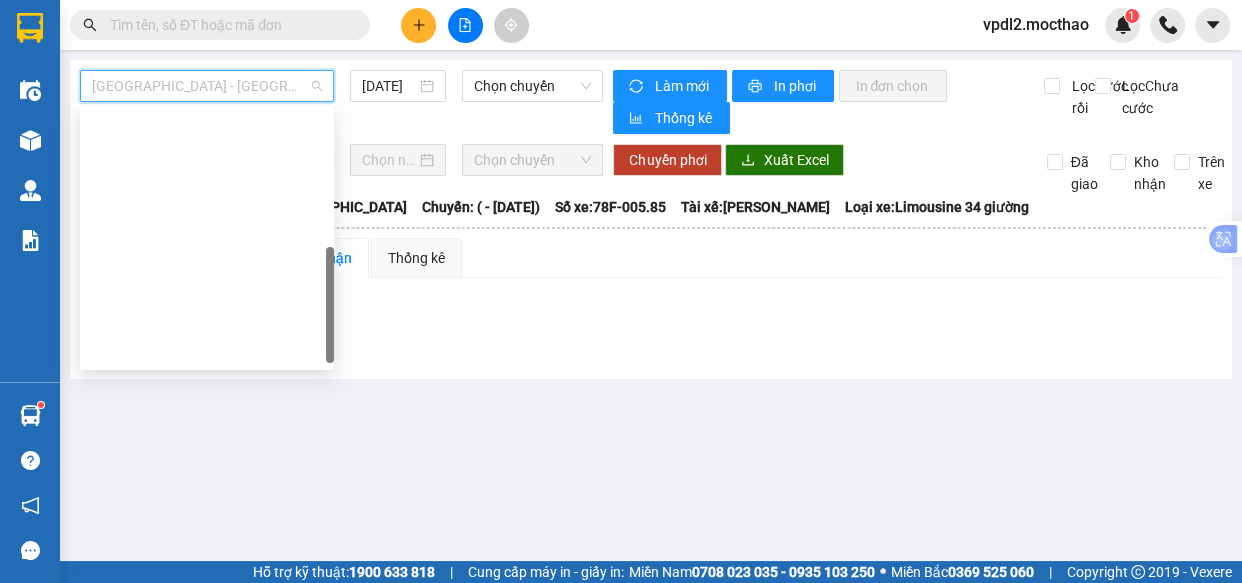 click on "Quy Nhơn - [GEOGRAPHIC_DATA]" at bounding box center [207, 606] 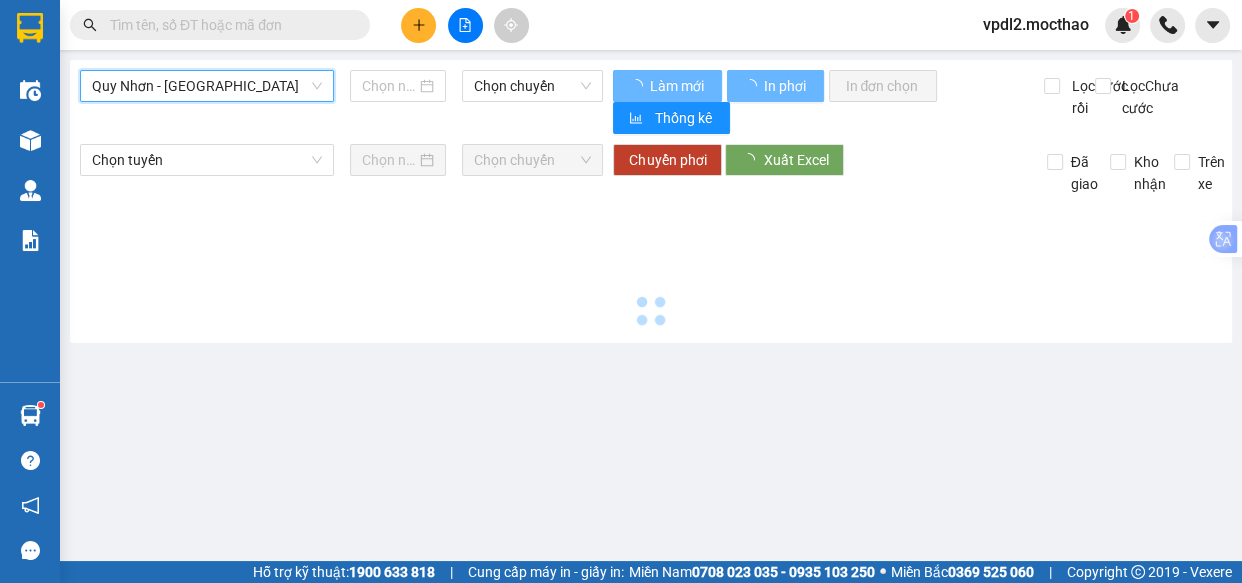 type on "[DATE]" 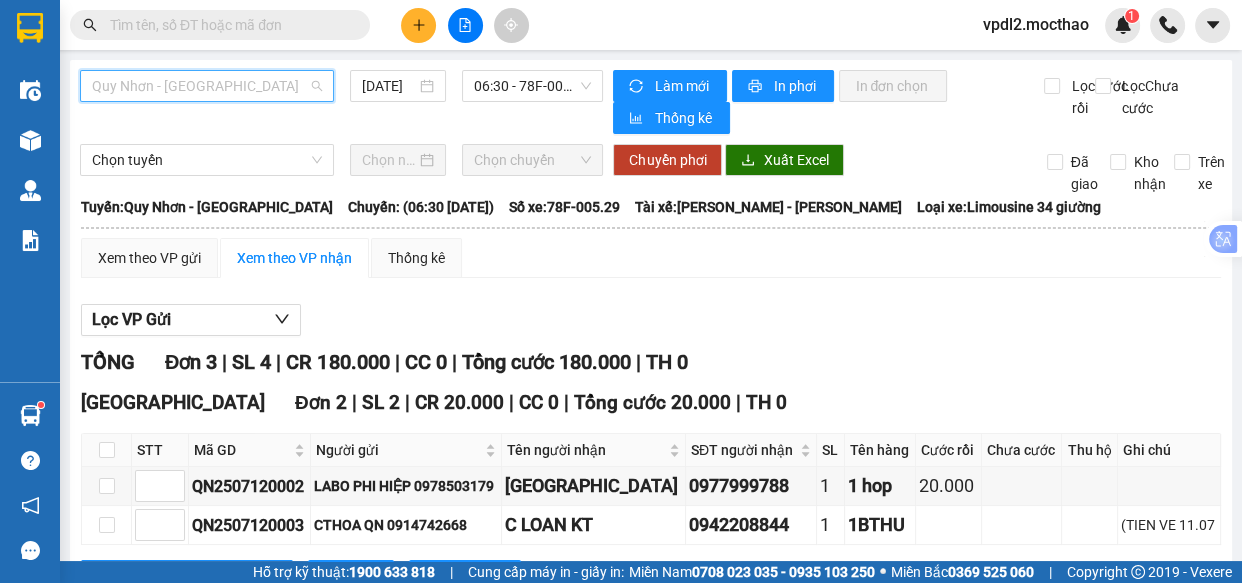 click on "Quy Nhơn - [GEOGRAPHIC_DATA]" at bounding box center [207, 86] 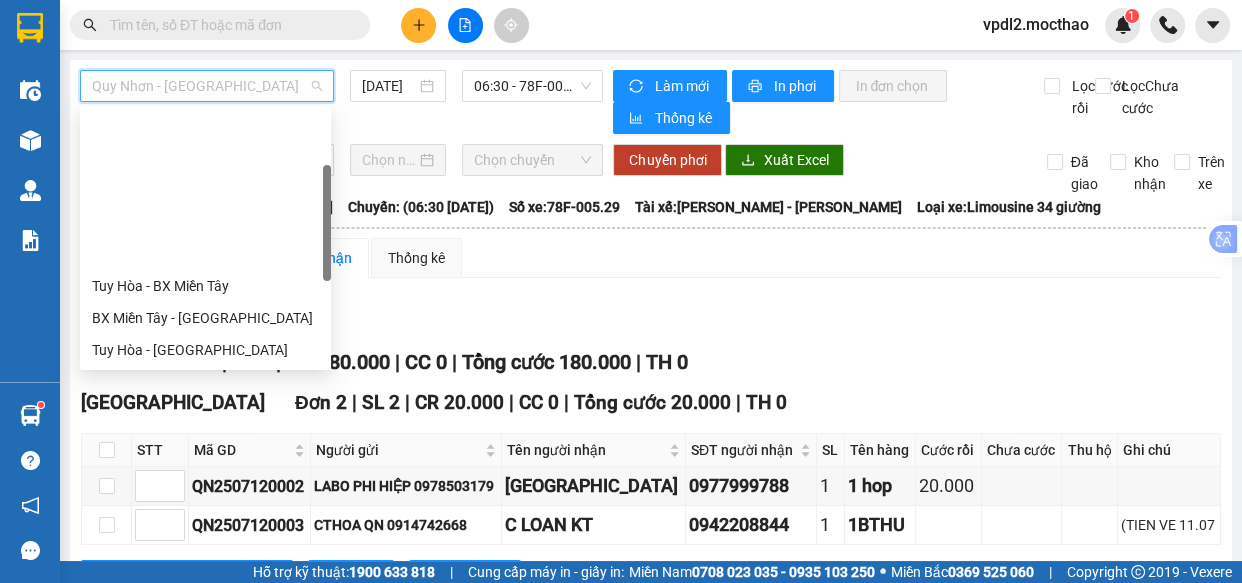 click on "Đà Lạt - Quy Nhơn" at bounding box center (205, 446) 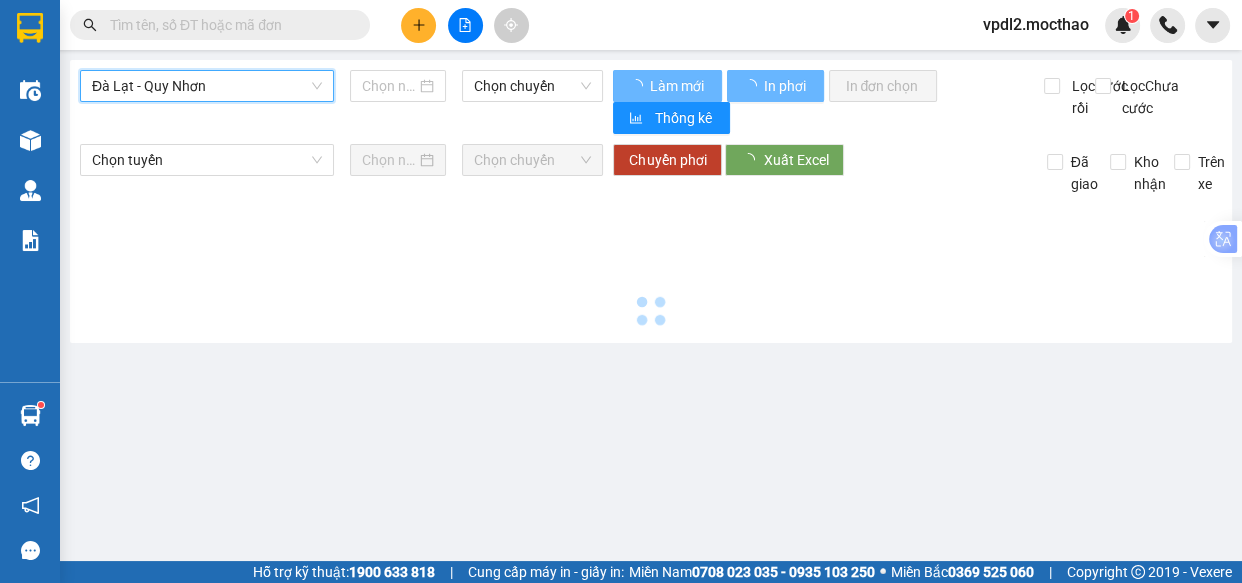 type on "[DATE]" 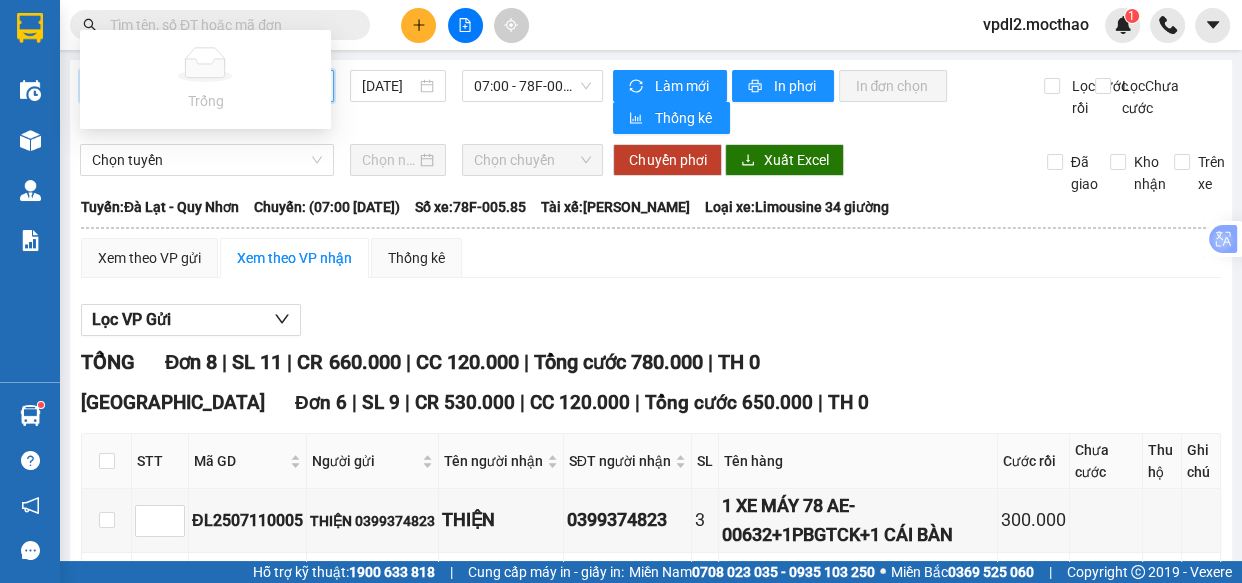 type on "/" 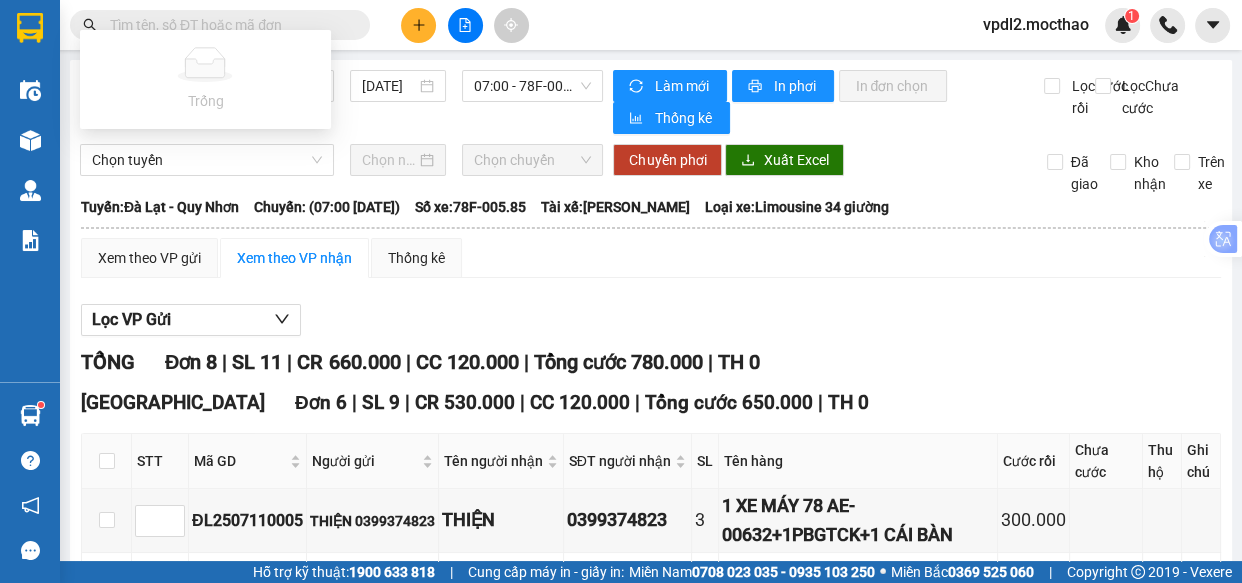 type 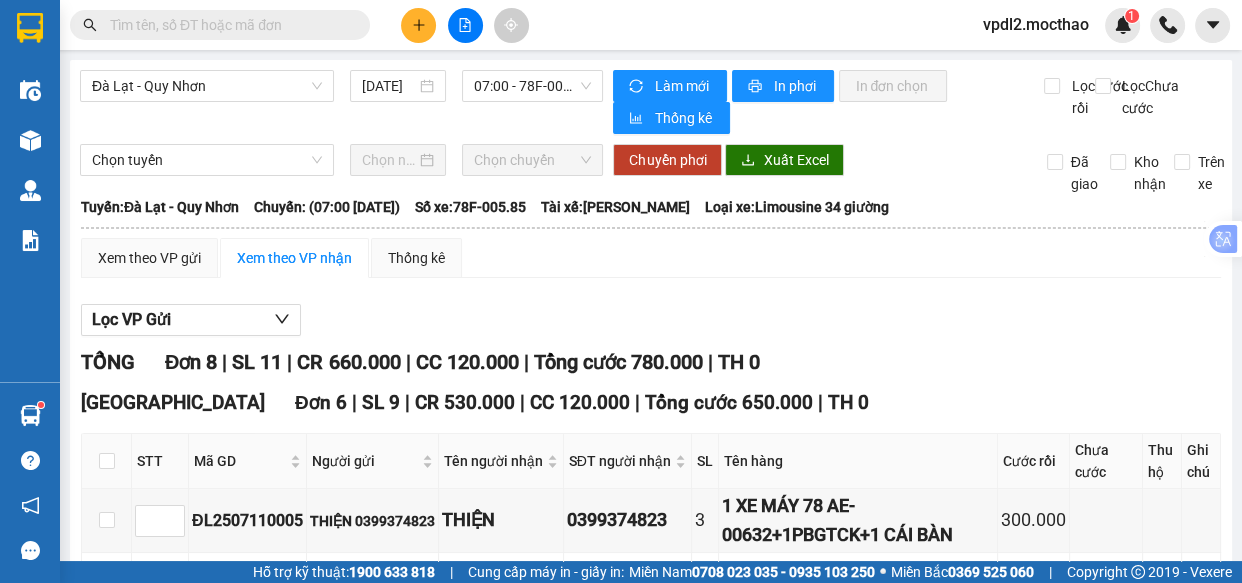 drag, startPoint x: 1042, startPoint y: 285, endPoint x: 873, endPoint y: 201, distance: 188.72467 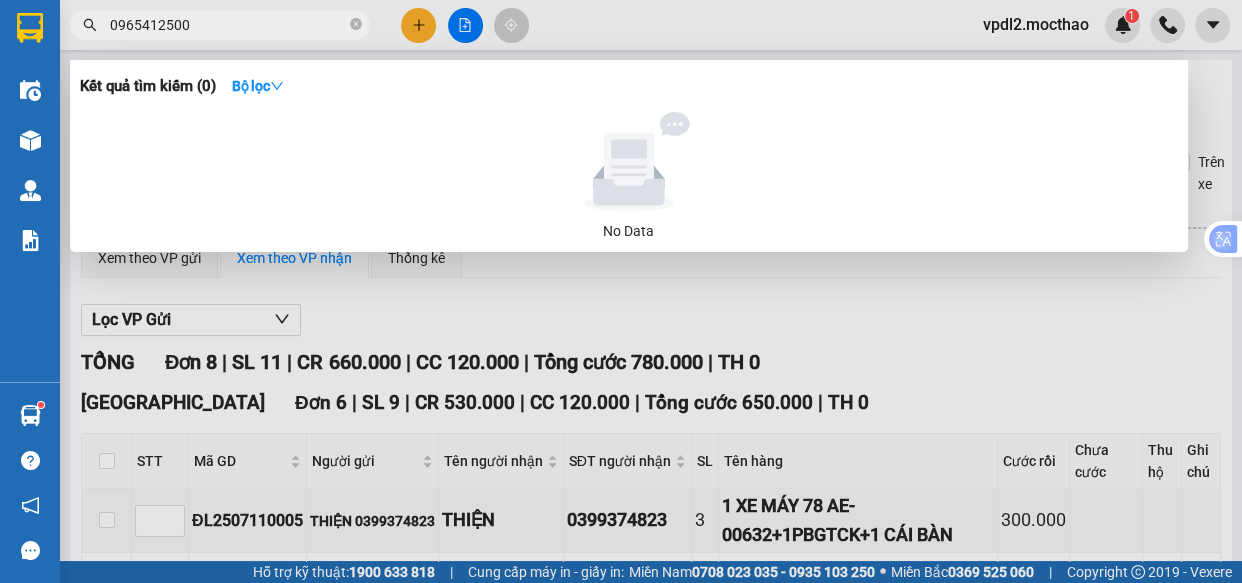 type on "0965412500" 